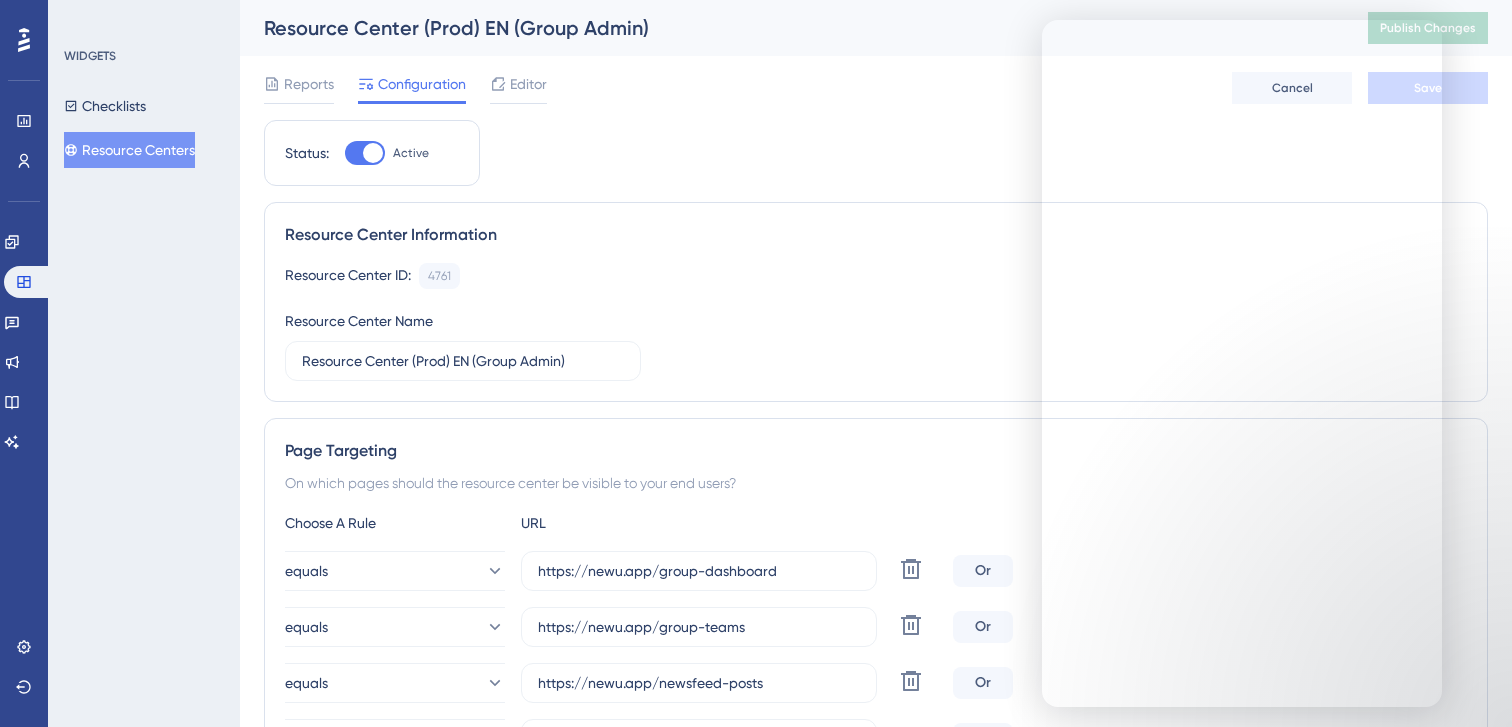 scroll, scrollTop: 0, scrollLeft: 0, axis: both 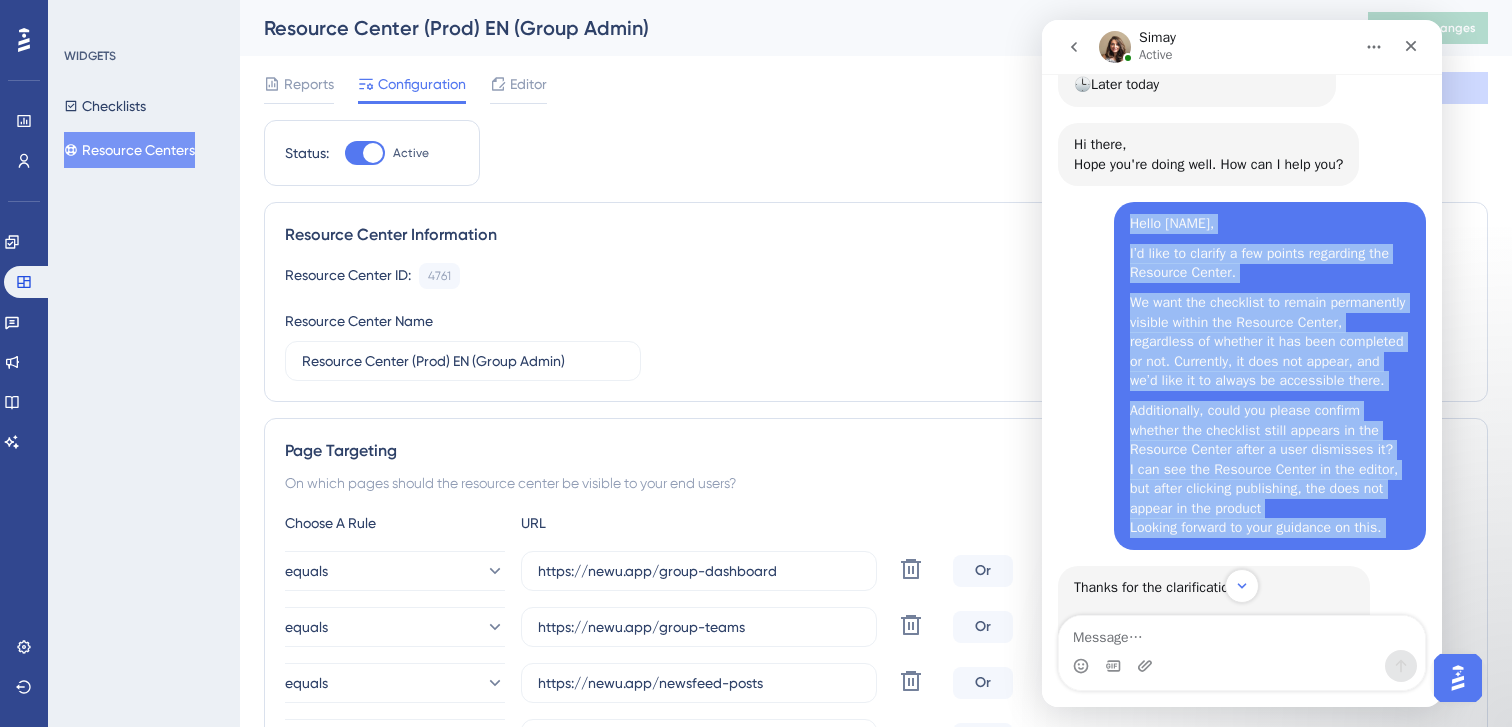 drag, startPoint x: 1133, startPoint y: 265, endPoint x: 1350, endPoint y: 605, distance: 403.34726 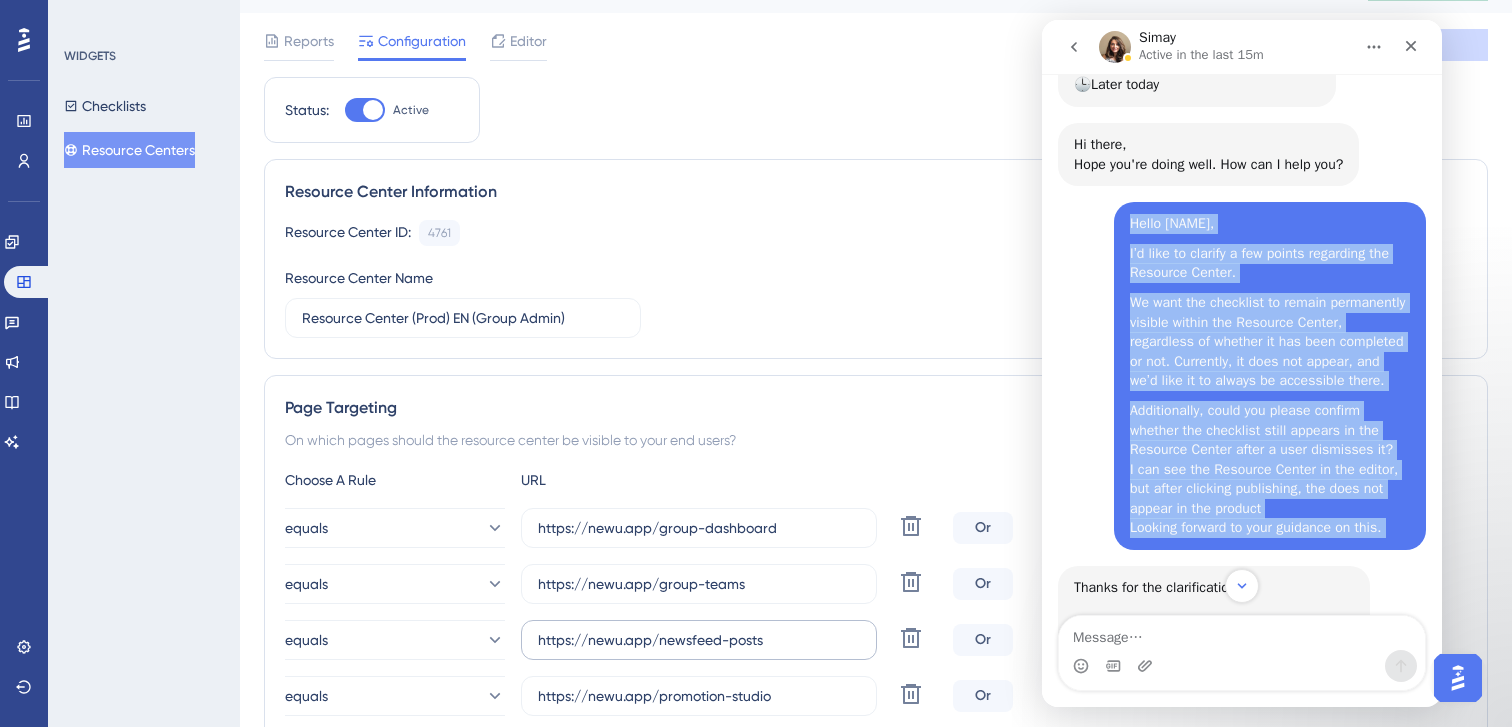 scroll, scrollTop: 0, scrollLeft: 0, axis: both 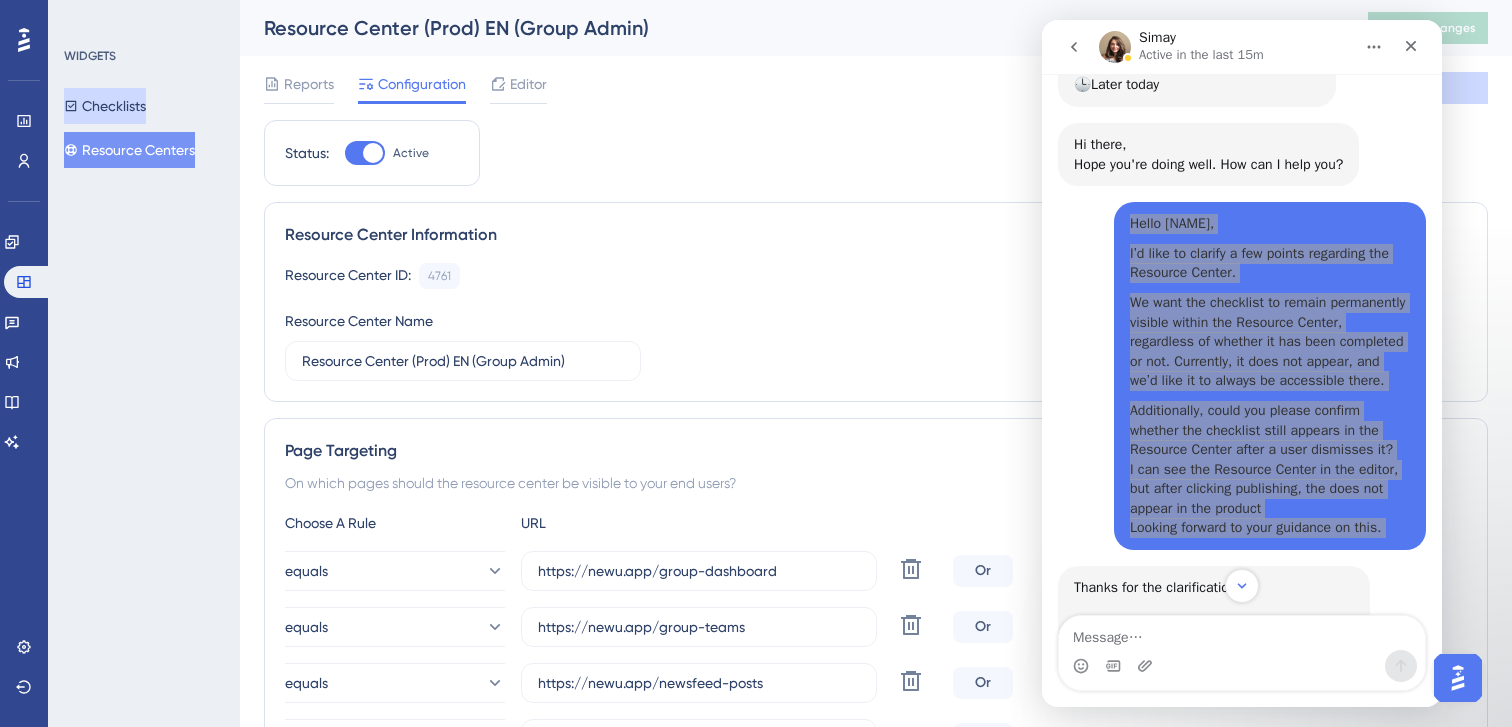 click on "Checklists" at bounding box center (105, 106) 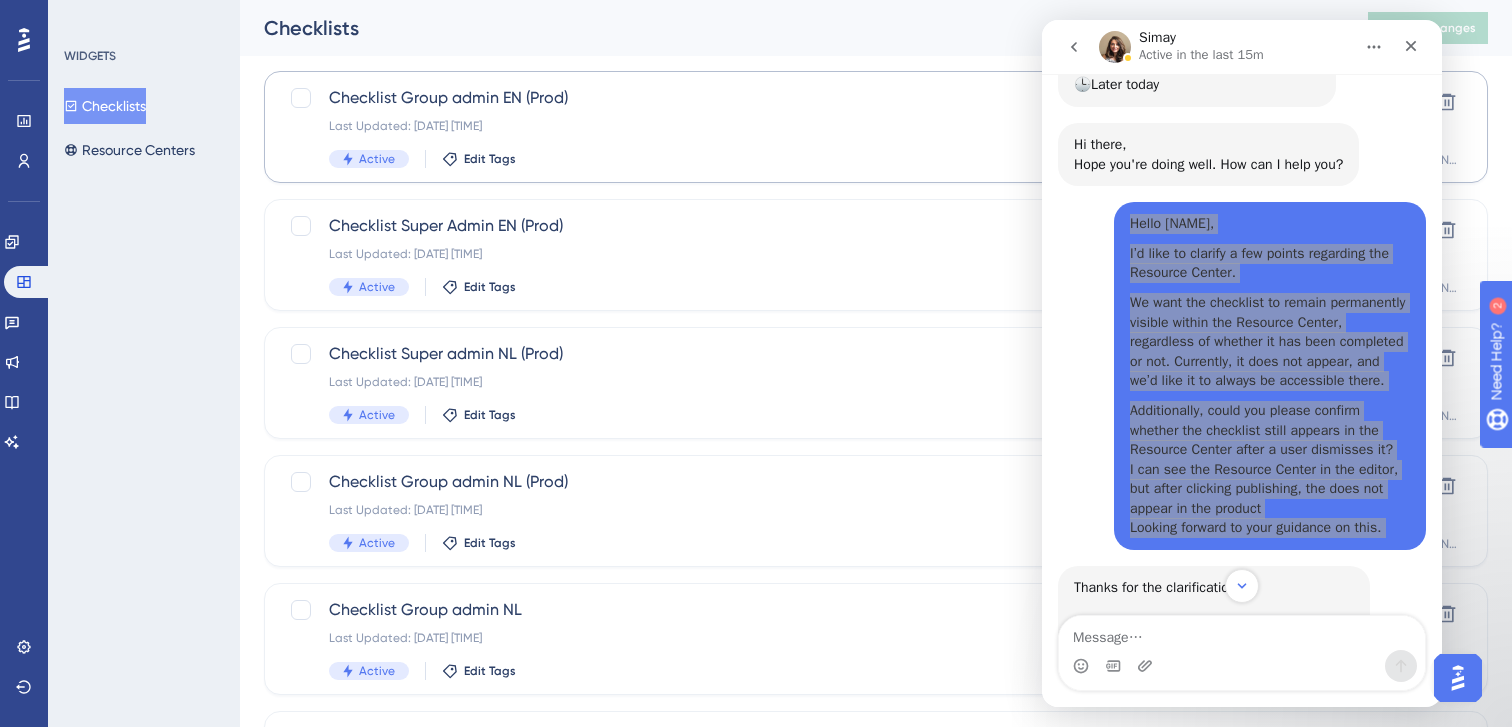 scroll, scrollTop: 0, scrollLeft: 0, axis: both 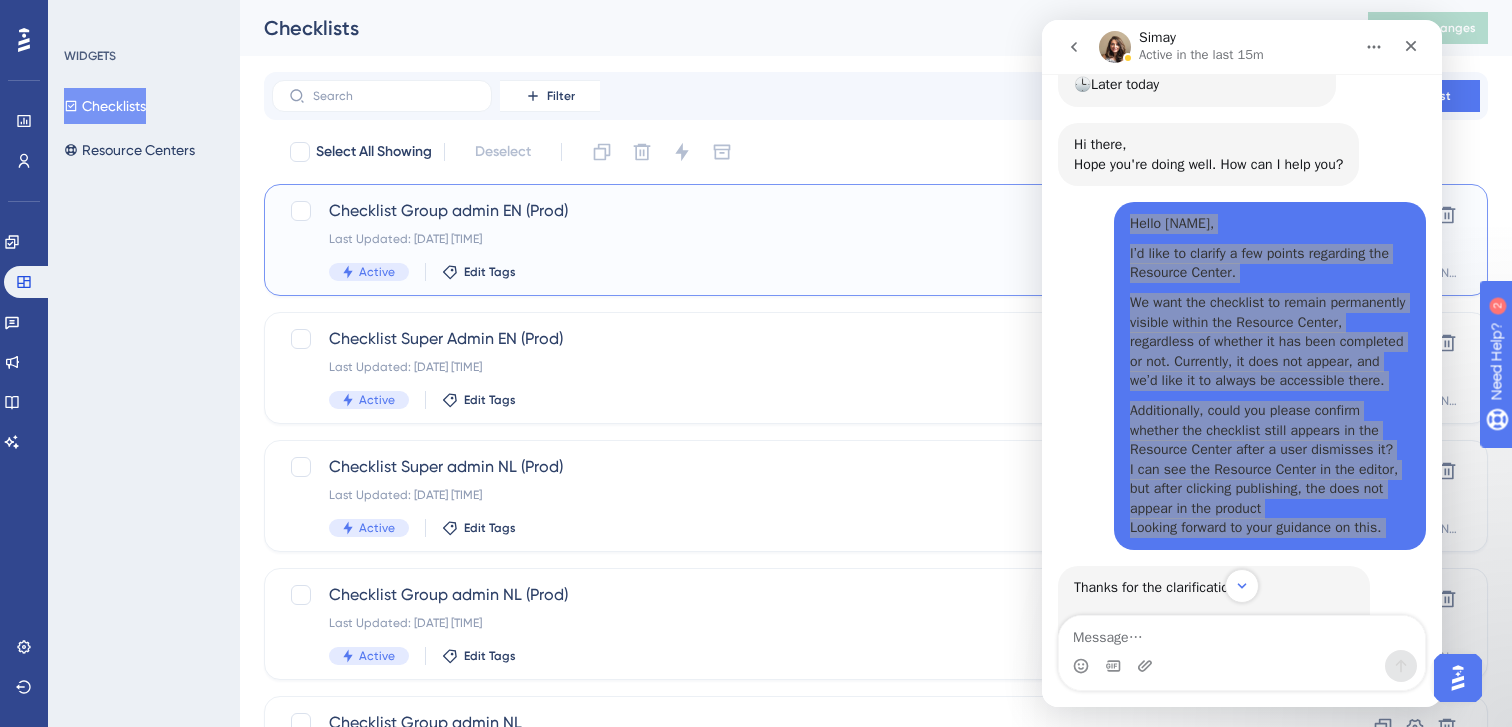 click on "Last Updated: [DATE] [TIME]" at bounding box center (796, 239) 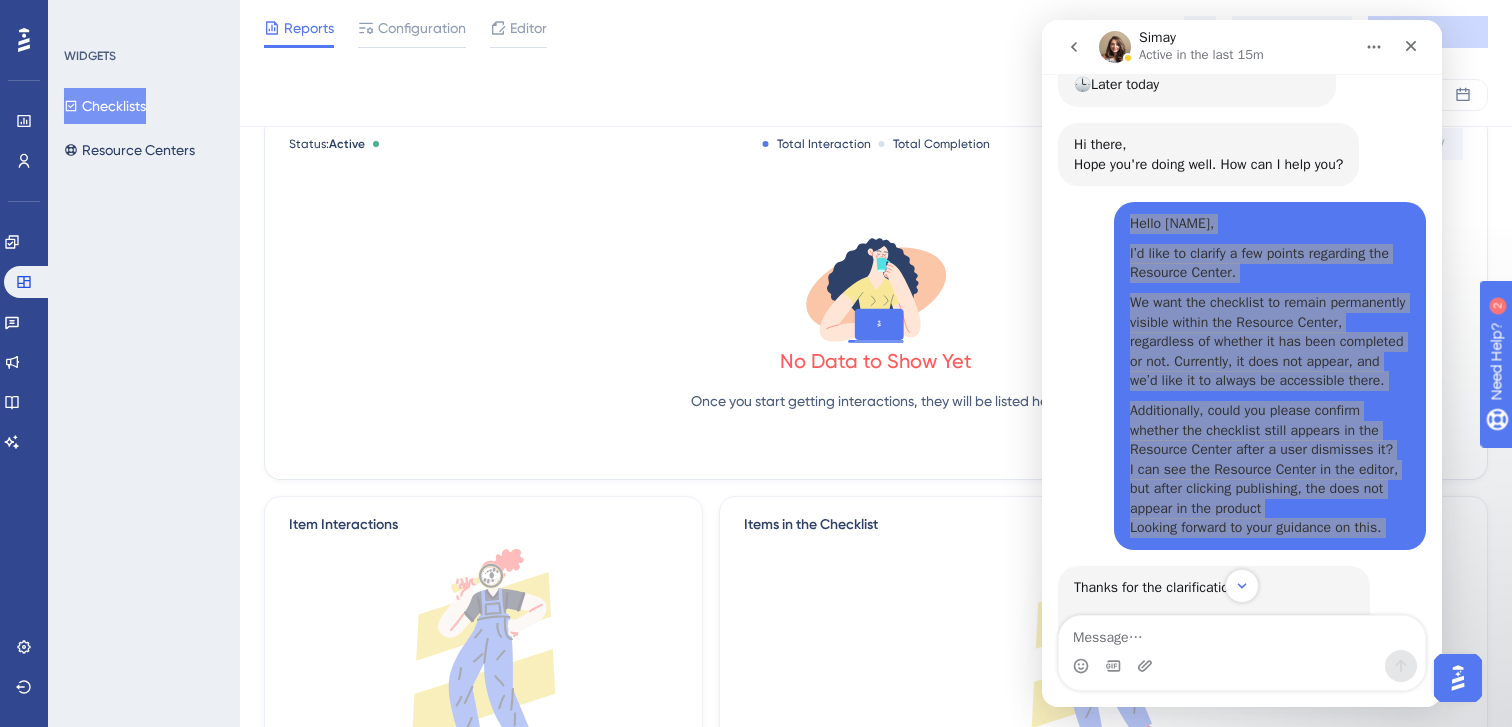 scroll, scrollTop: 314, scrollLeft: 0, axis: vertical 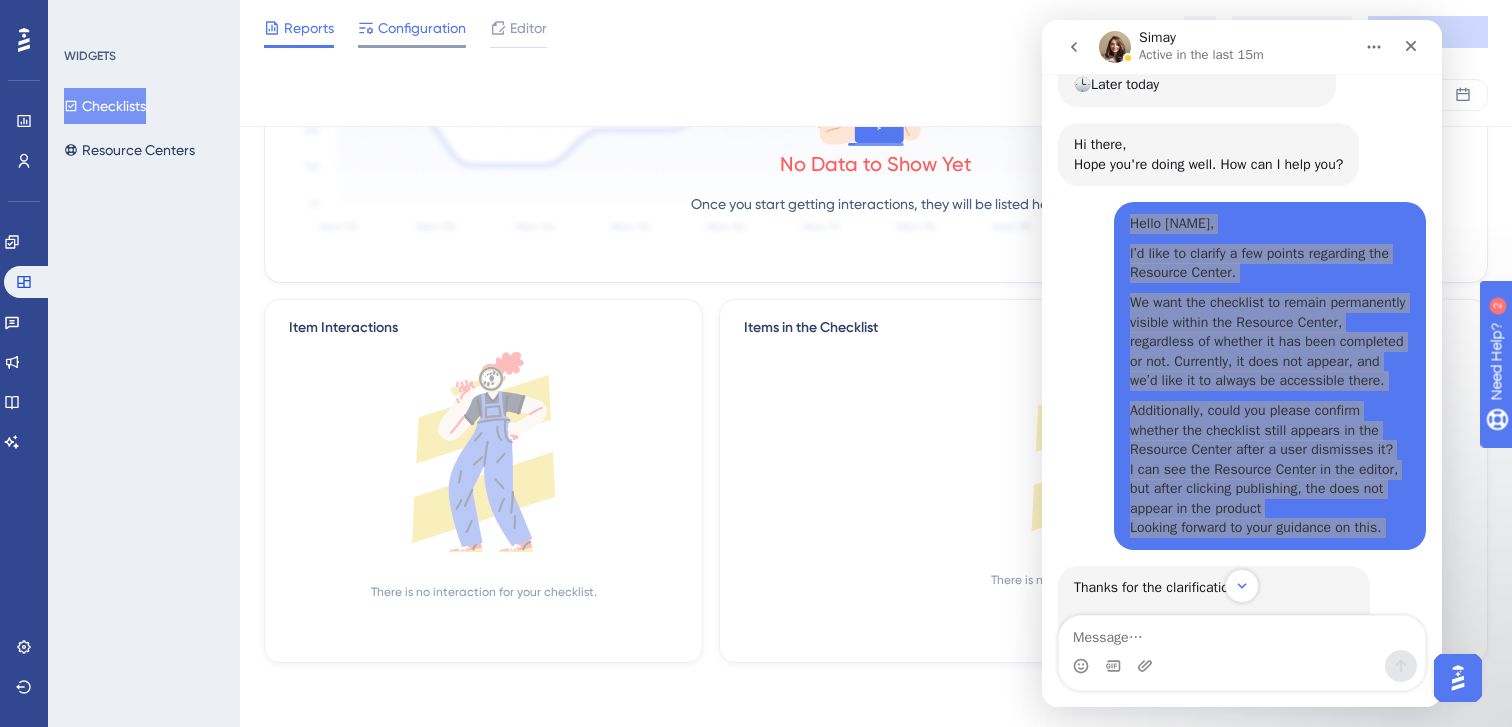 click at bounding box center (412, 46) 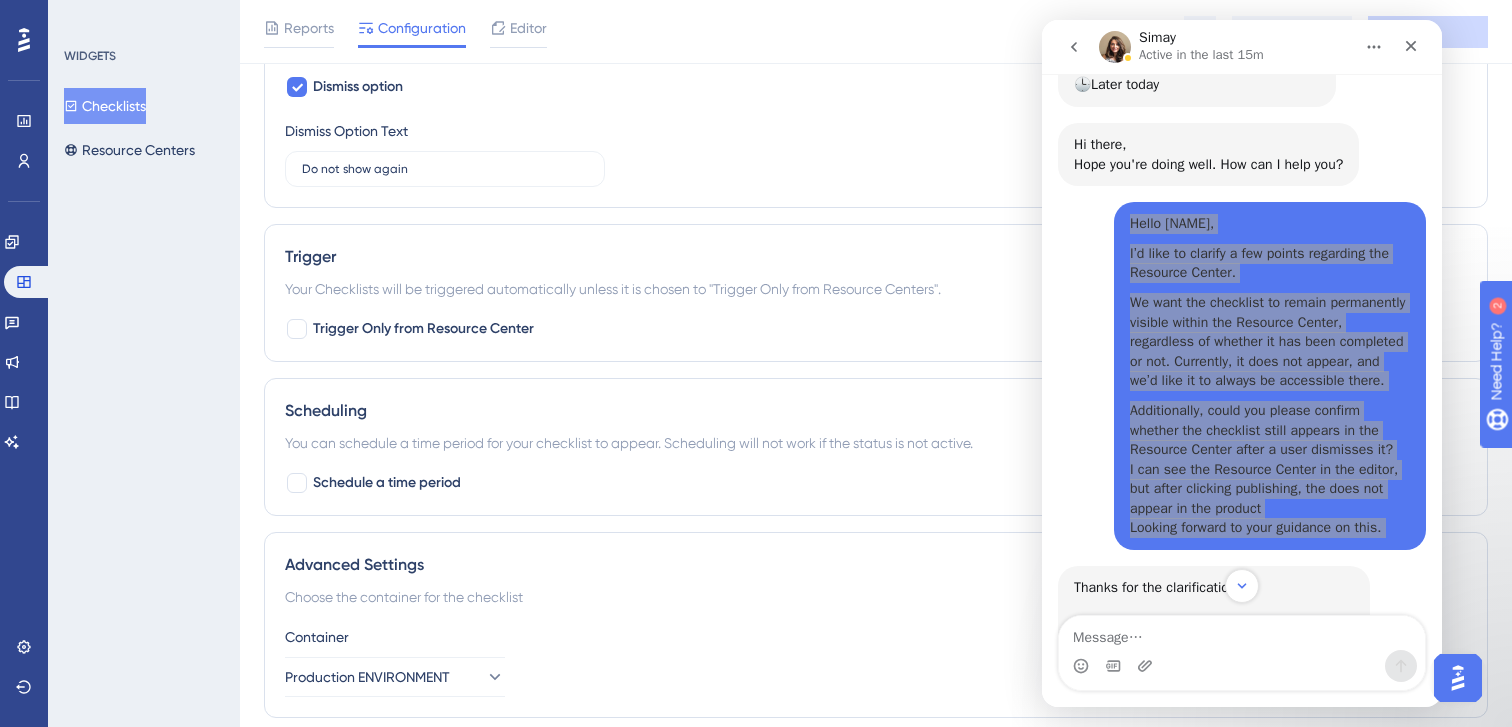 scroll, scrollTop: 1610, scrollLeft: 0, axis: vertical 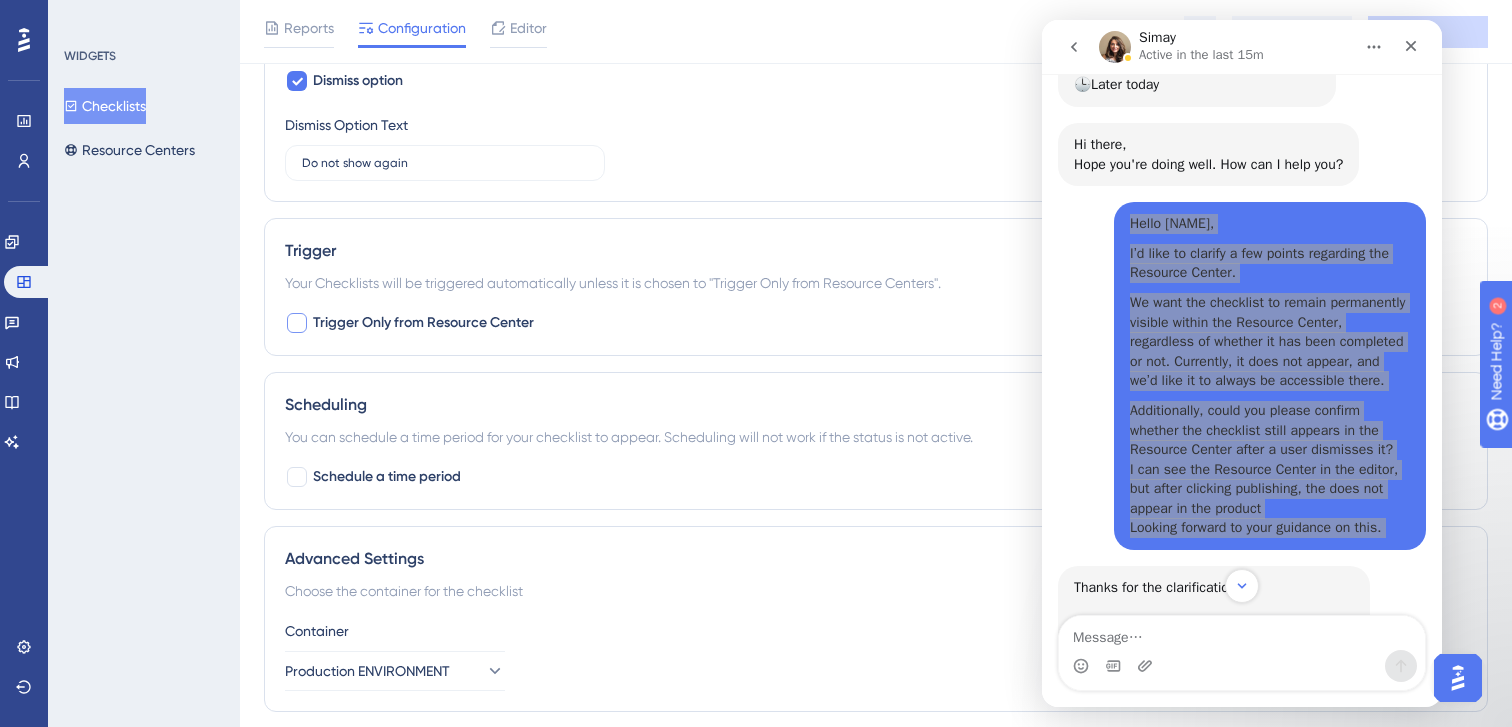 click on "Trigger Only from Resource Center" at bounding box center (423, 323) 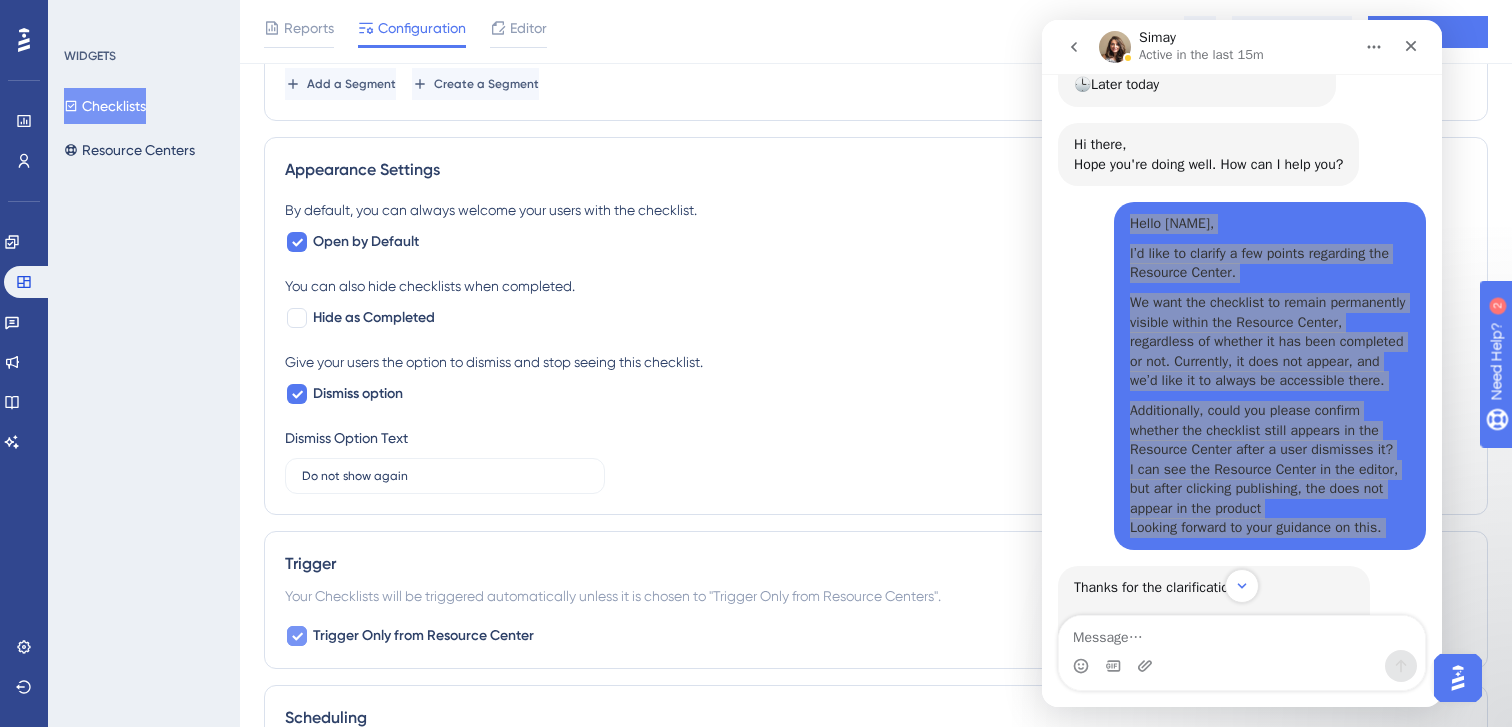 scroll, scrollTop: 1295, scrollLeft: 0, axis: vertical 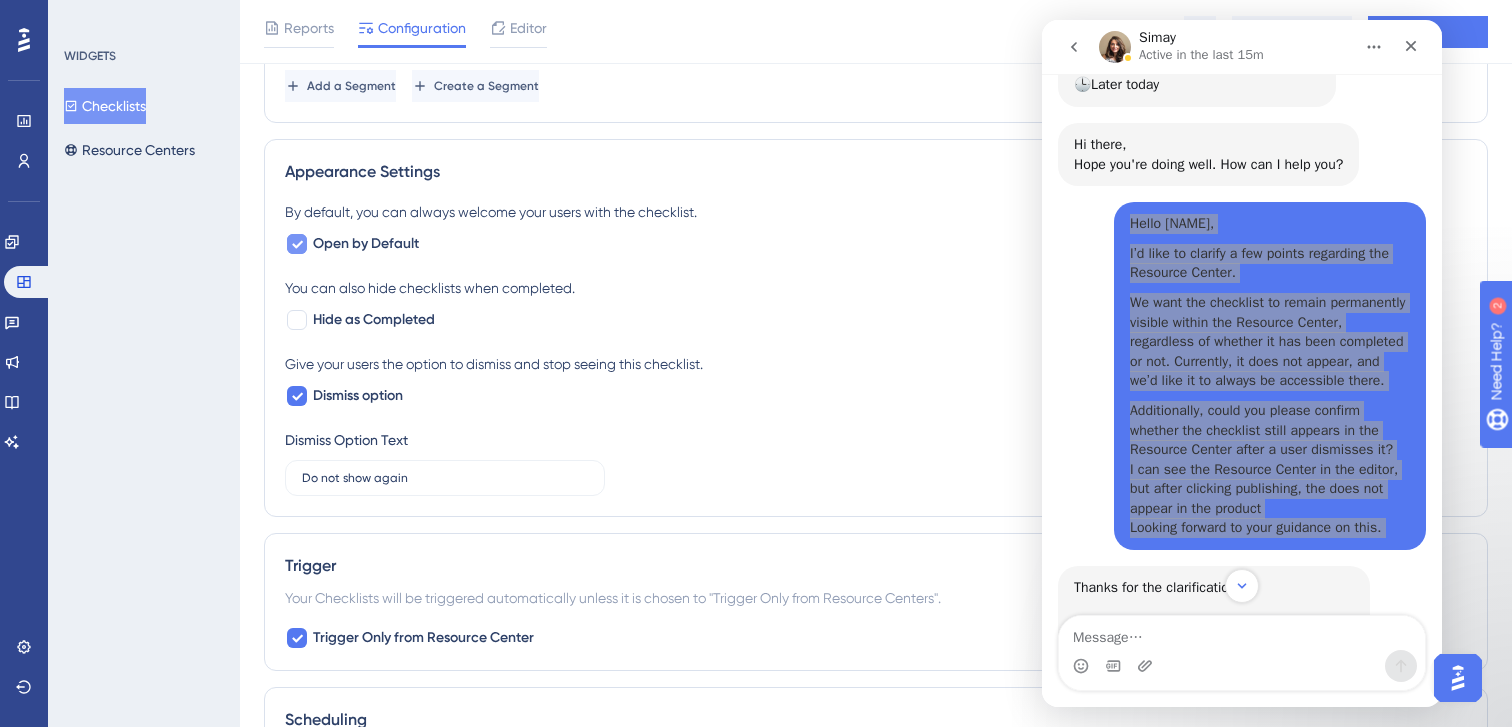 click on "Open by Default" at bounding box center (366, 244) 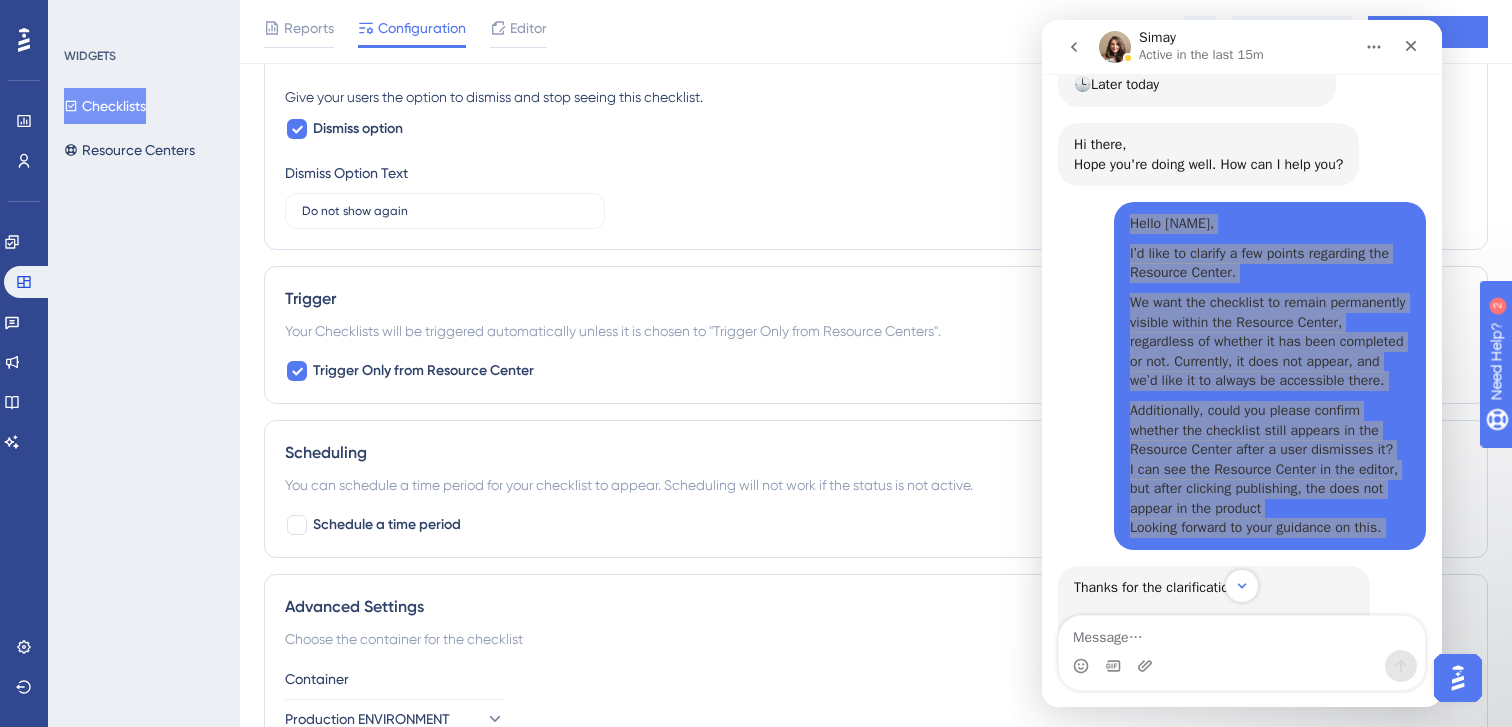 scroll, scrollTop: 1675, scrollLeft: 0, axis: vertical 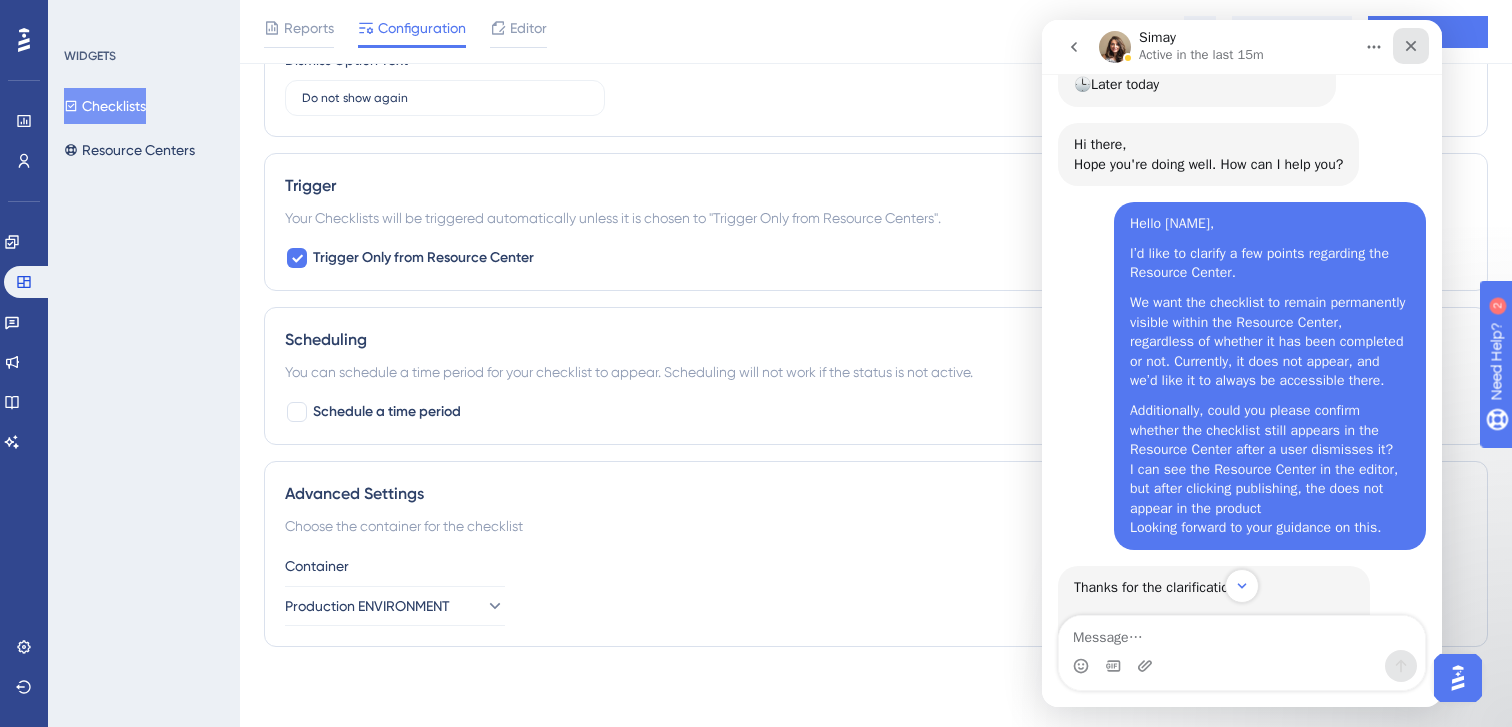 click 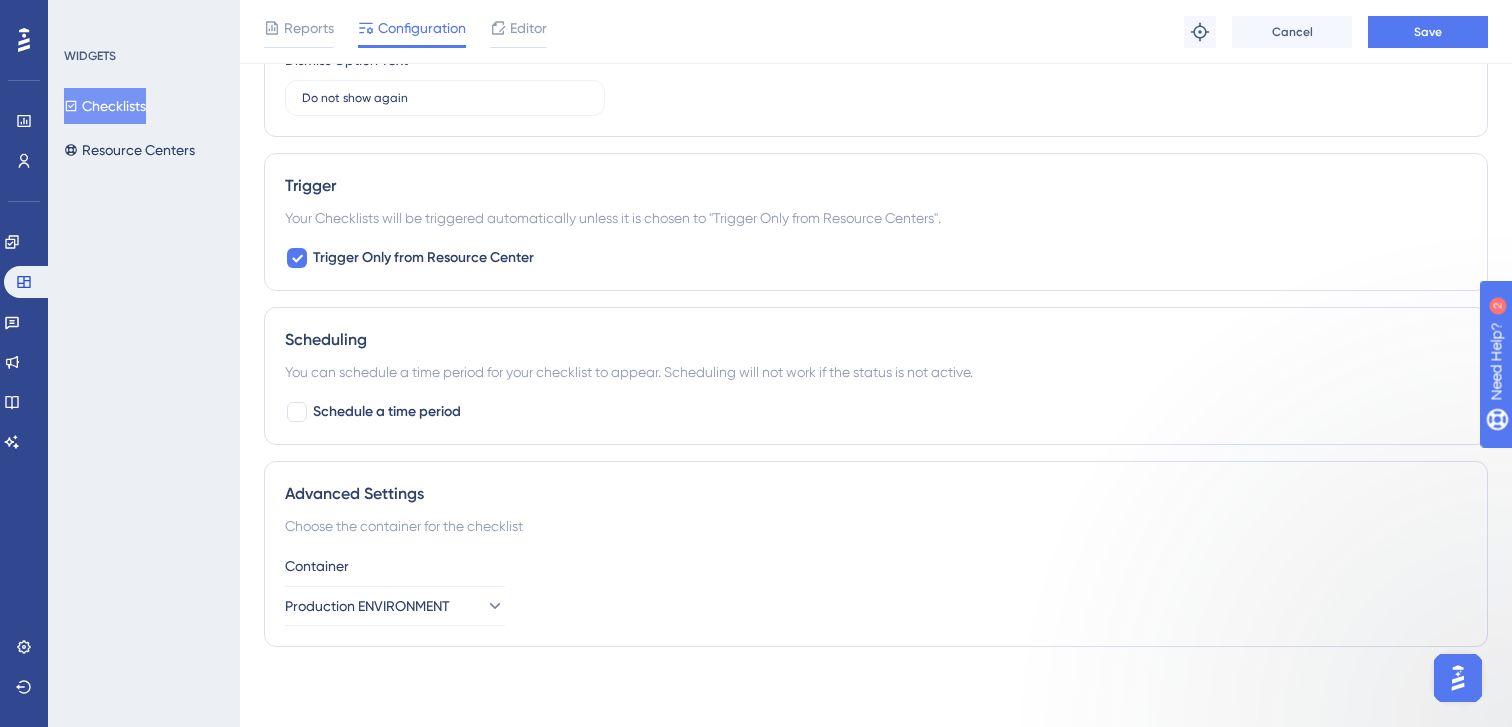 scroll, scrollTop: 0, scrollLeft: 0, axis: both 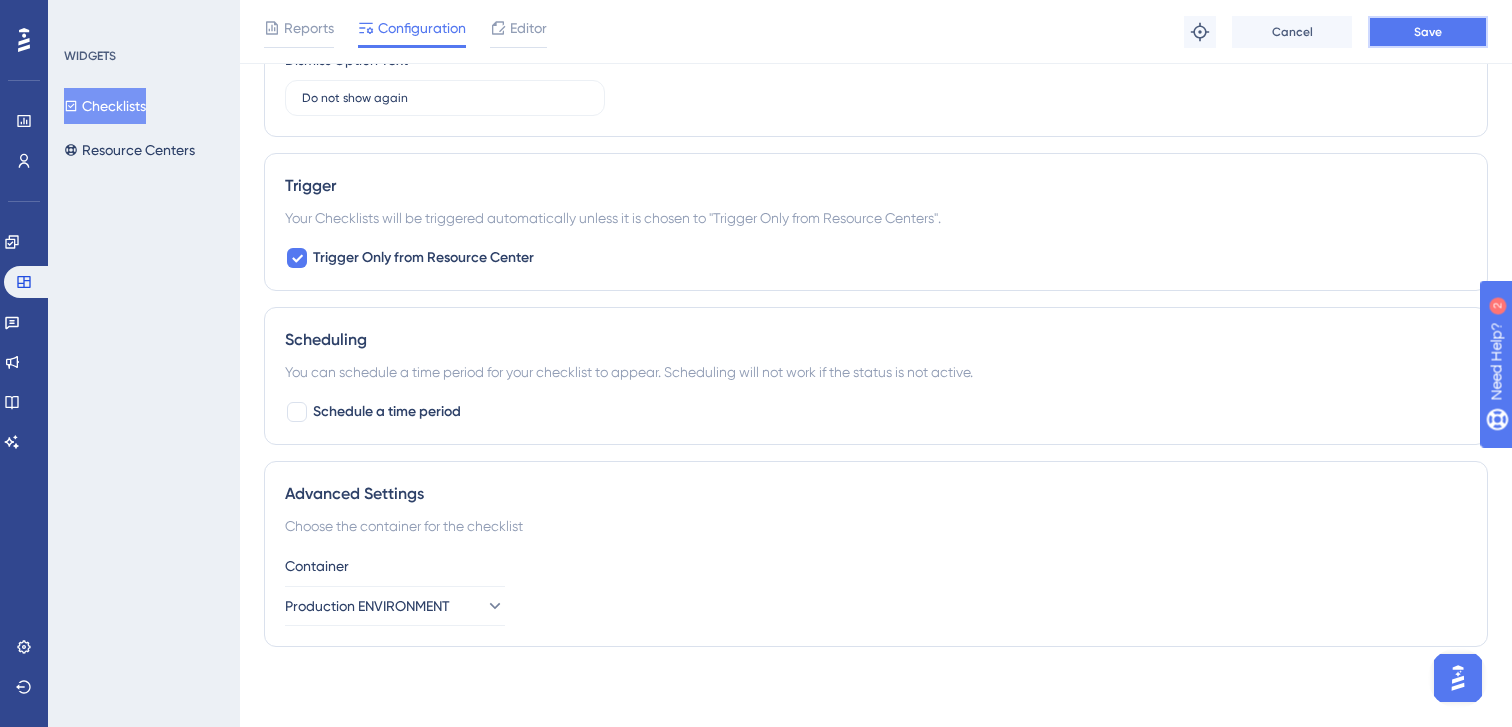 click on "Save" at bounding box center [1428, 32] 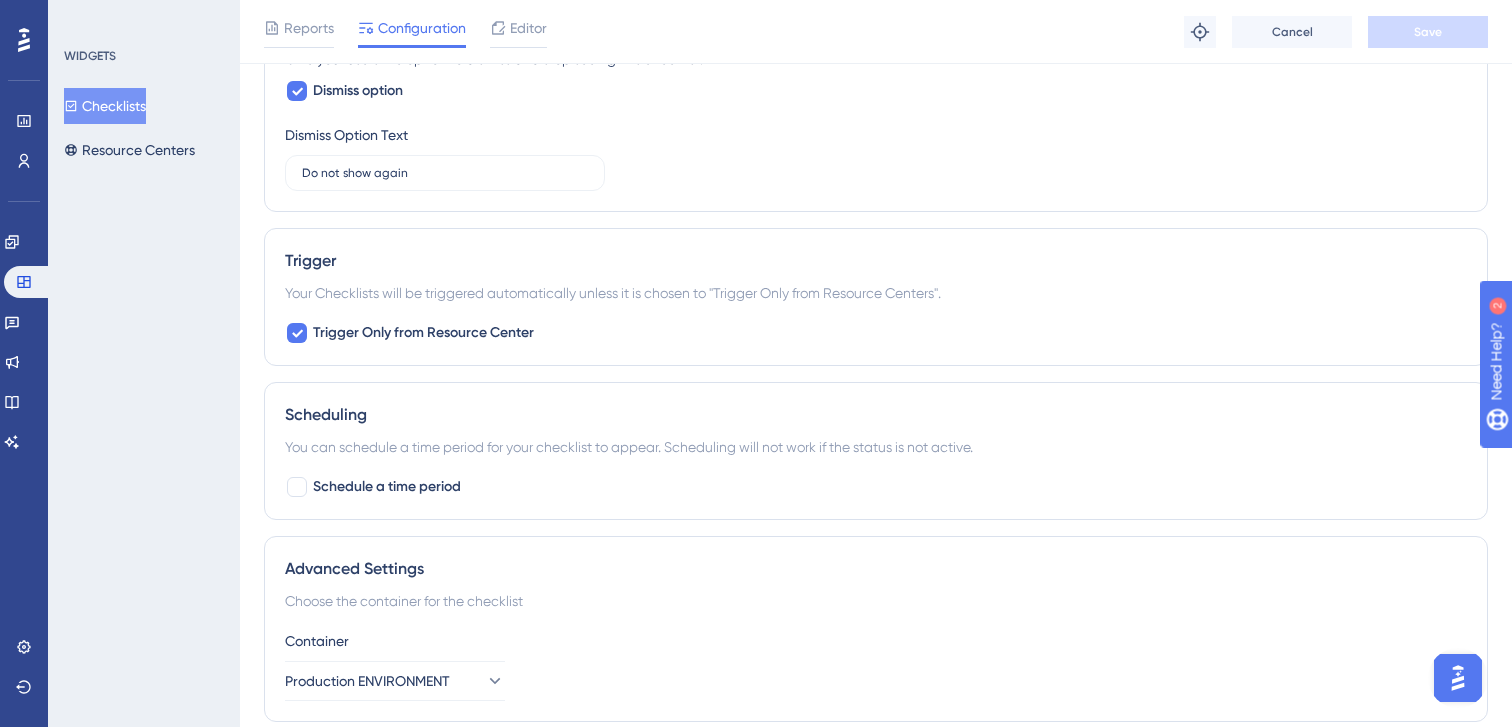 scroll, scrollTop: 1657, scrollLeft: 0, axis: vertical 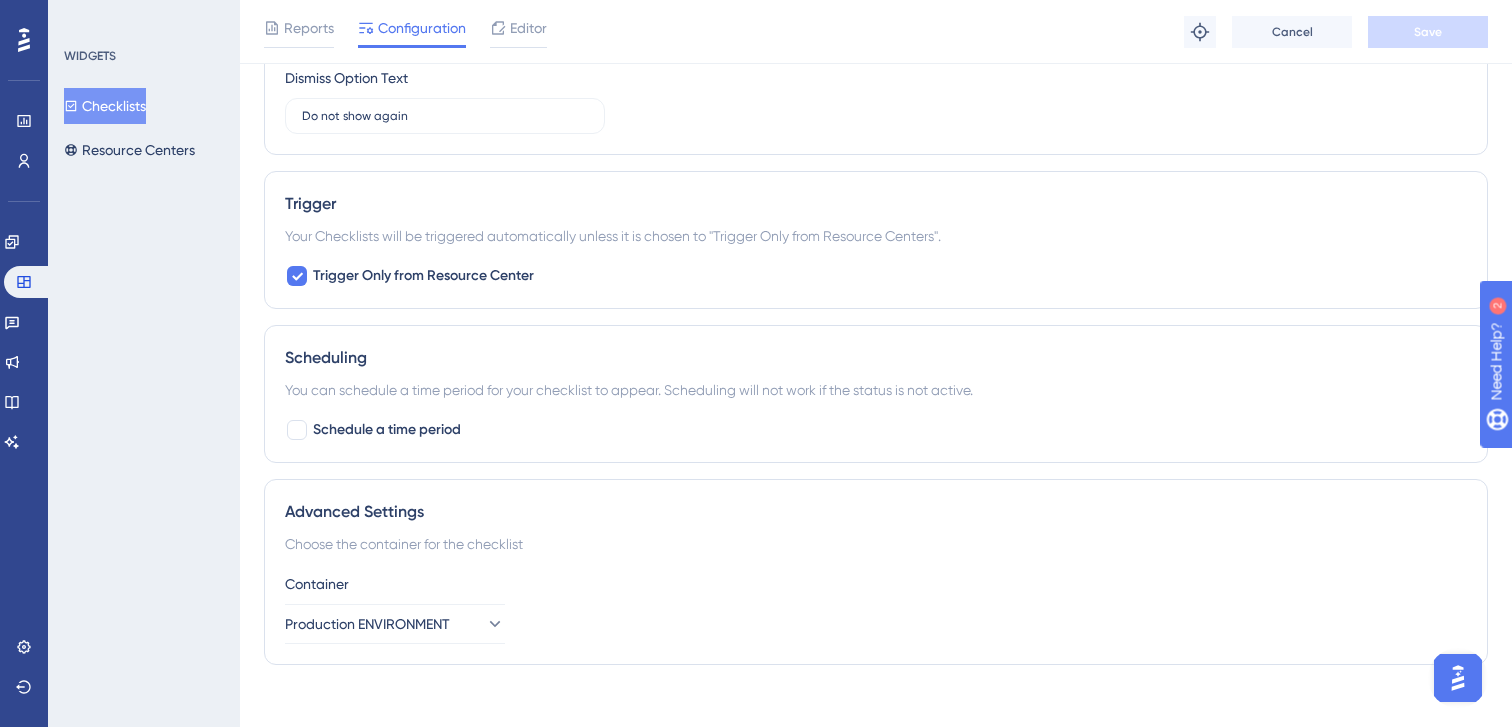 click on "Checklists" at bounding box center [105, 106] 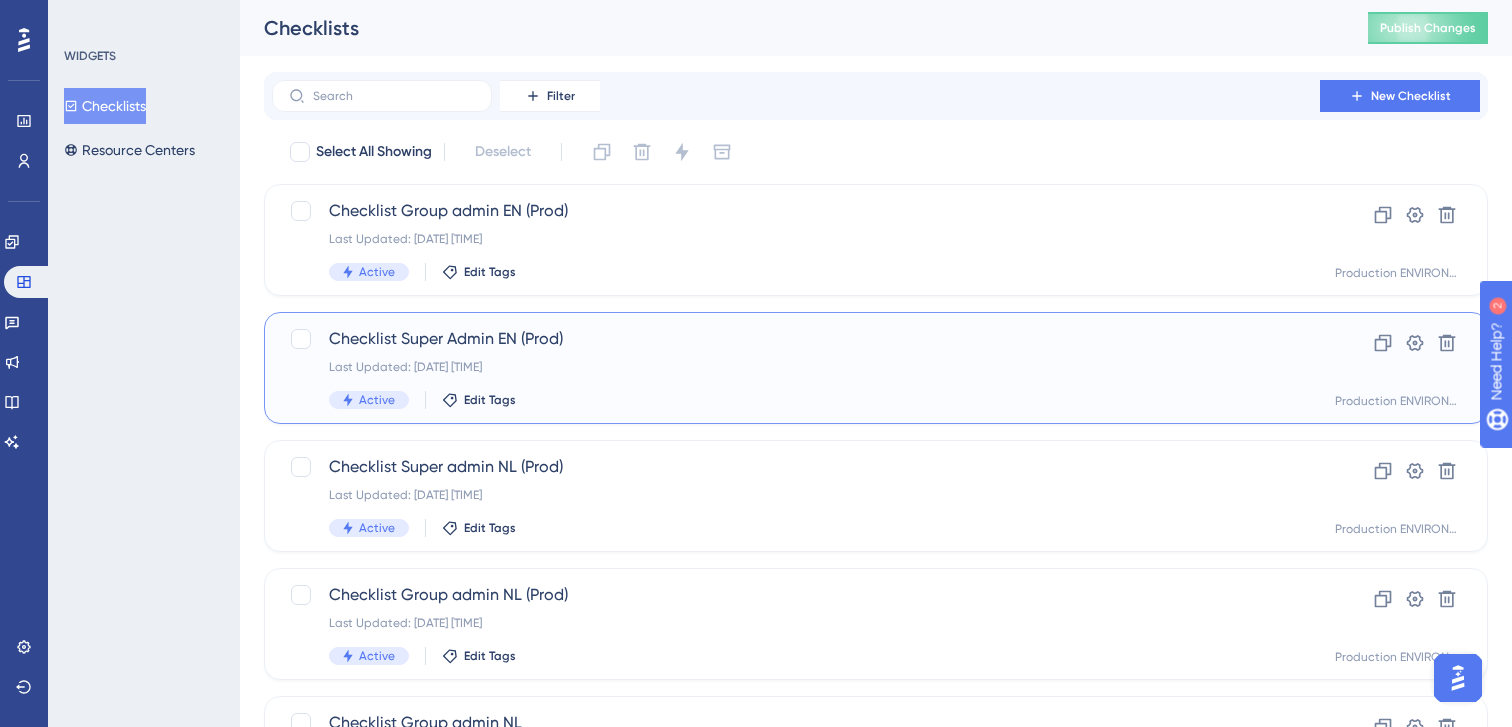 click on "Last Updated: [DATE] [TIME]" at bounding box center (796, 367) 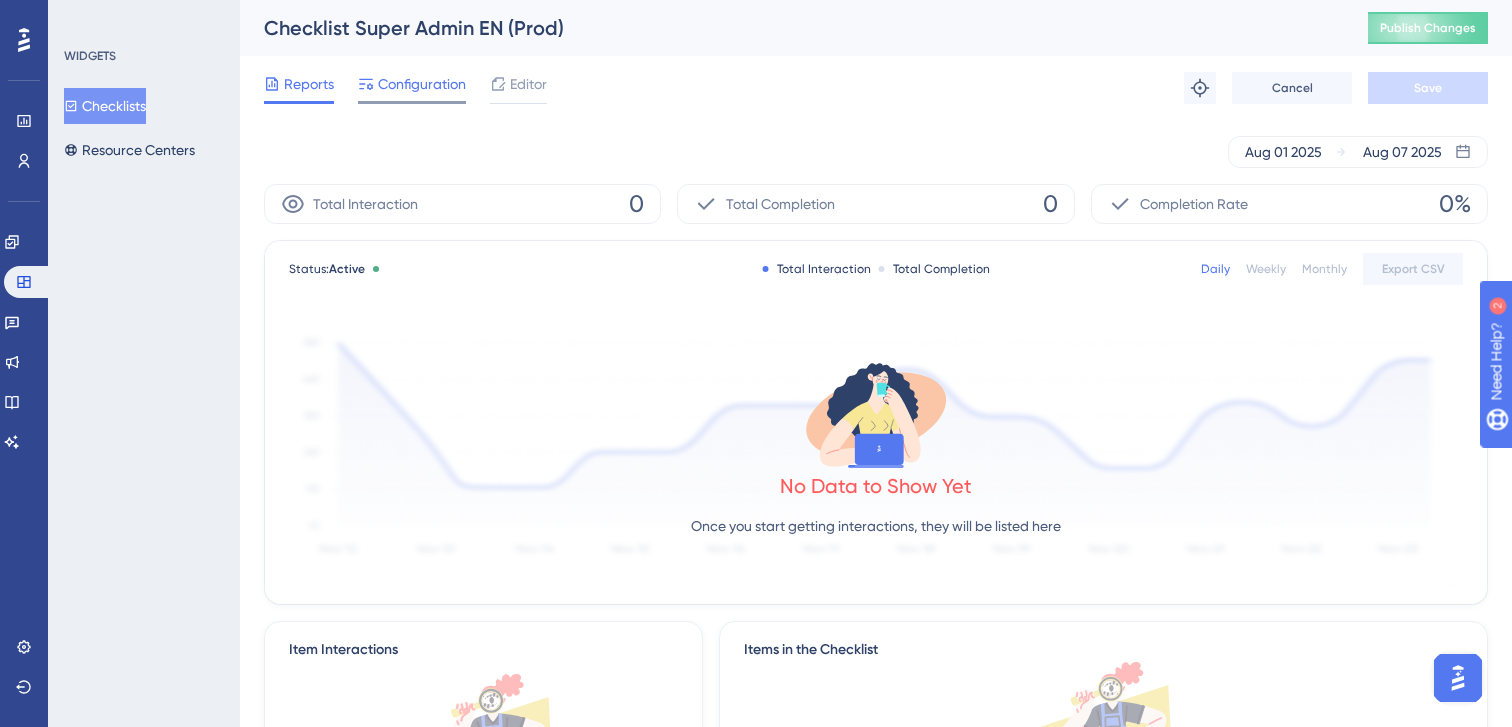click on "Configuration" at bounding box center [422, 84] 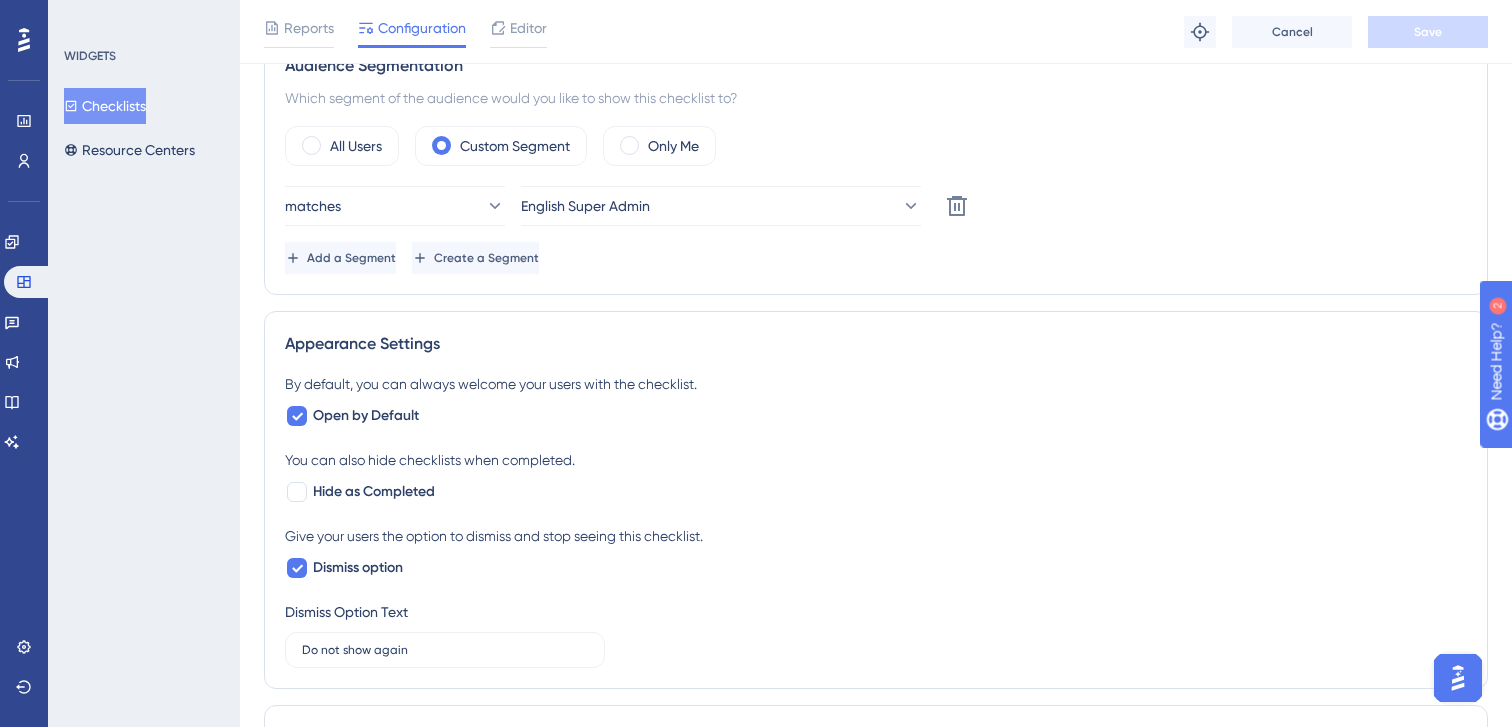 scroll, scrollTop: 1240, scrollLeft: 0, axis: vertical 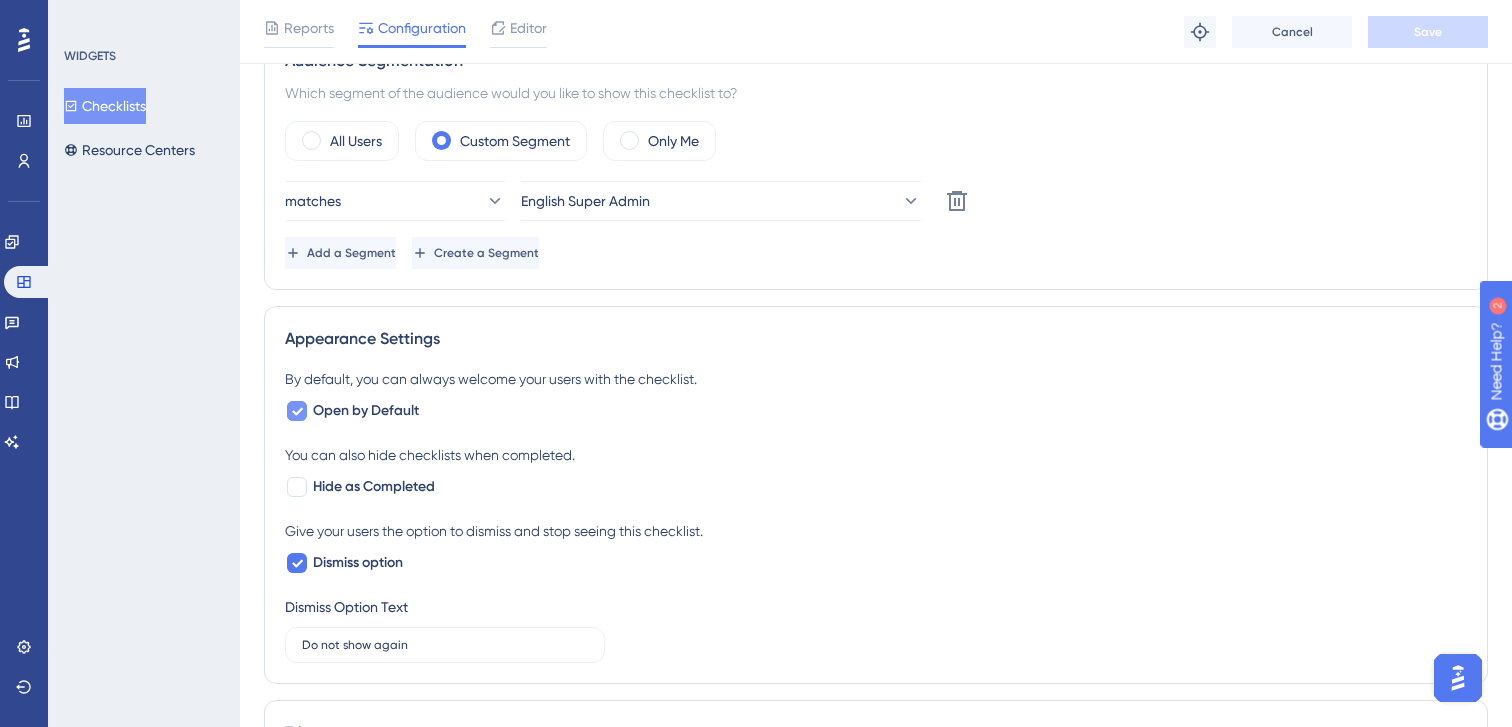 click 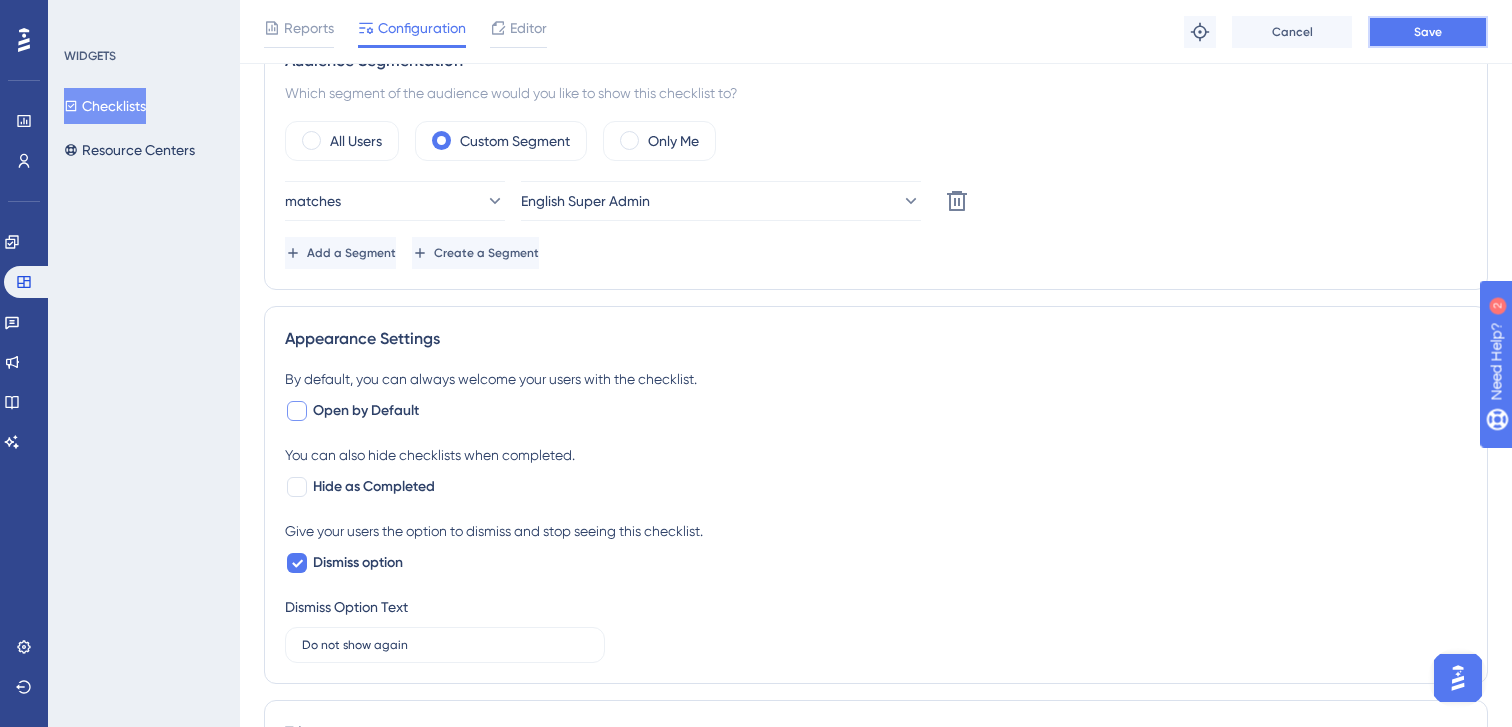 click on "Save" at bounding box center [1428, 32] 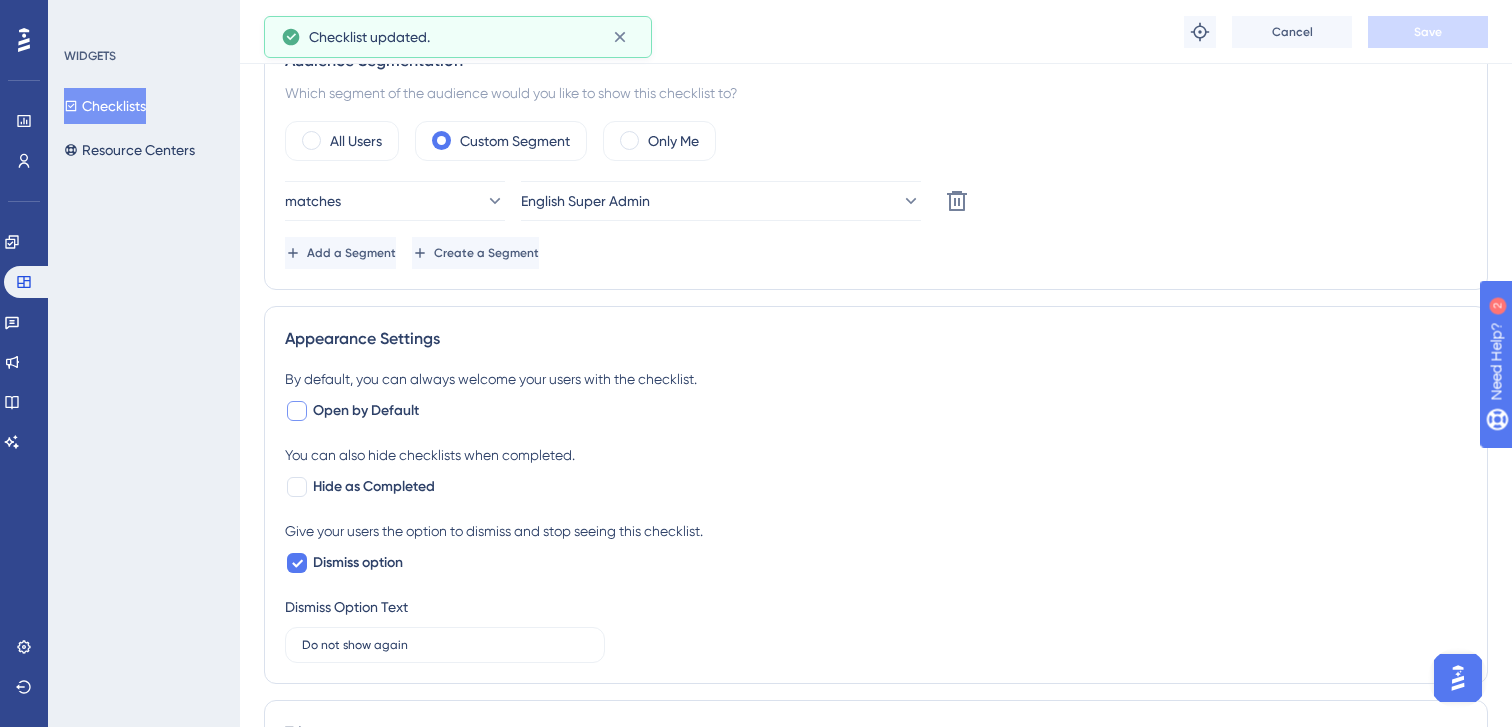 click on "Checklists" at bounding box center (105, 106) 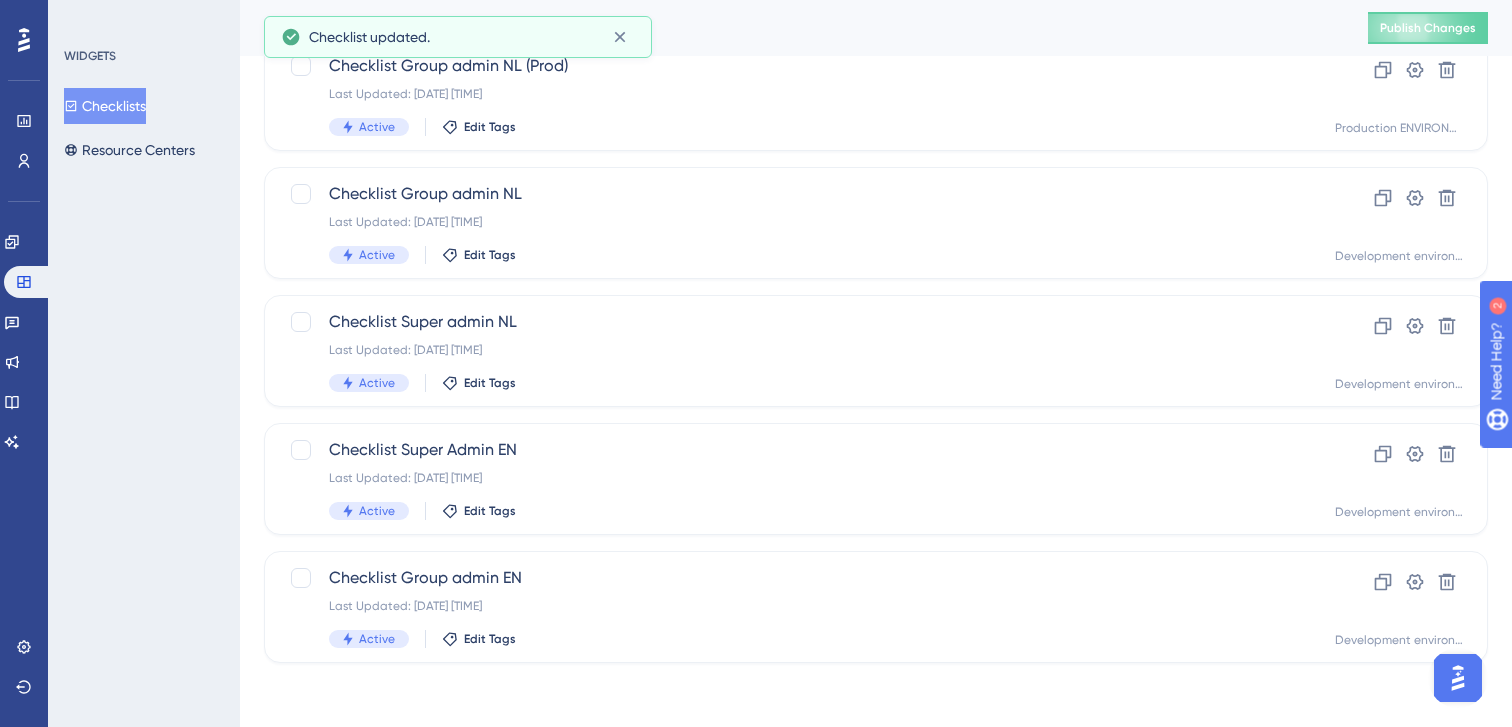 scroll, scrollTop: 0, scrollLeft: 0, axis: both 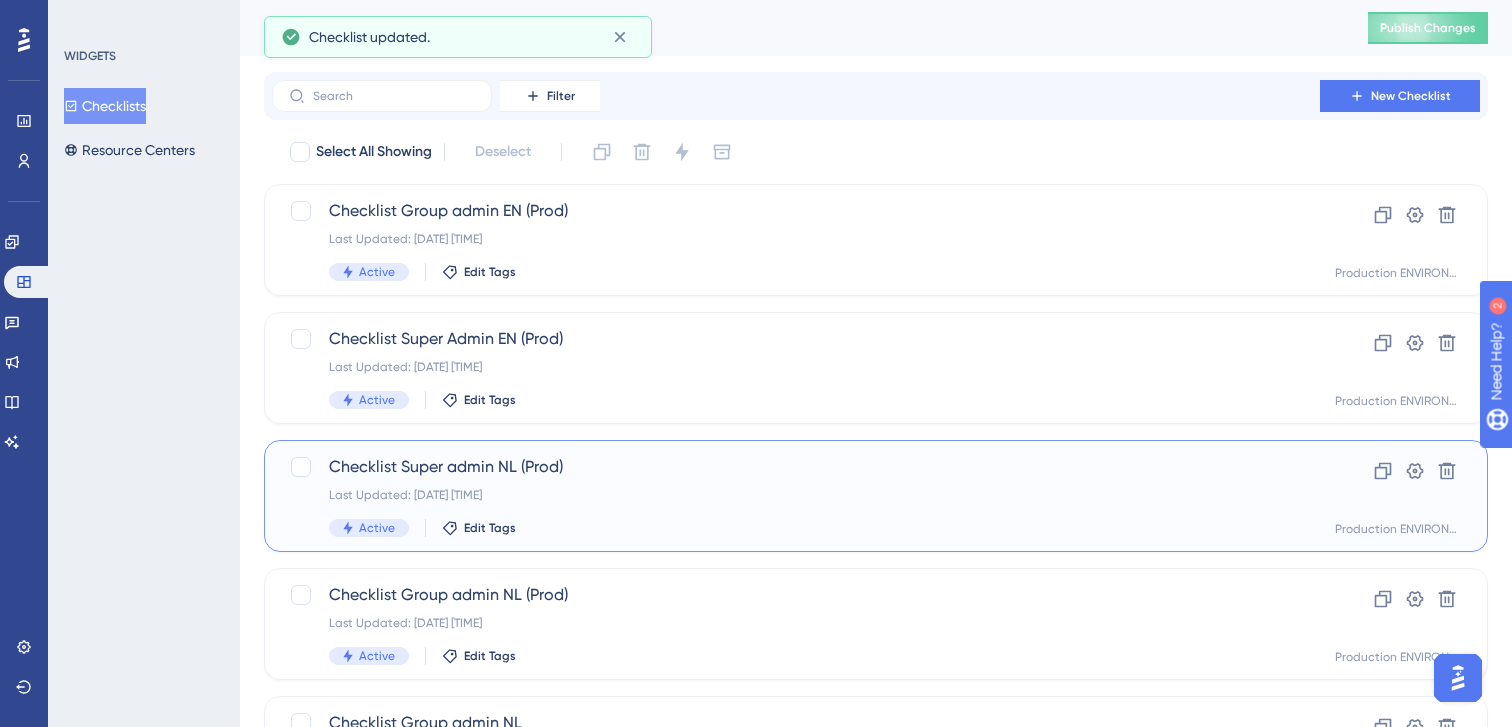 click on "Last Updated: [DATE] [TIME]" at bounding box center (796, 495) 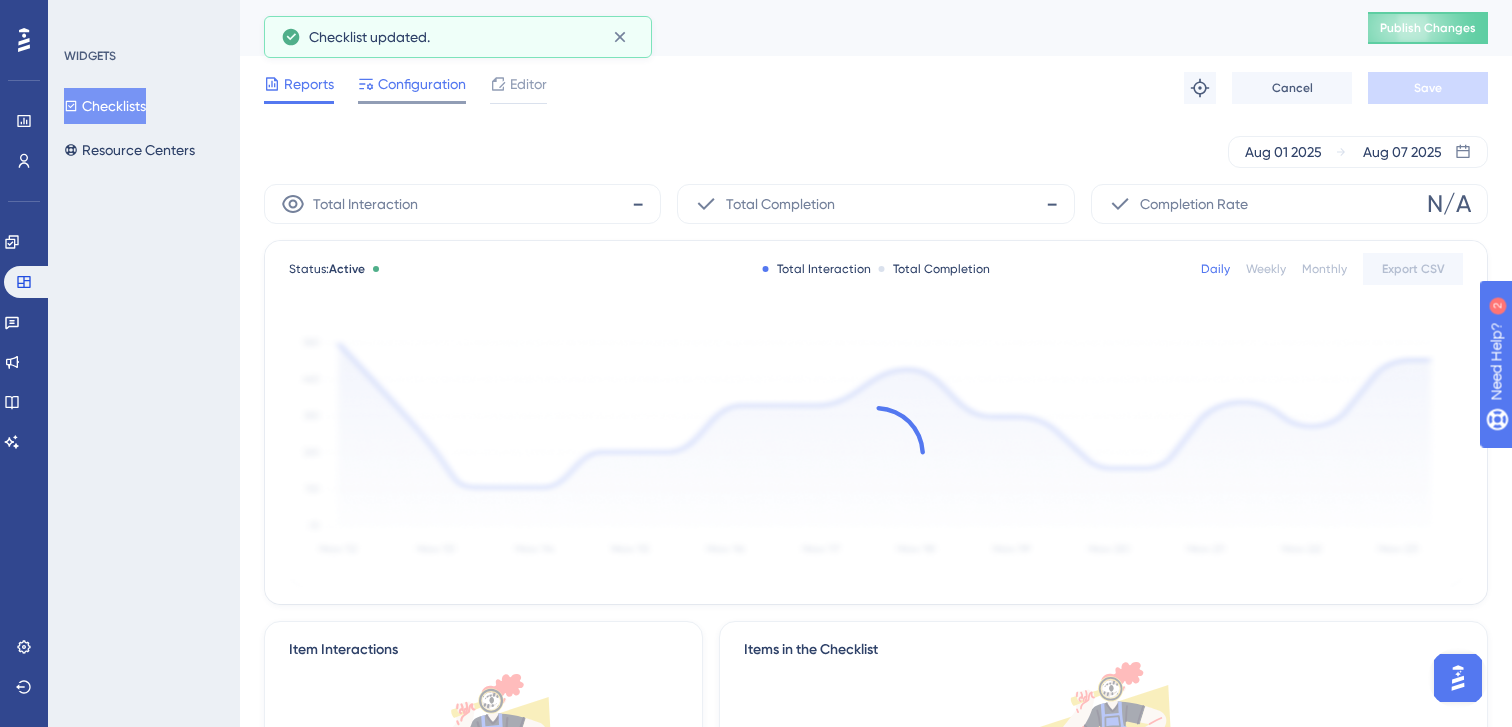 click on "Configuration" at bounding box center (422, 84) 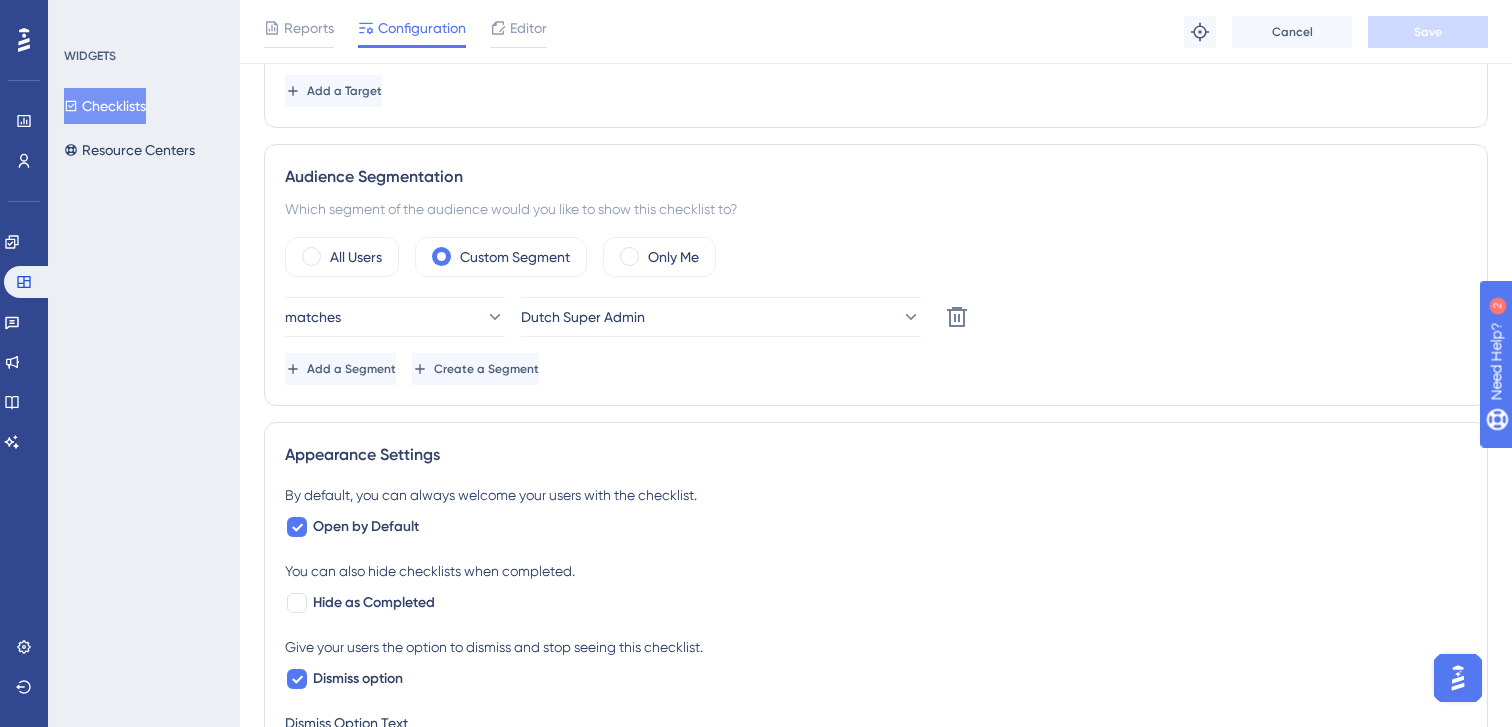 scroll, scrollTop: 1787, scrollLeft: 0, axis: vertical 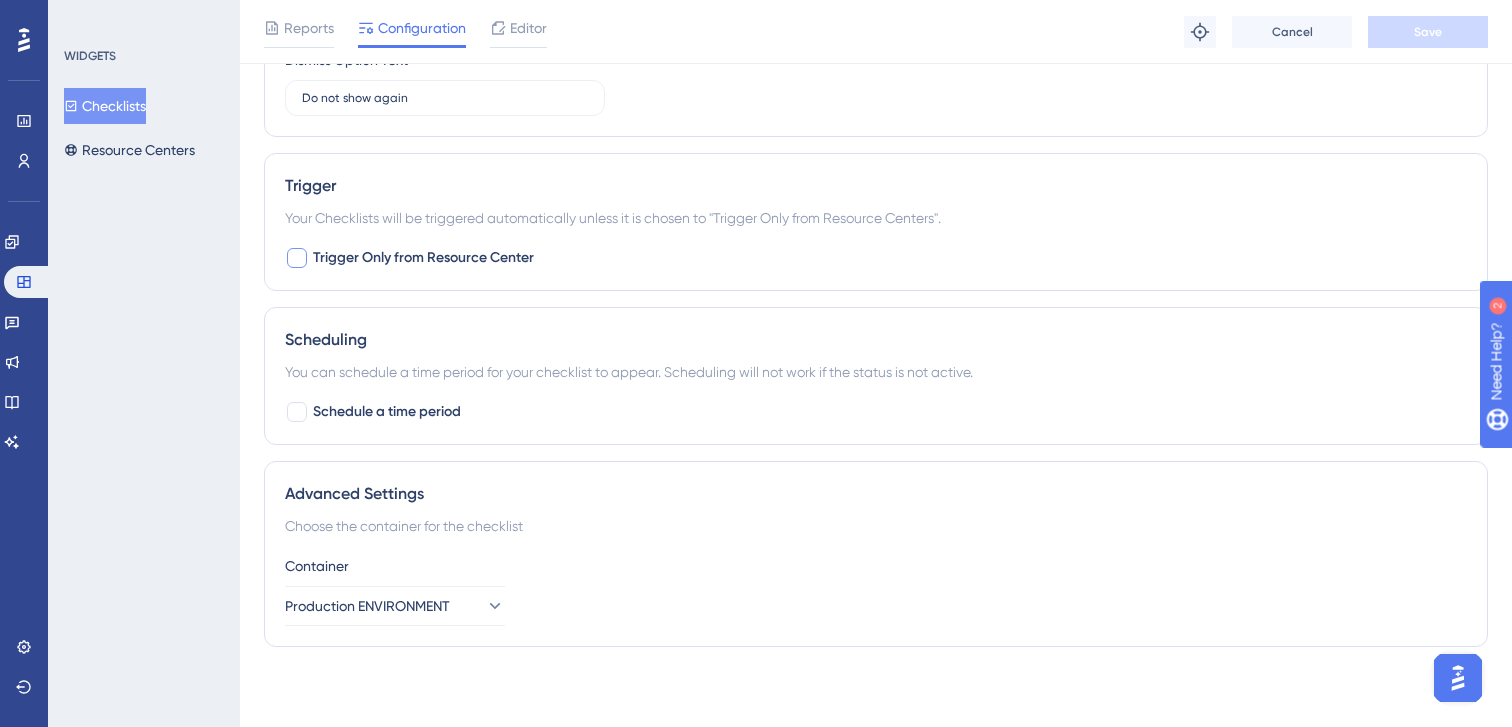 click on "Trigger Only from Resource Center" at bounding box center (423, 258) 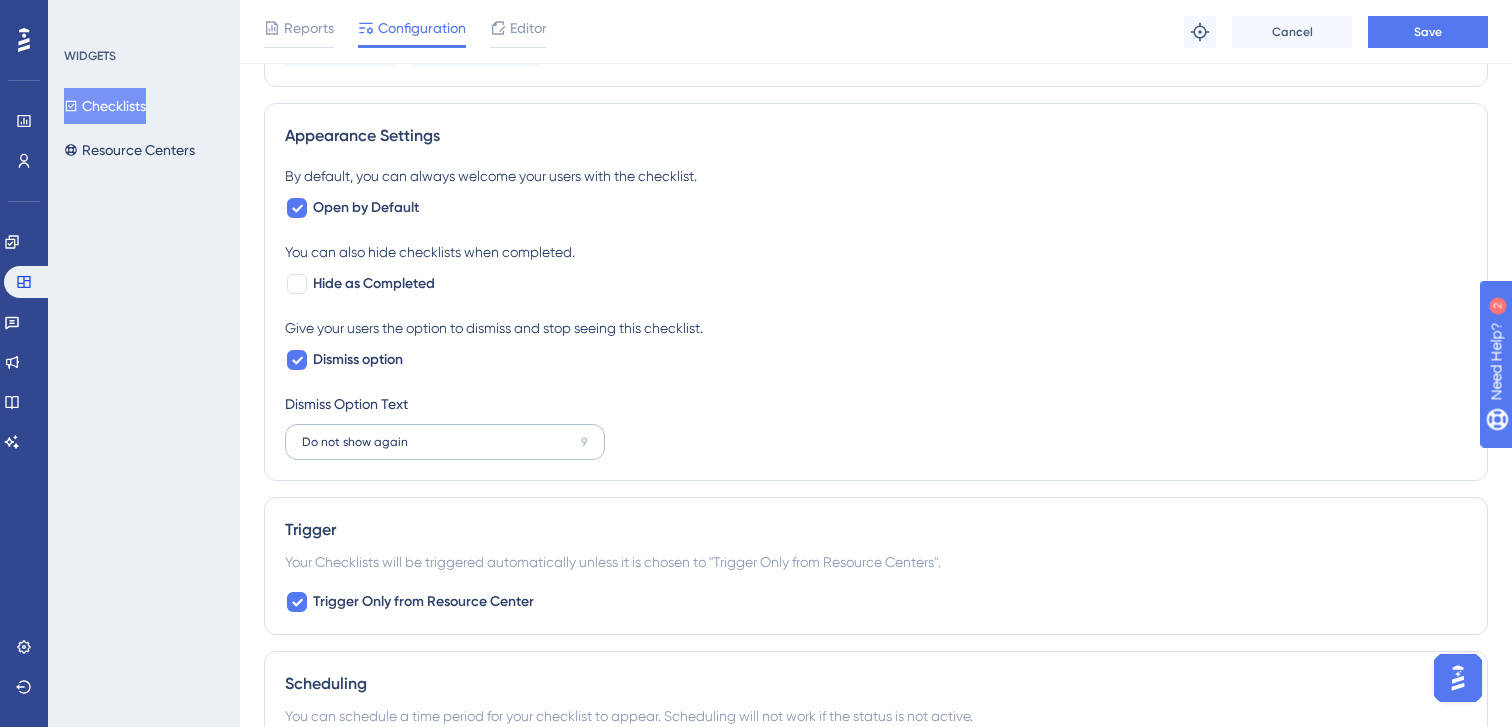 scroll, scrollTop: 1440, scrollLeft: 0, axis: vertical 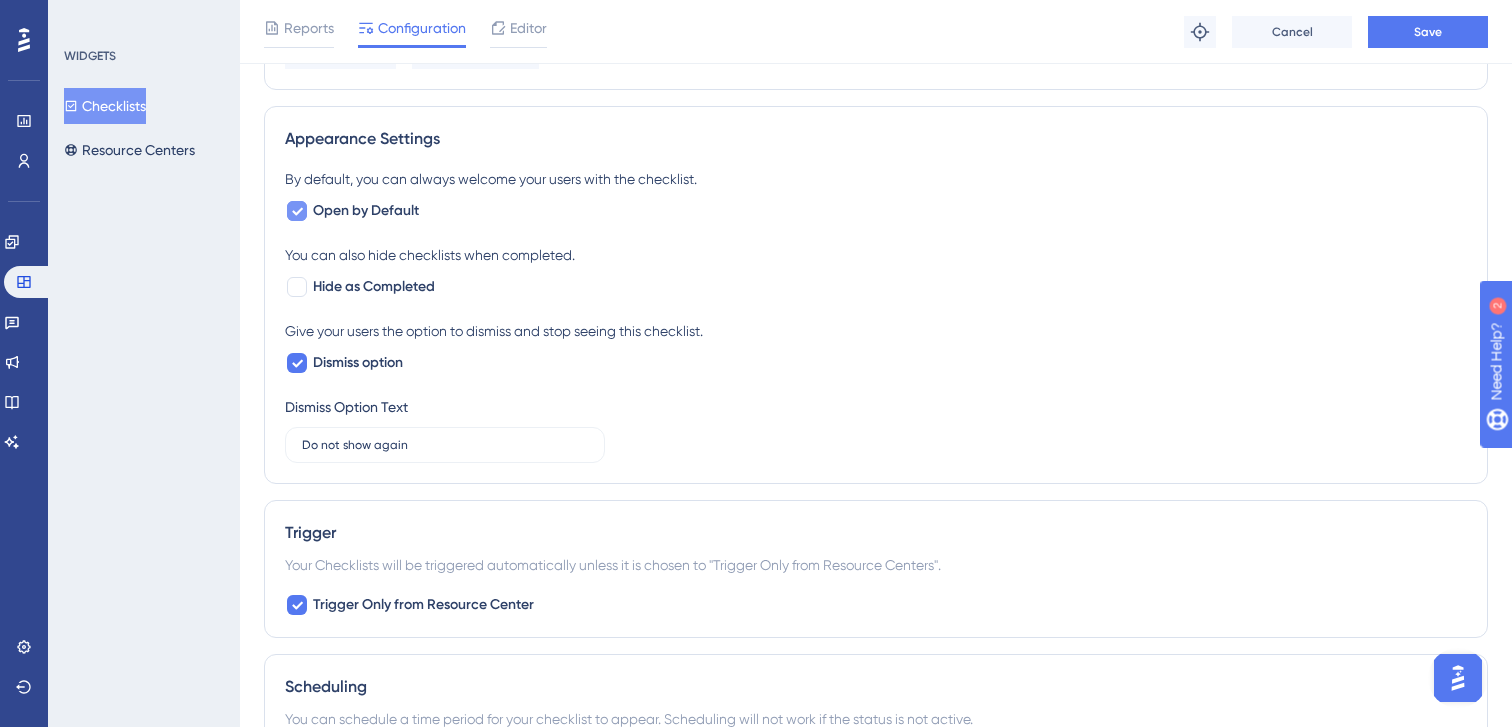 click on "Open by Default" at bounding box center (366, 211) 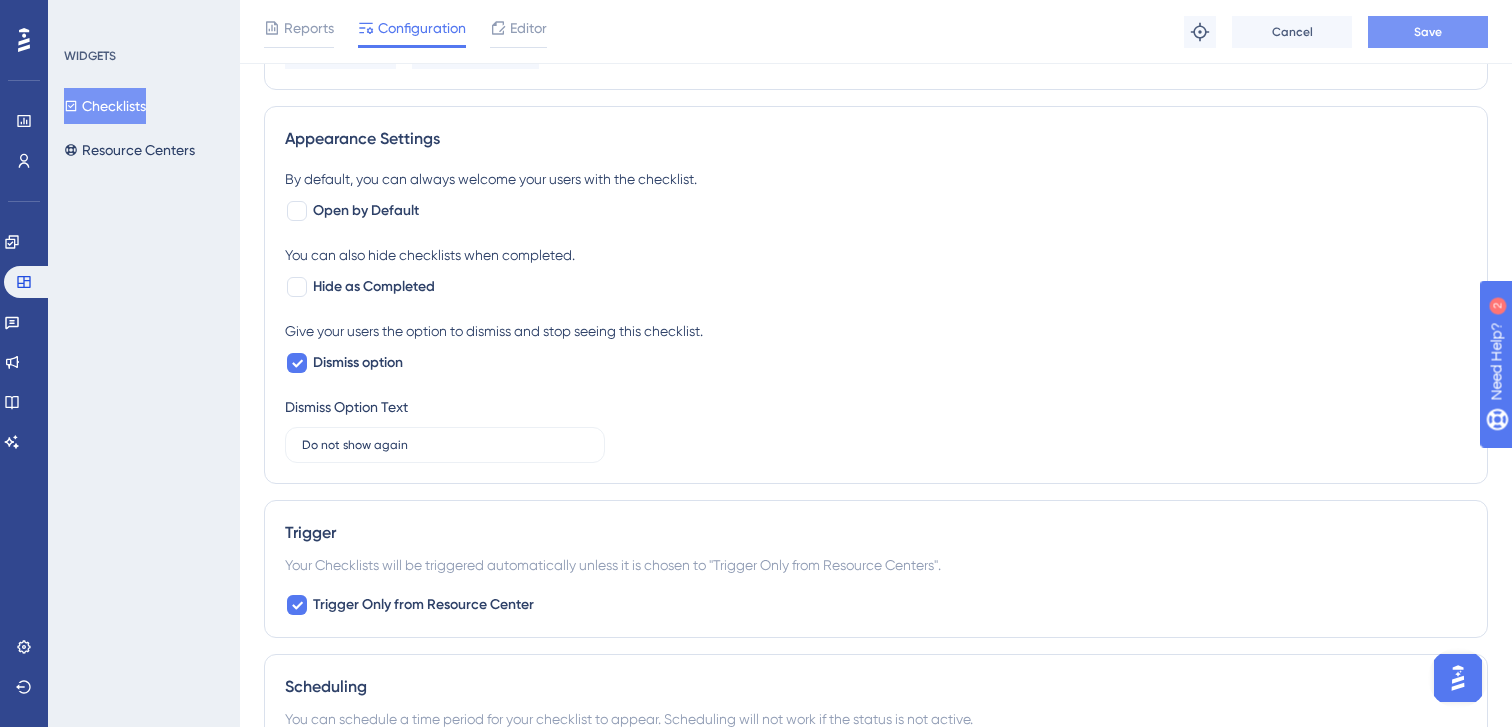 click on "Save" at bounding box center [1428, 32] 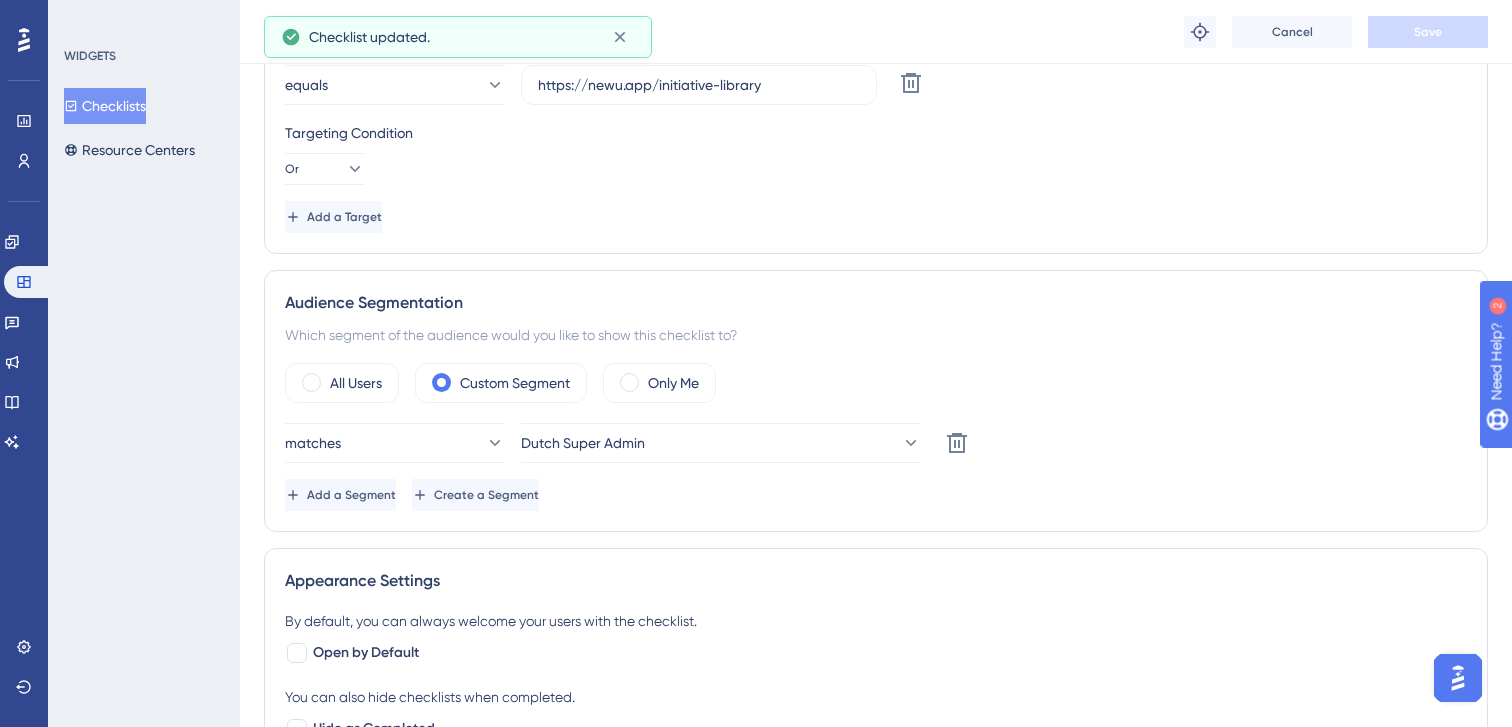scroll, scrollTop: 1013, scrollLeft: 0, axis: vertical 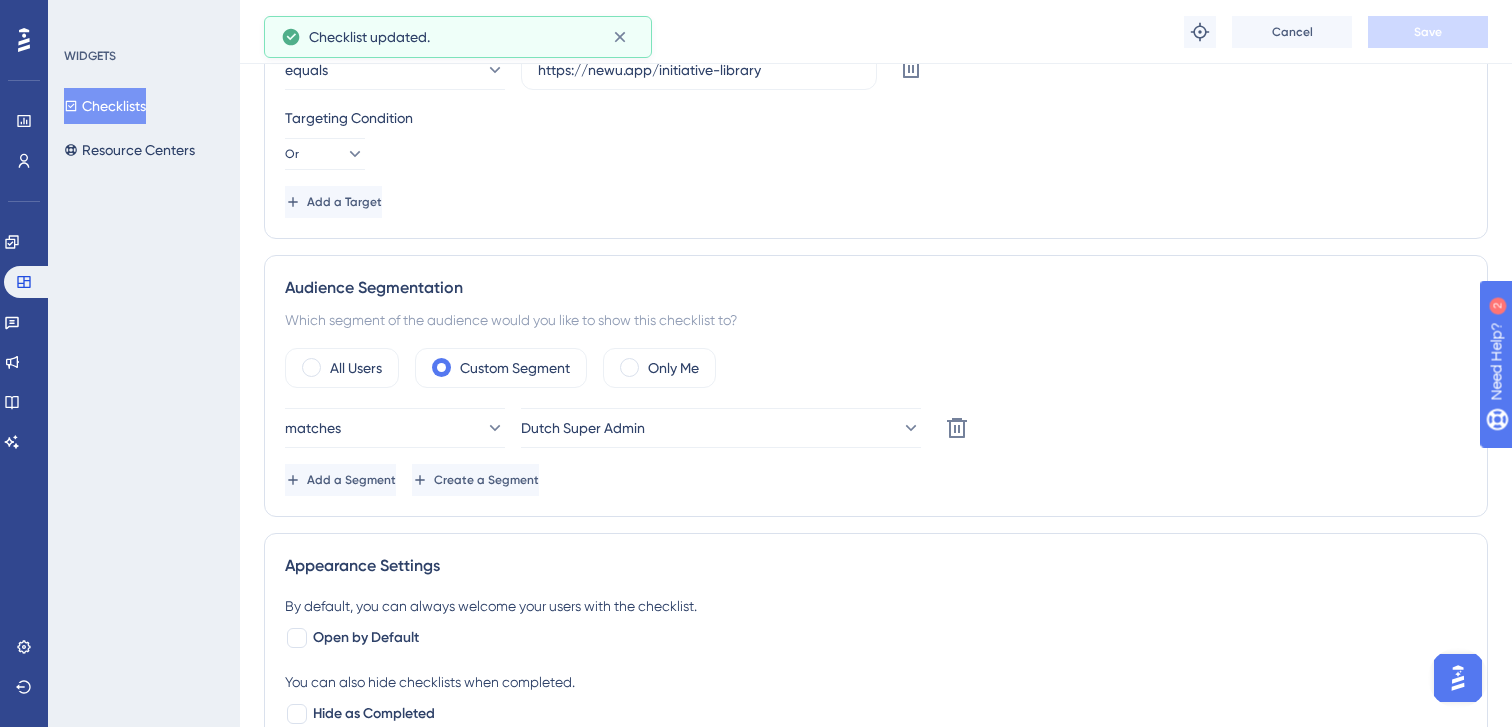 click on "Checklists" at bounding box center [105, 106] 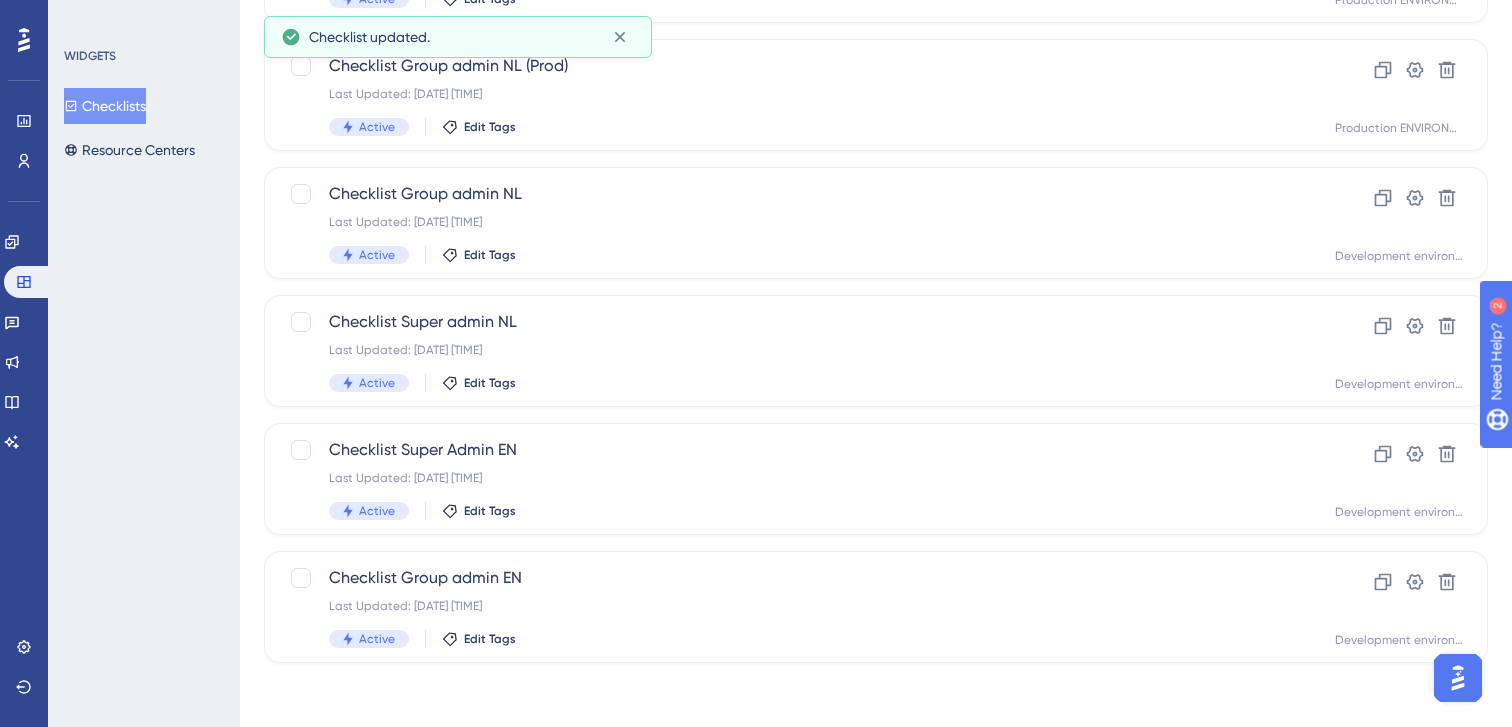scroll, scrollTop: 0, scrollLeft: 0, axis: both 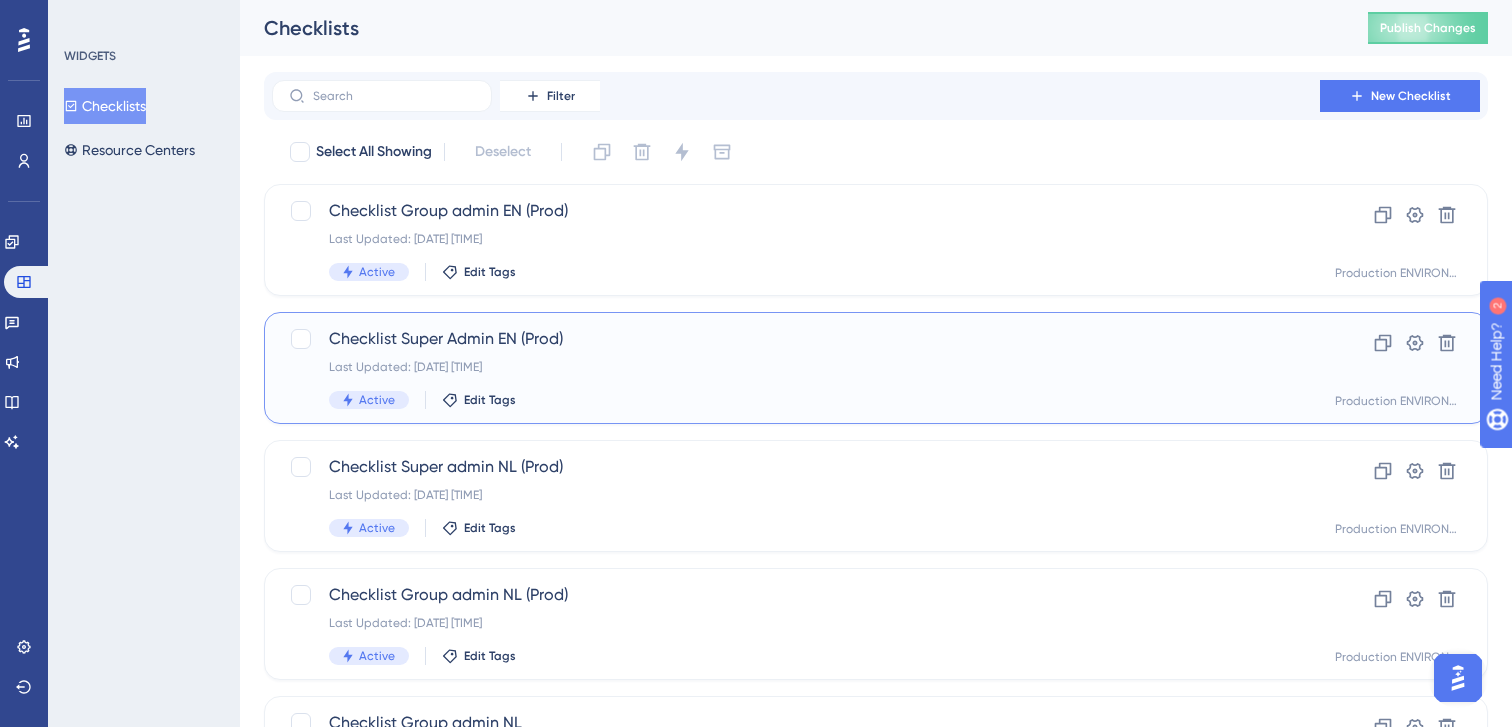 click on "Checklist Super Admin EN (Prod) Last Updated: [DATE] [TIME] Active Edit Tags" at bounding box center (796, 368) 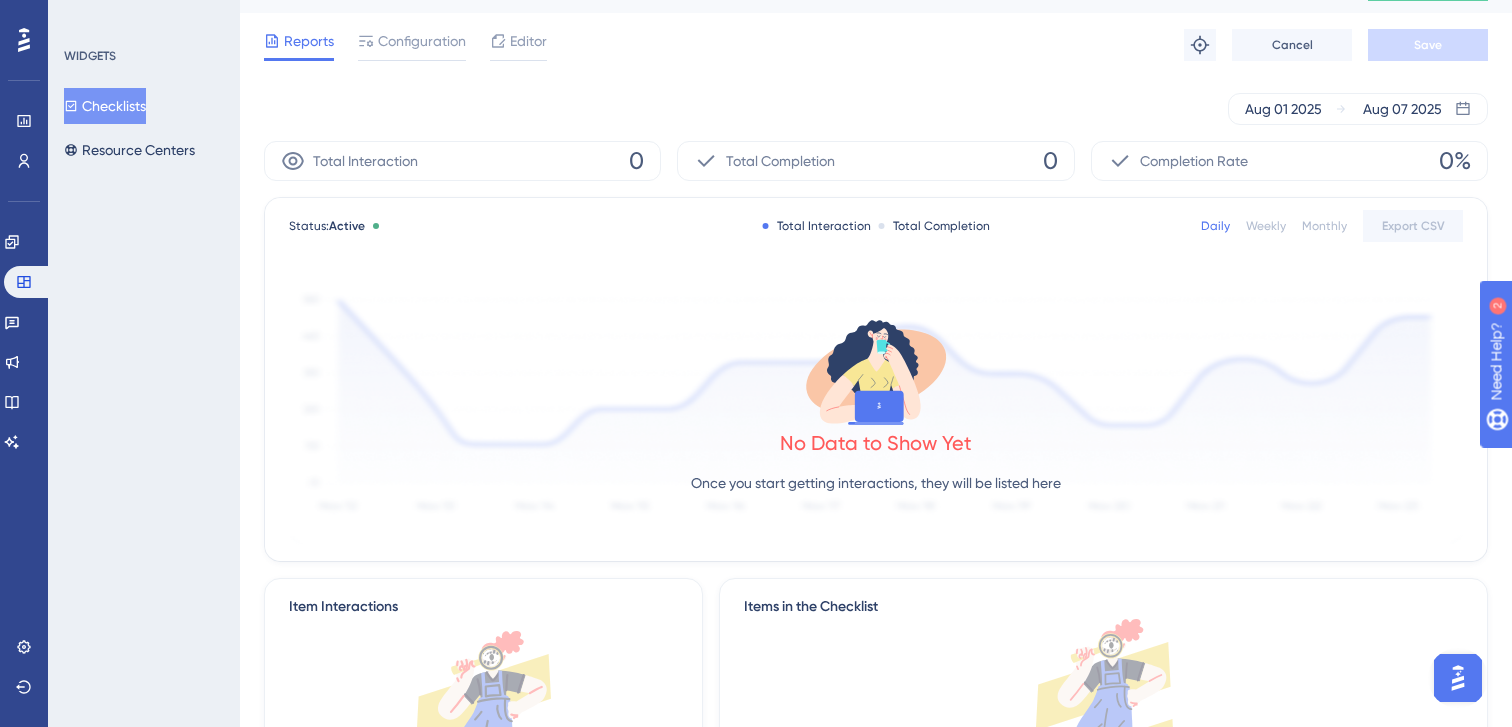 scroll, scrollTop: 64, scrollLeft: 0, axis: vertical 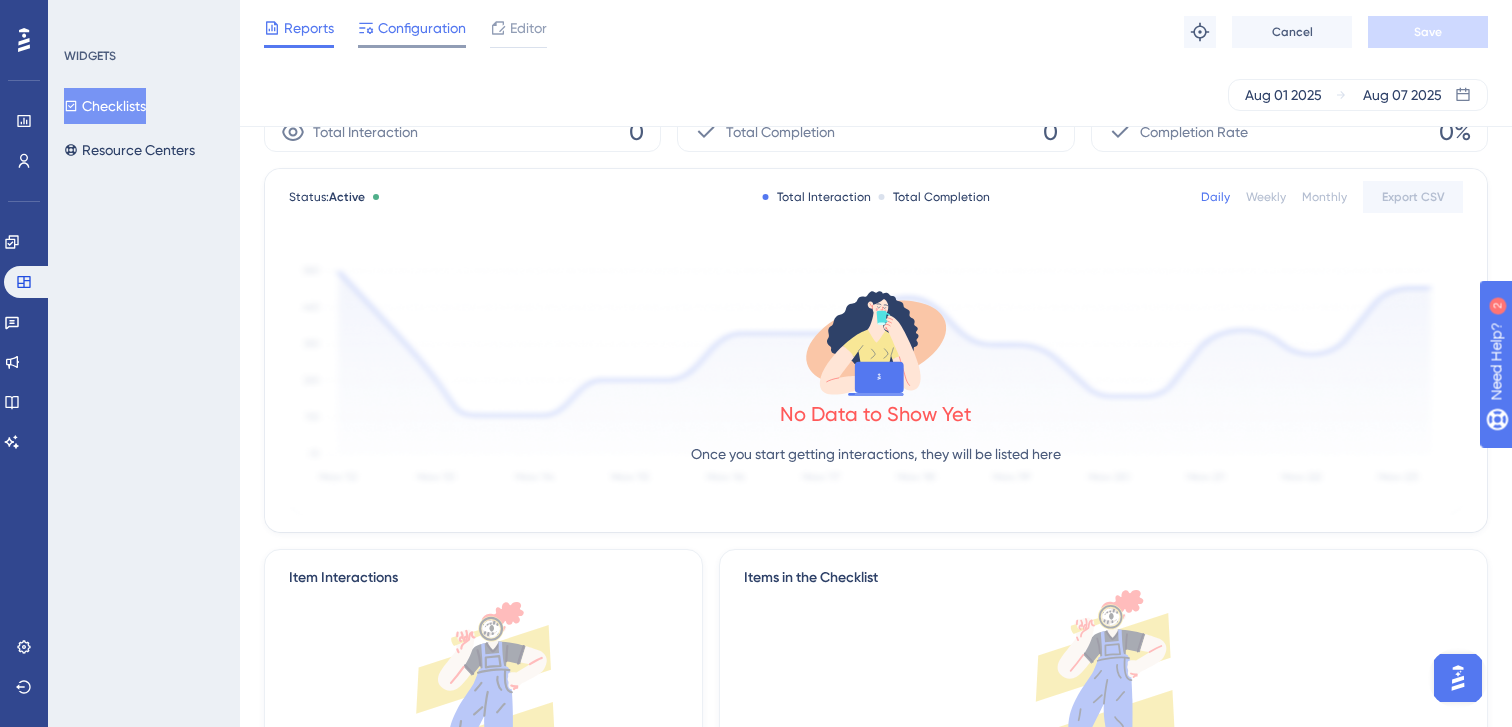 click on "Configuration" at bounding box center [422, 28] 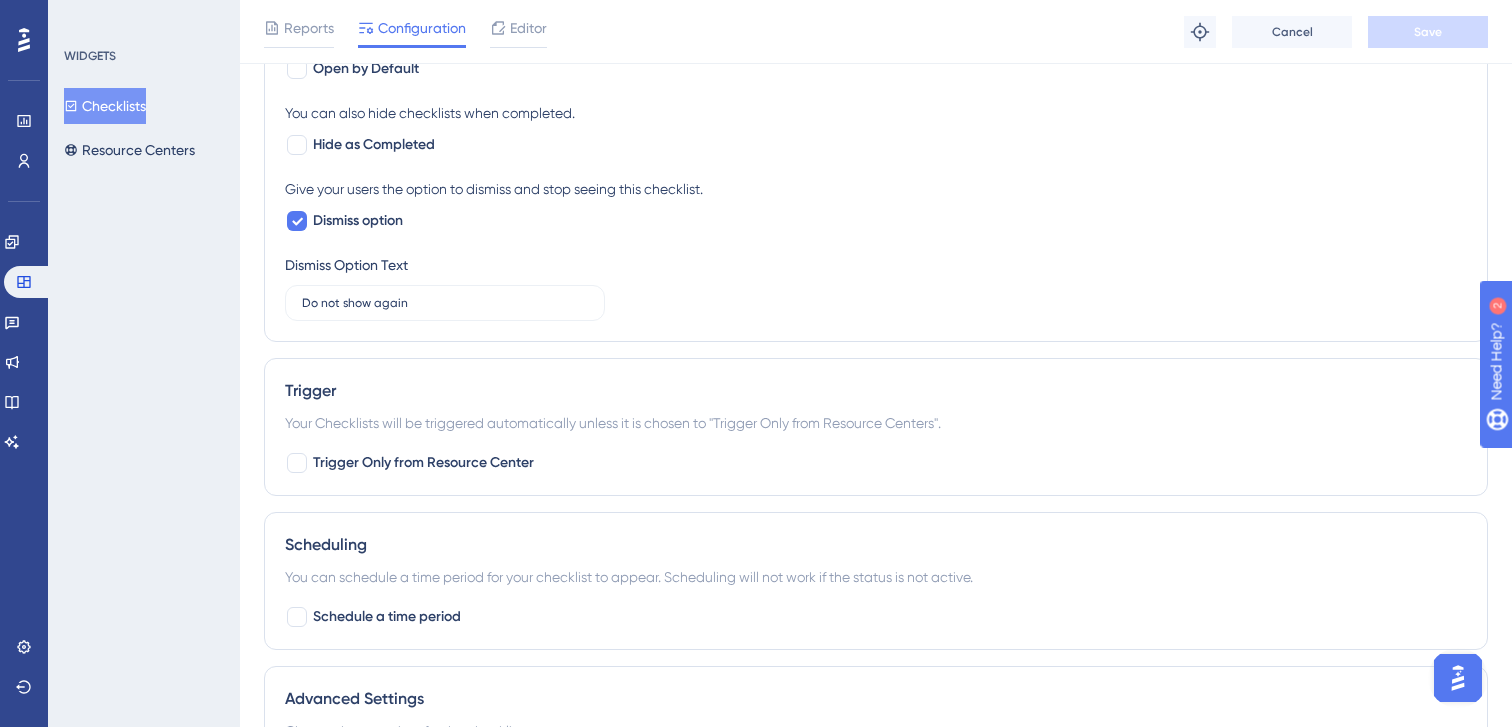 scroll, scrollTop: 1600, scrollLeft: 0, axis: vertical 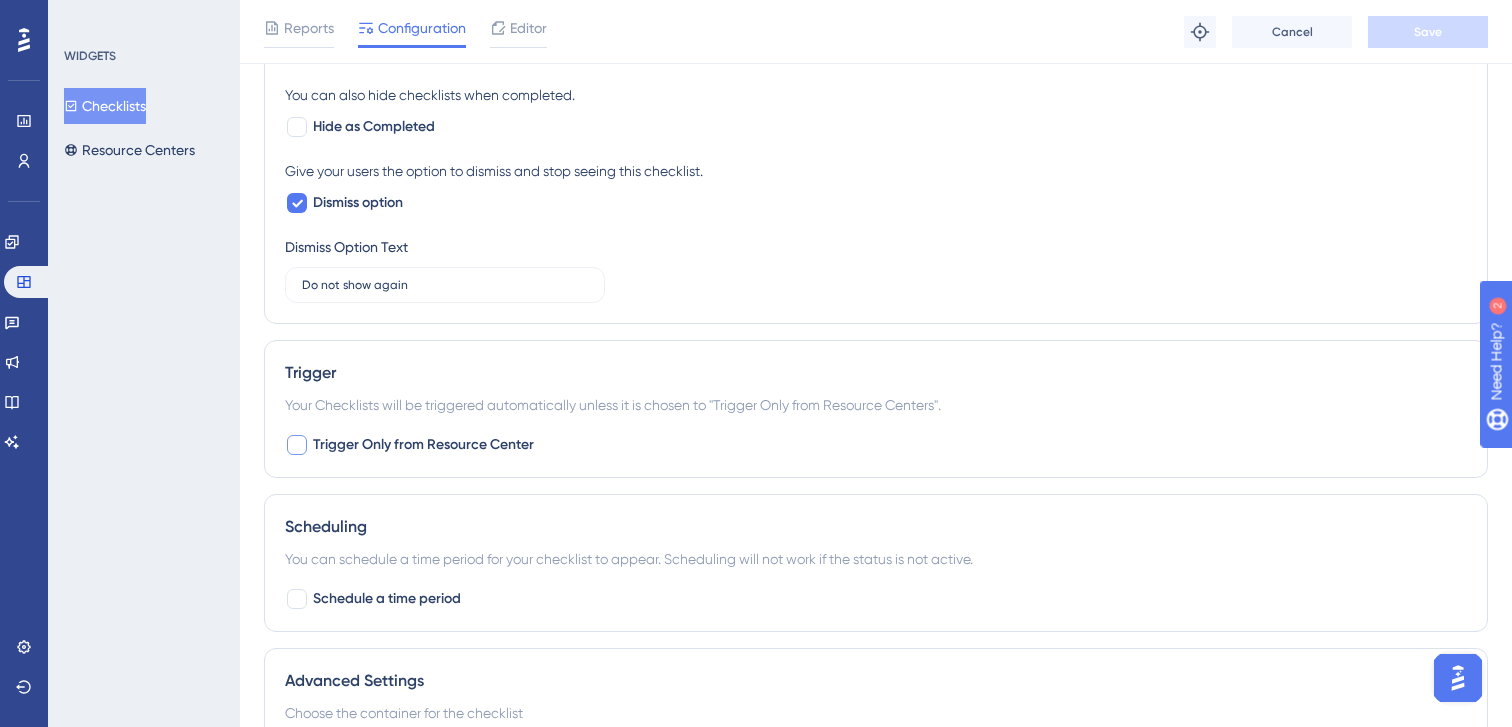 click on "Trigger Only from Resource Center" at bounding box center (423, 445) 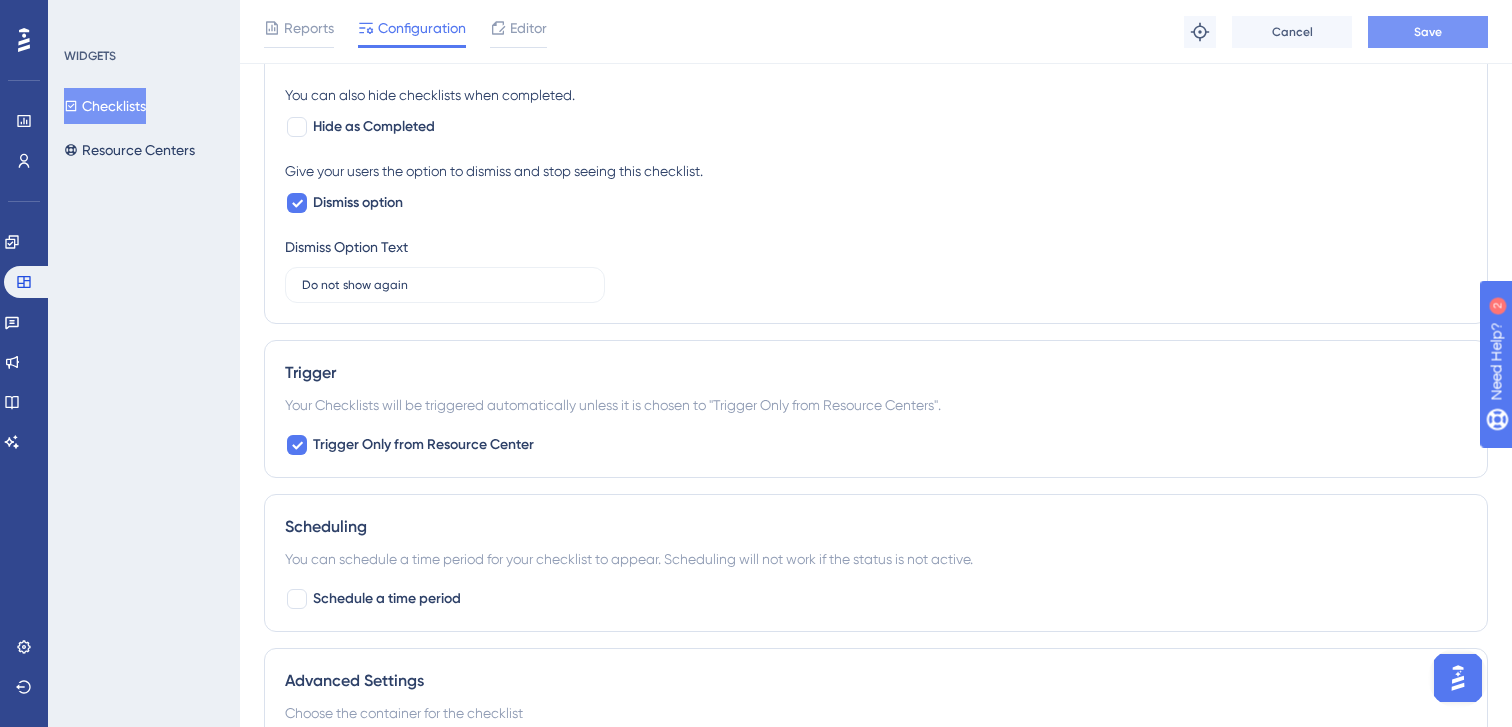 click on "Save" at bounding box center [1428, 32] 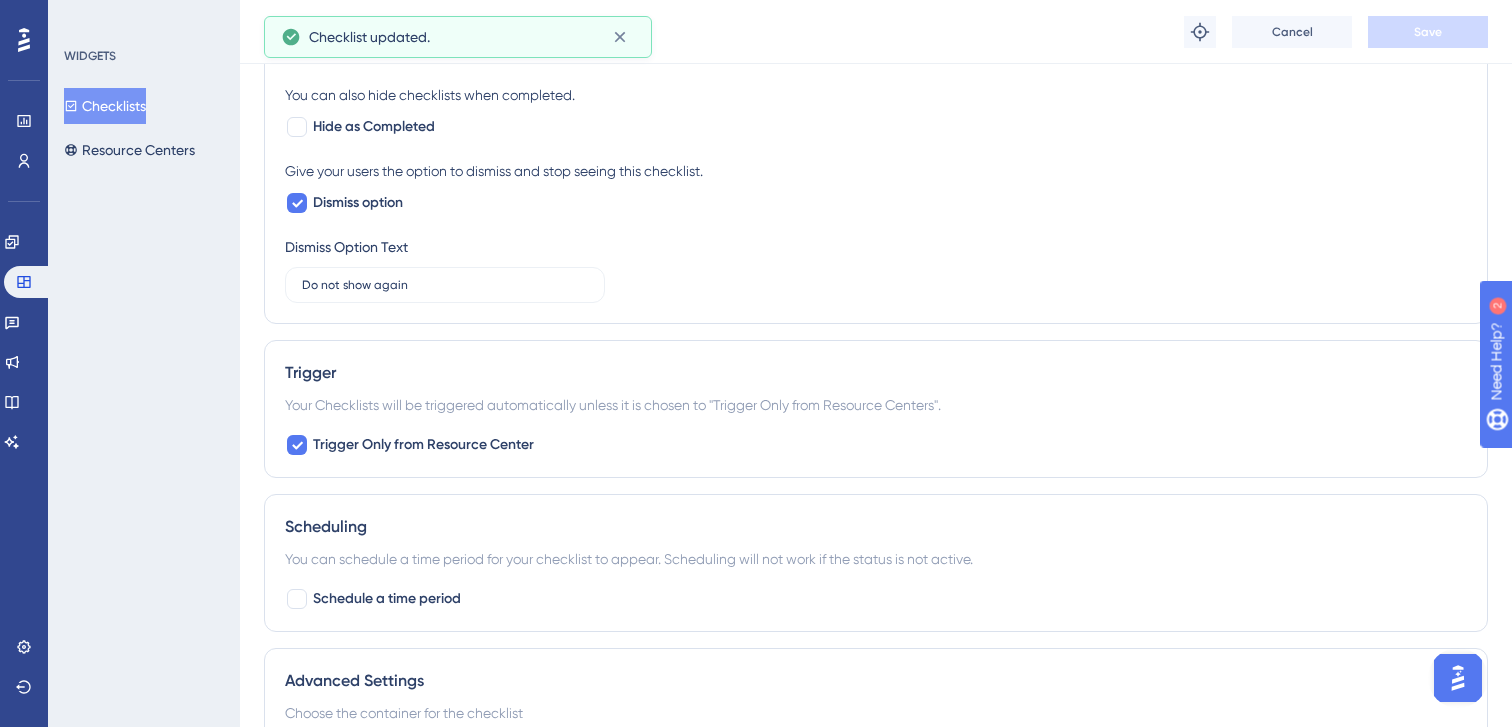 click on "Checklists" at bounding box center [105, 106] 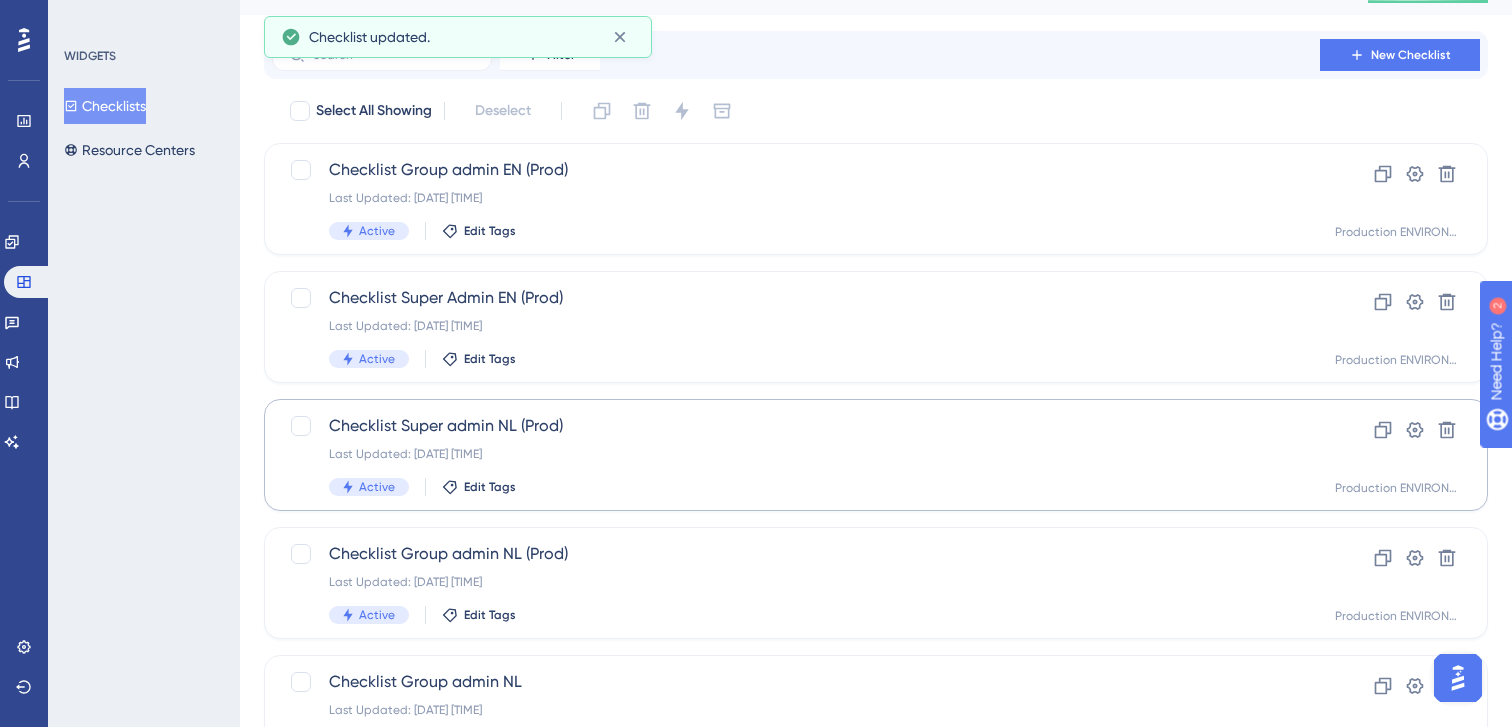 scroll, scrollTop: 46, scrollLeft: 0, axis: vertical 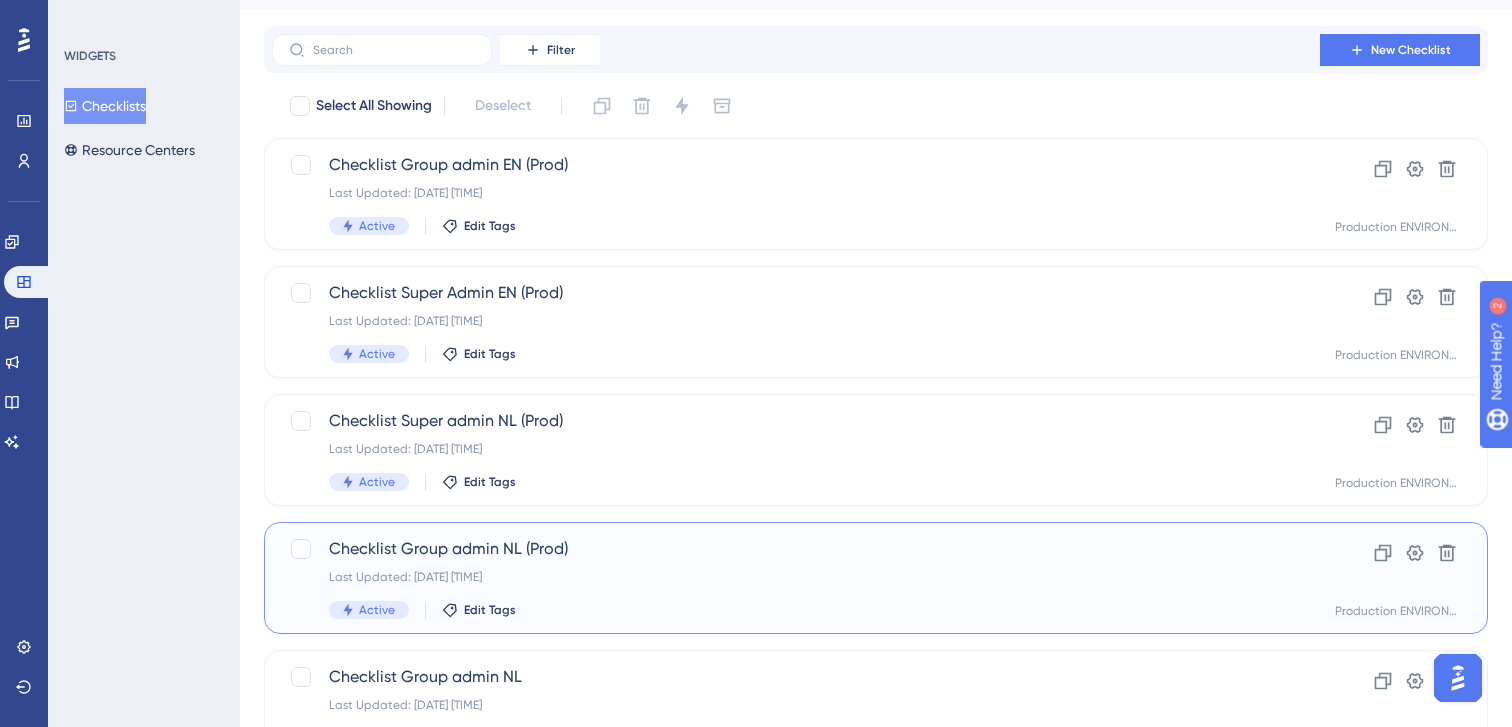 click on "Last Updated: [DATE] [TIME]" at bounding box center [796, 577] 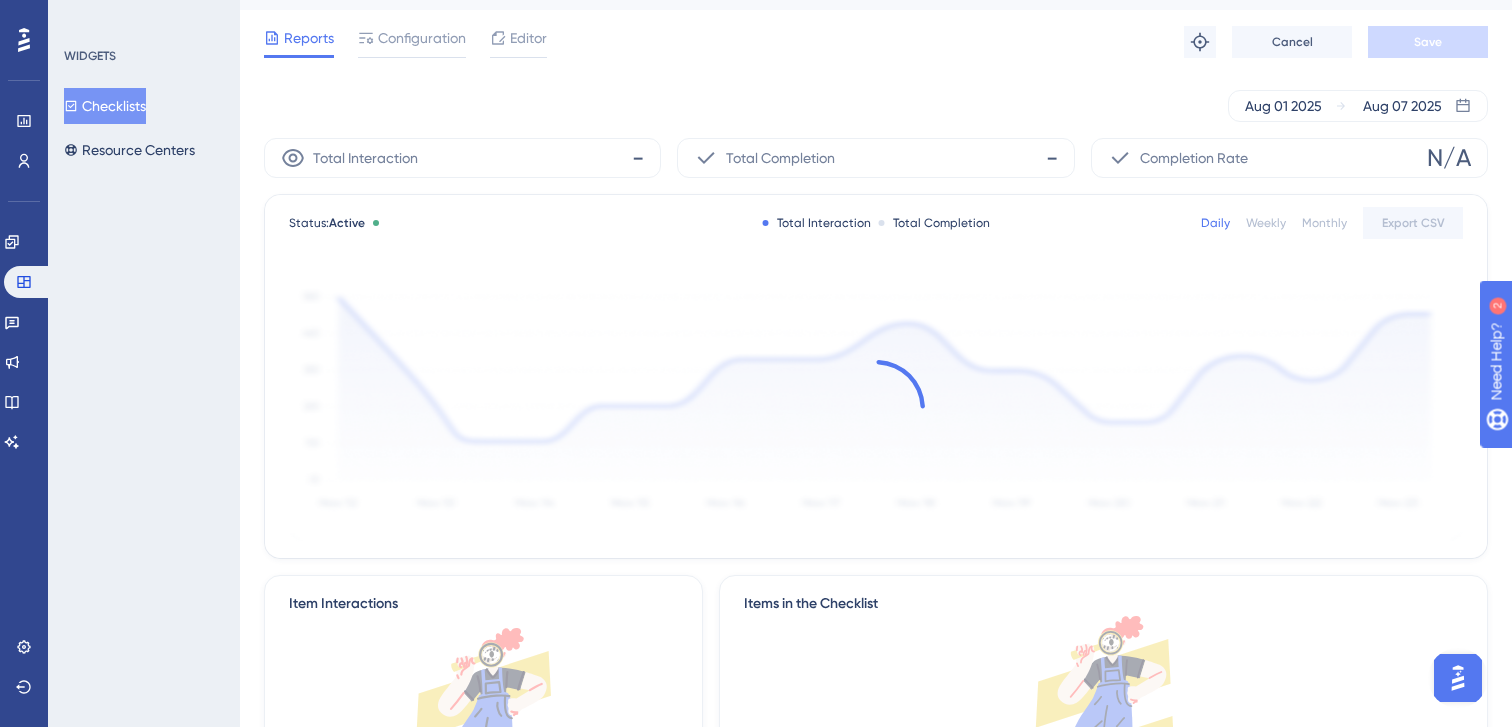 scroll, scrollTop: 0, scrollLeft: 0, axis: both 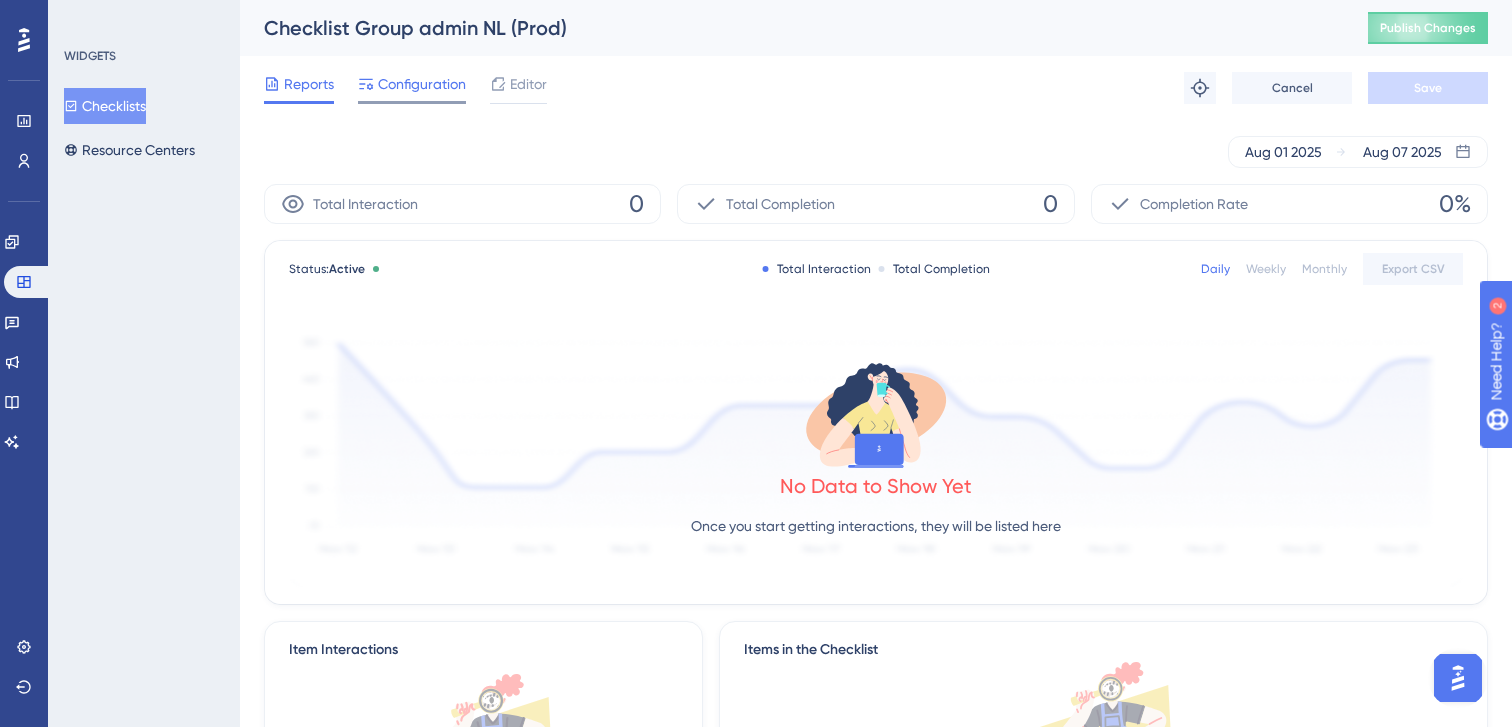 click on "Configuration" at bounding box center [422, 84] 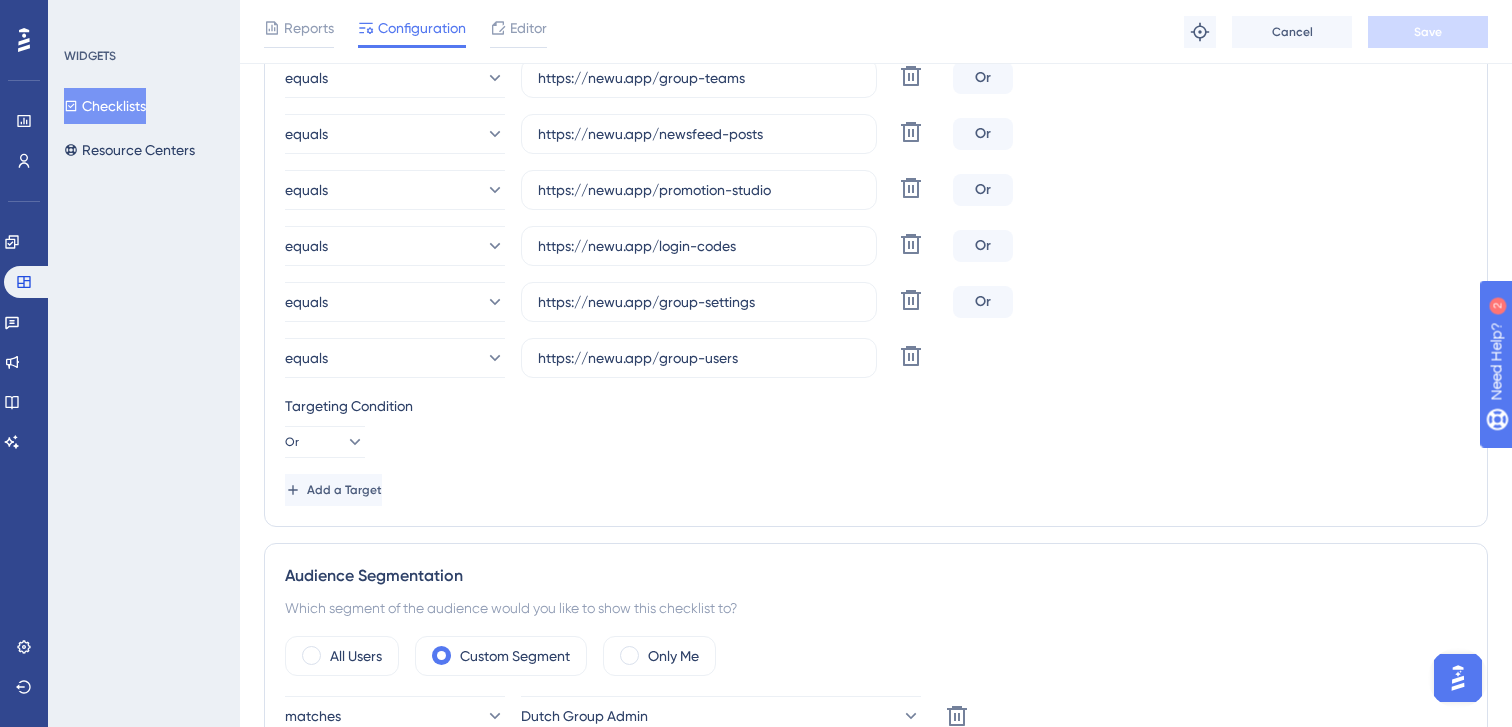 scroll, scrollTop: 1283, scrollLeft: 0, axis: vertical 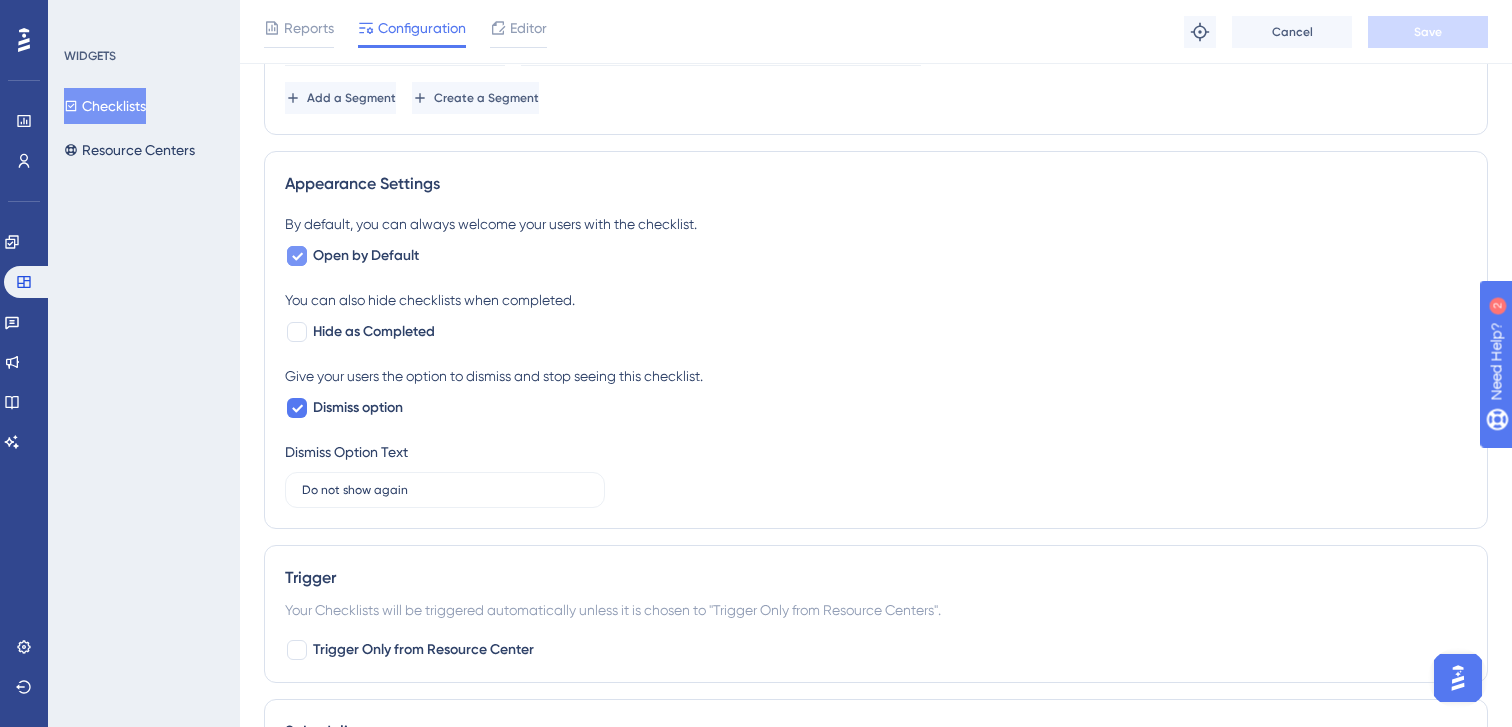 click on "Open by Default" at bounding box center [366, 256] 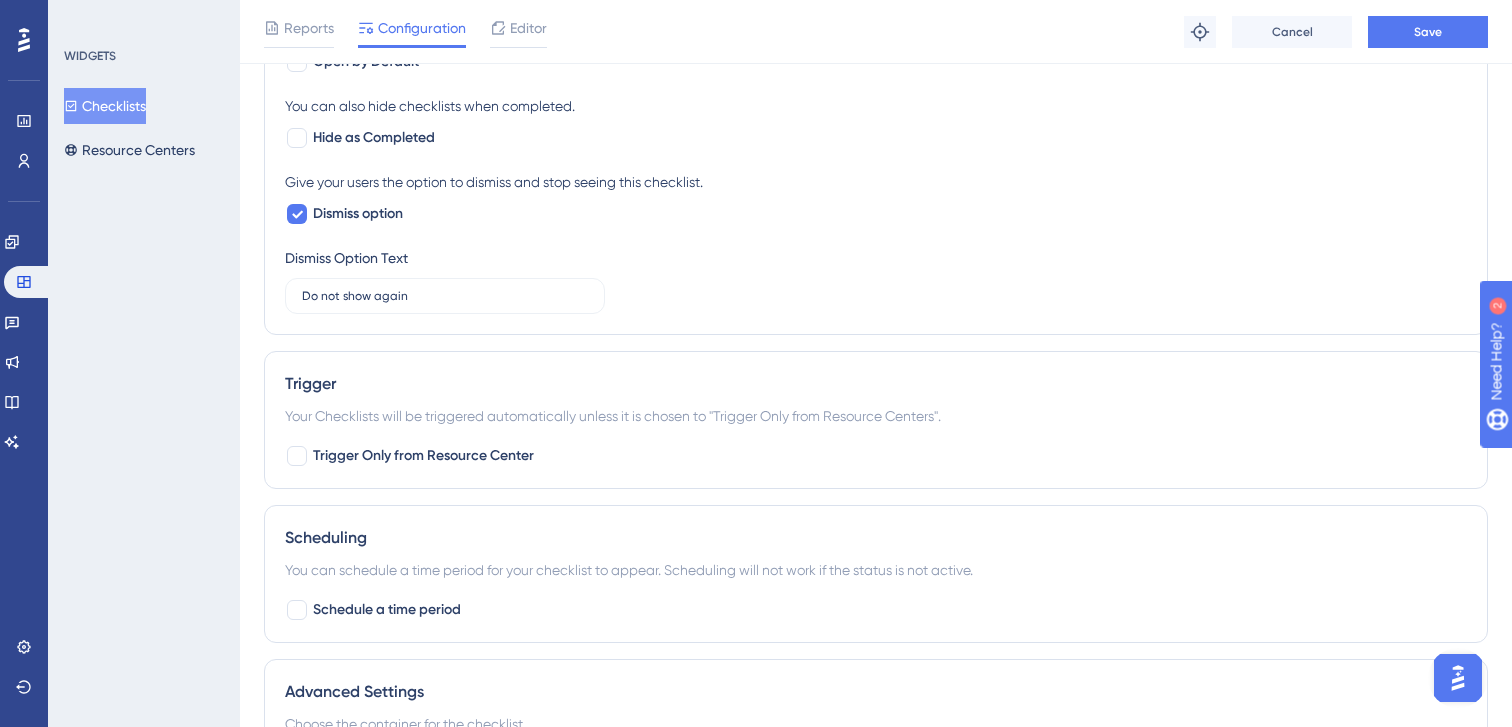 scroll, scrollTop: 1587, scrollLeft: 0, axis: vertical 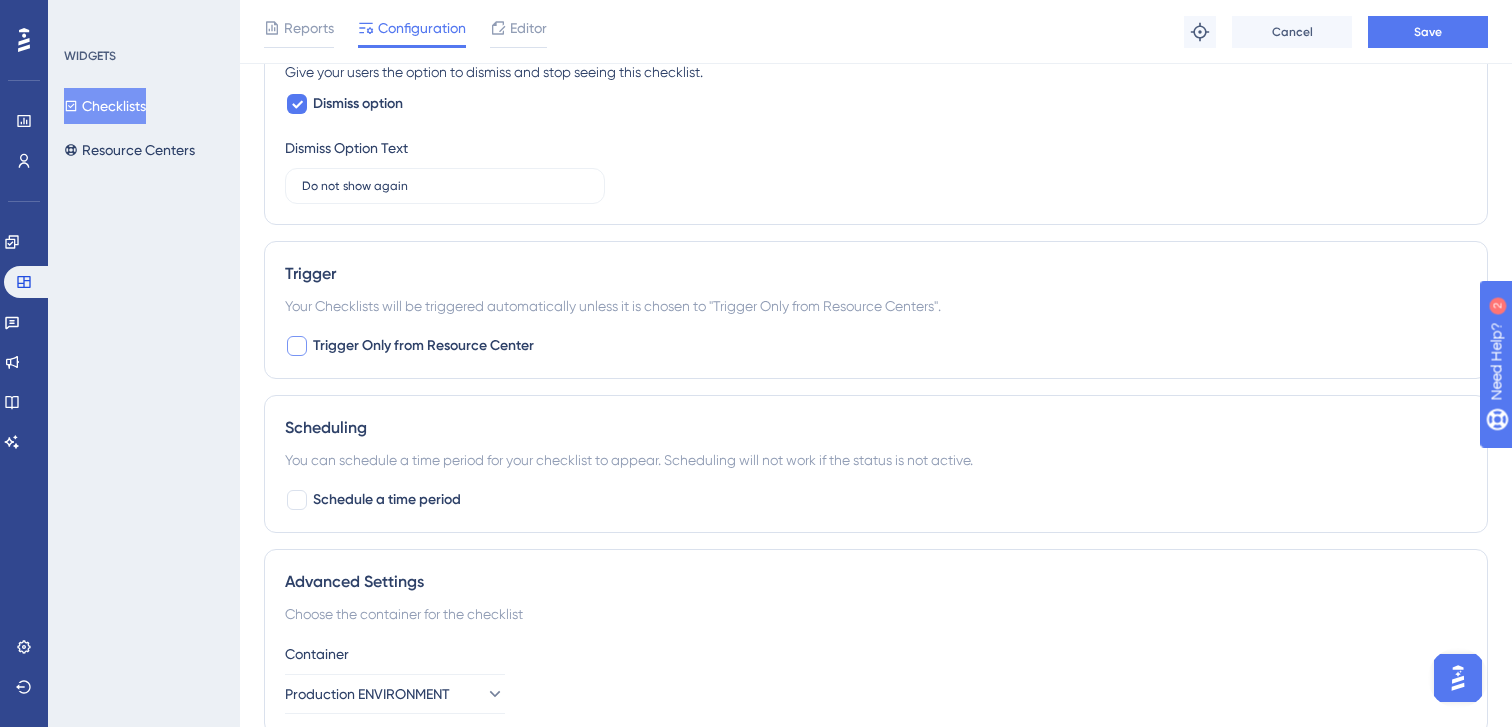 click on "Trigger Only from Resource Center" at bounding box center (423, 346) 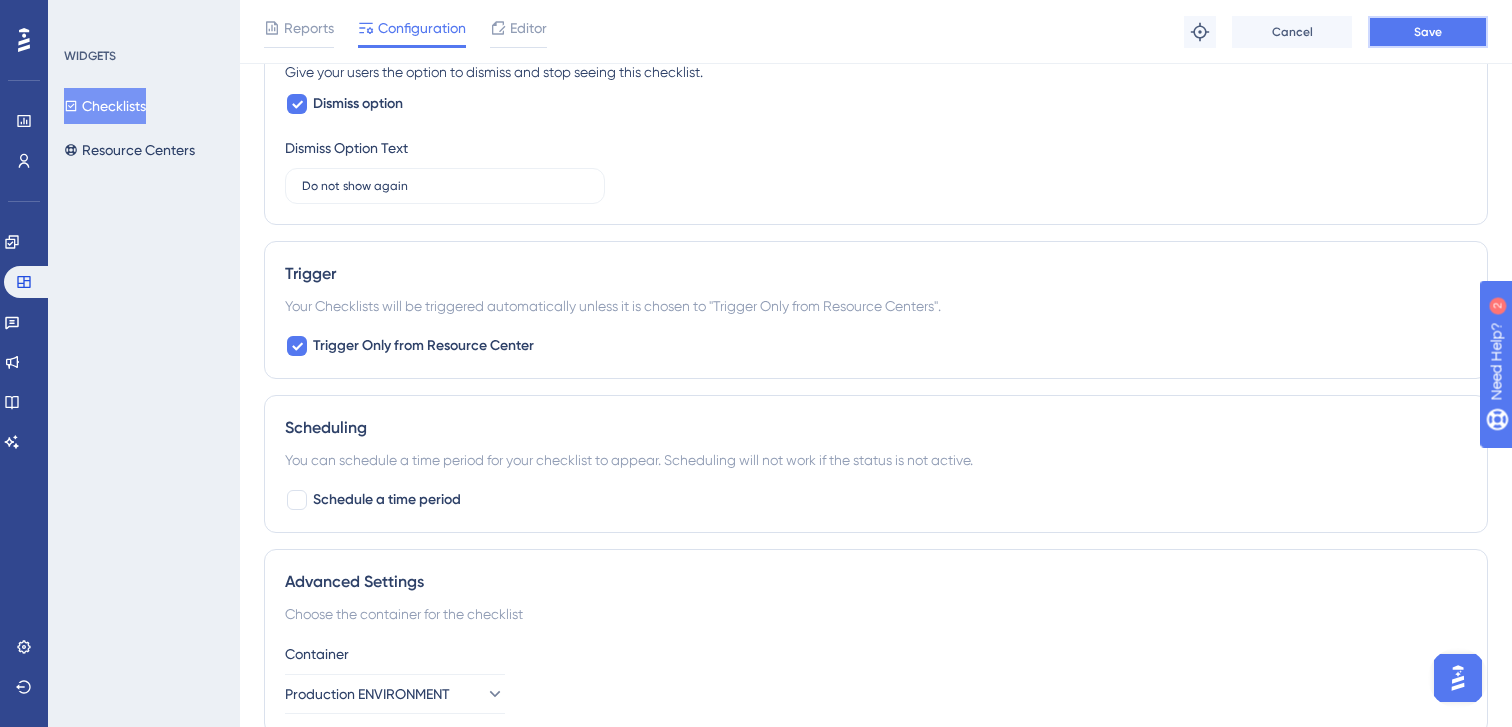click on "Save" at bounding box center [1428, 32] 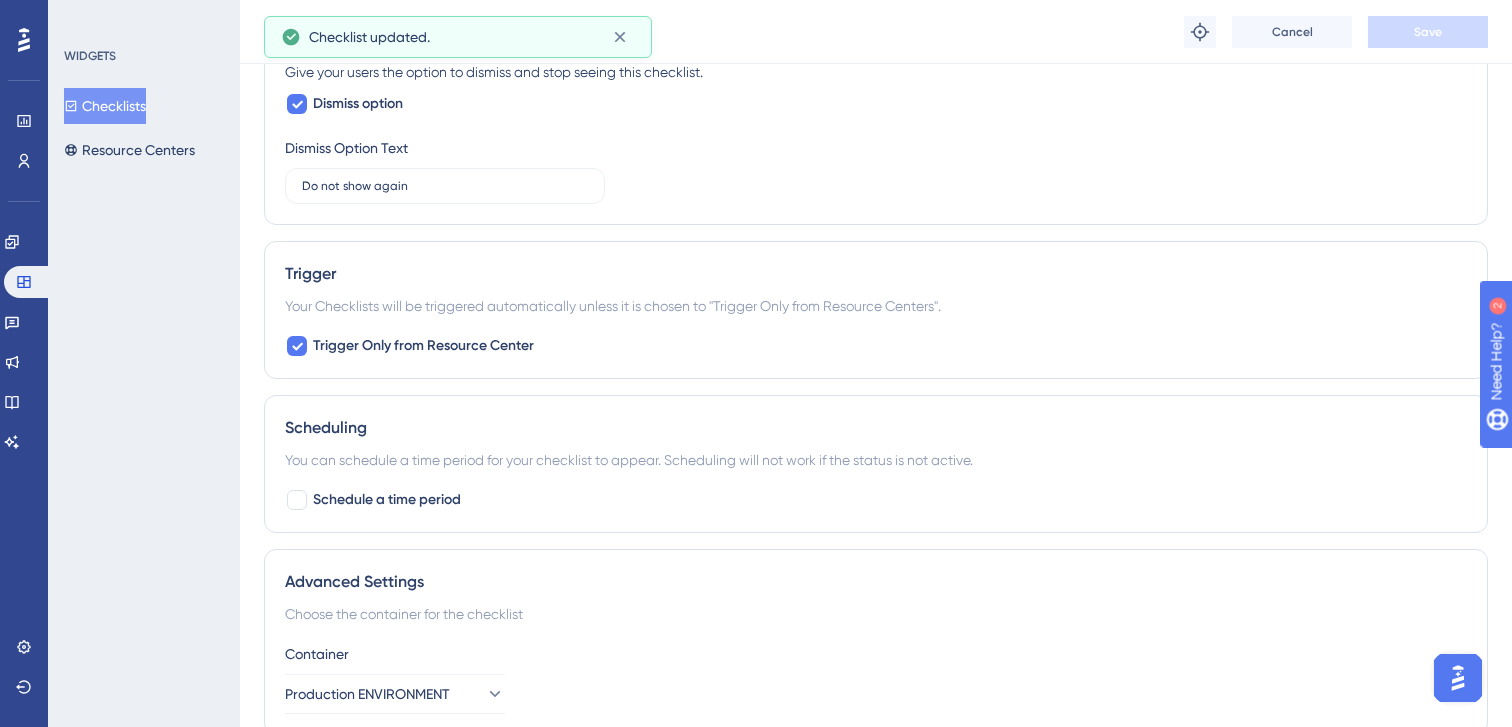 click on "Checklists" at bounding box center (105, 106) 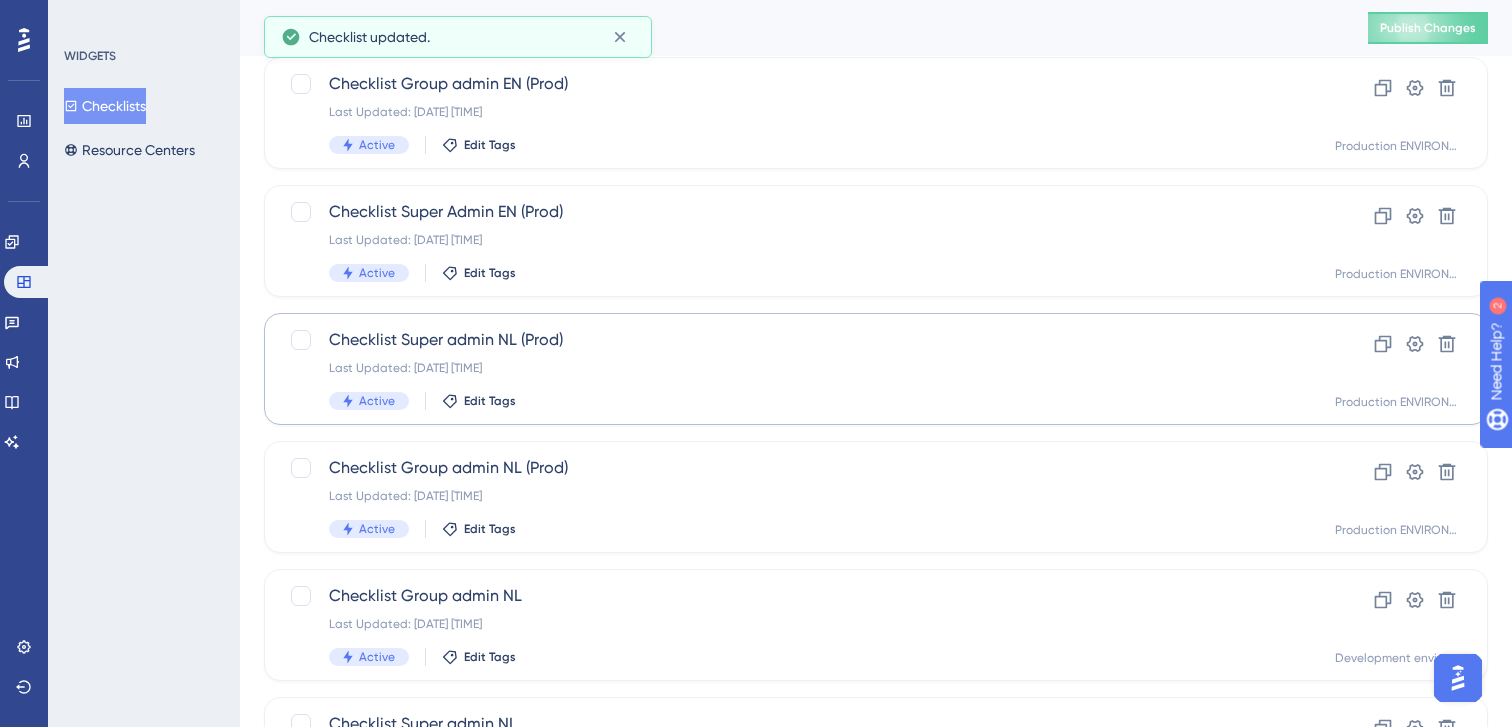 scroll, scrollTop: 147, scrollLeft: 0, axis: vertical 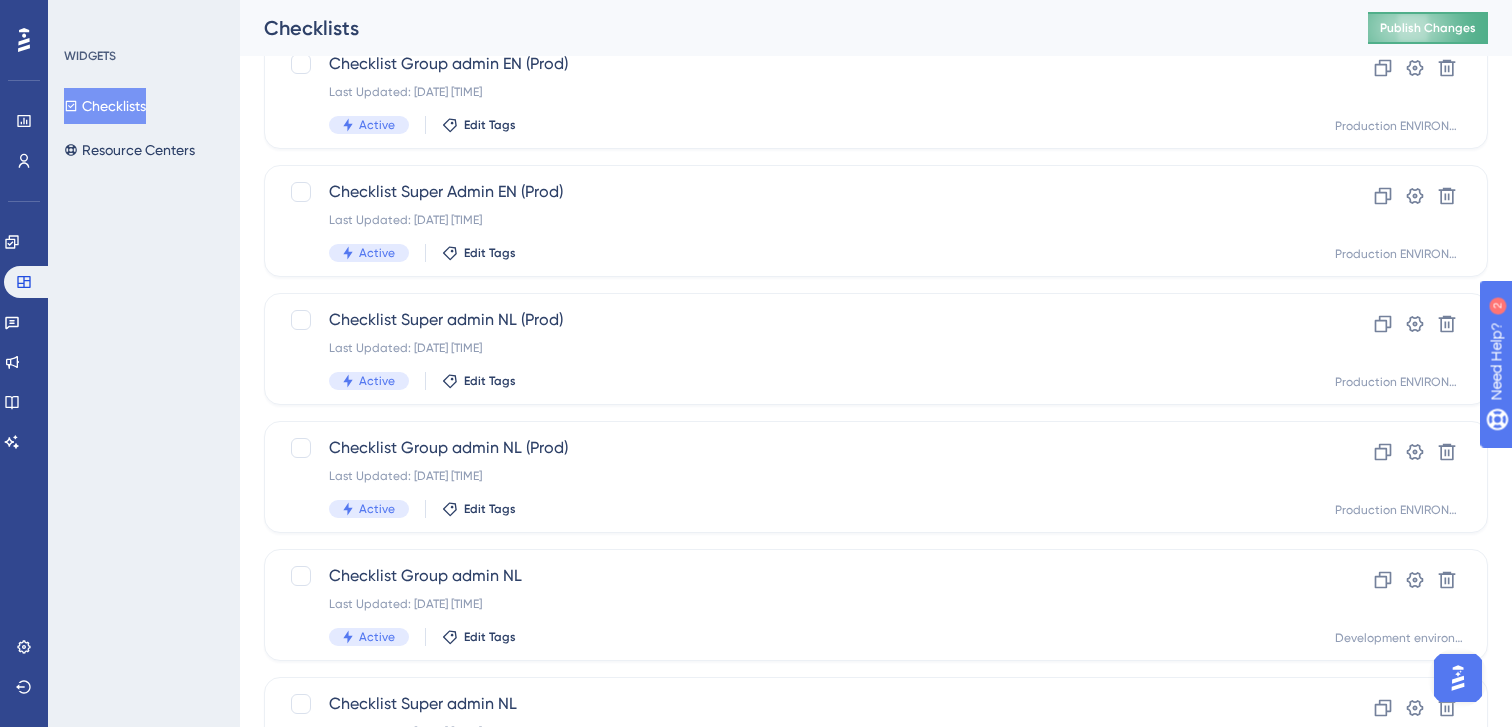click on "Publish Changes" at bounding box center [1428, 28] 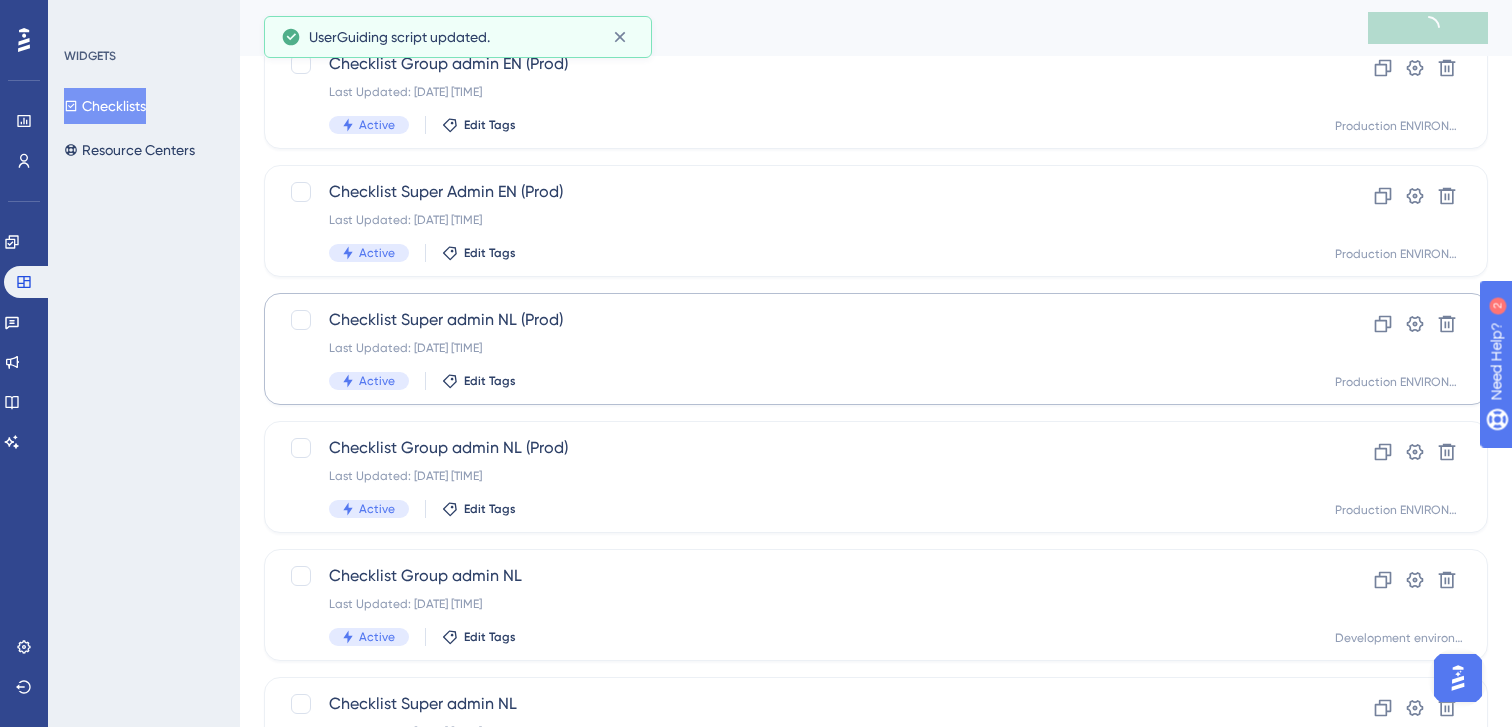 scroll, scrollTop: 0, scrollLeft: 0, axis: both 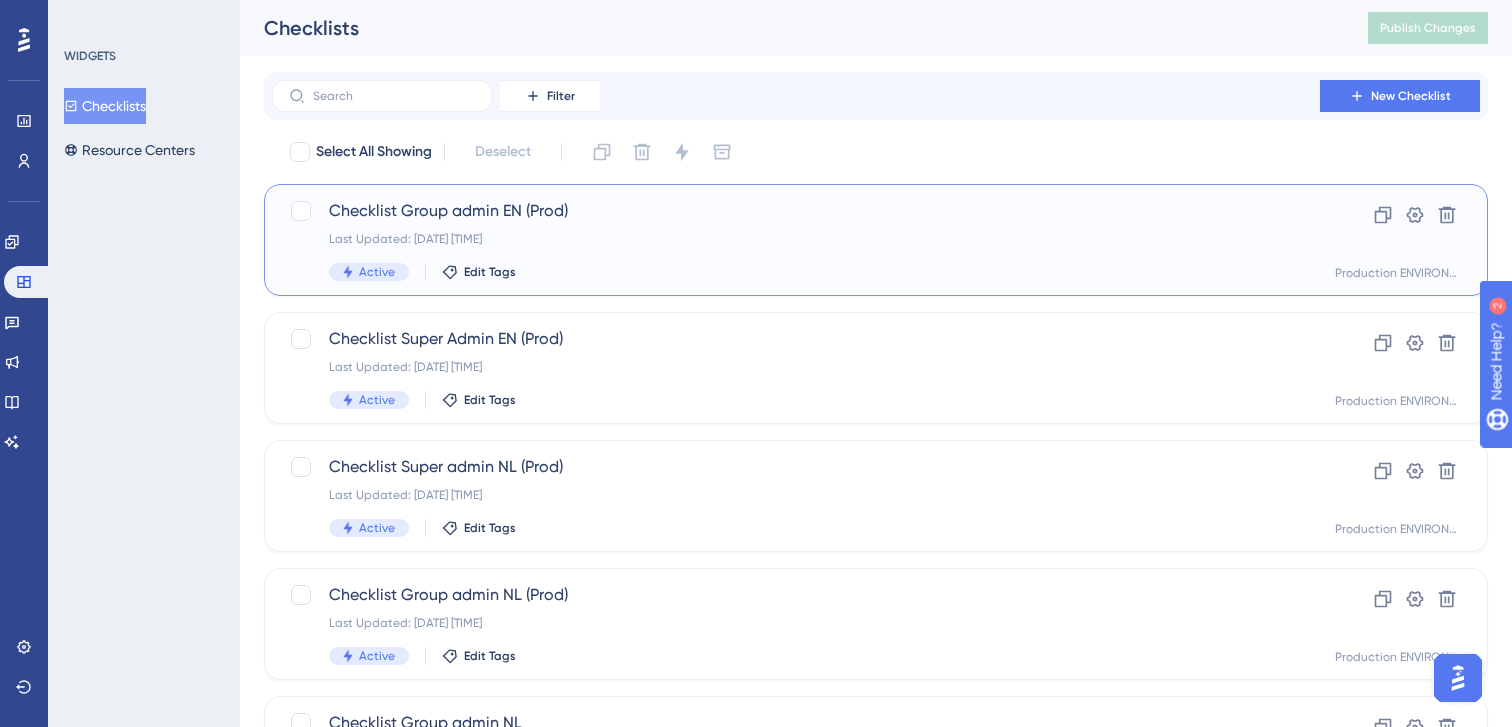 click on "Last Updated: [DATE] [TIME]" at bounding box center (796, 239) 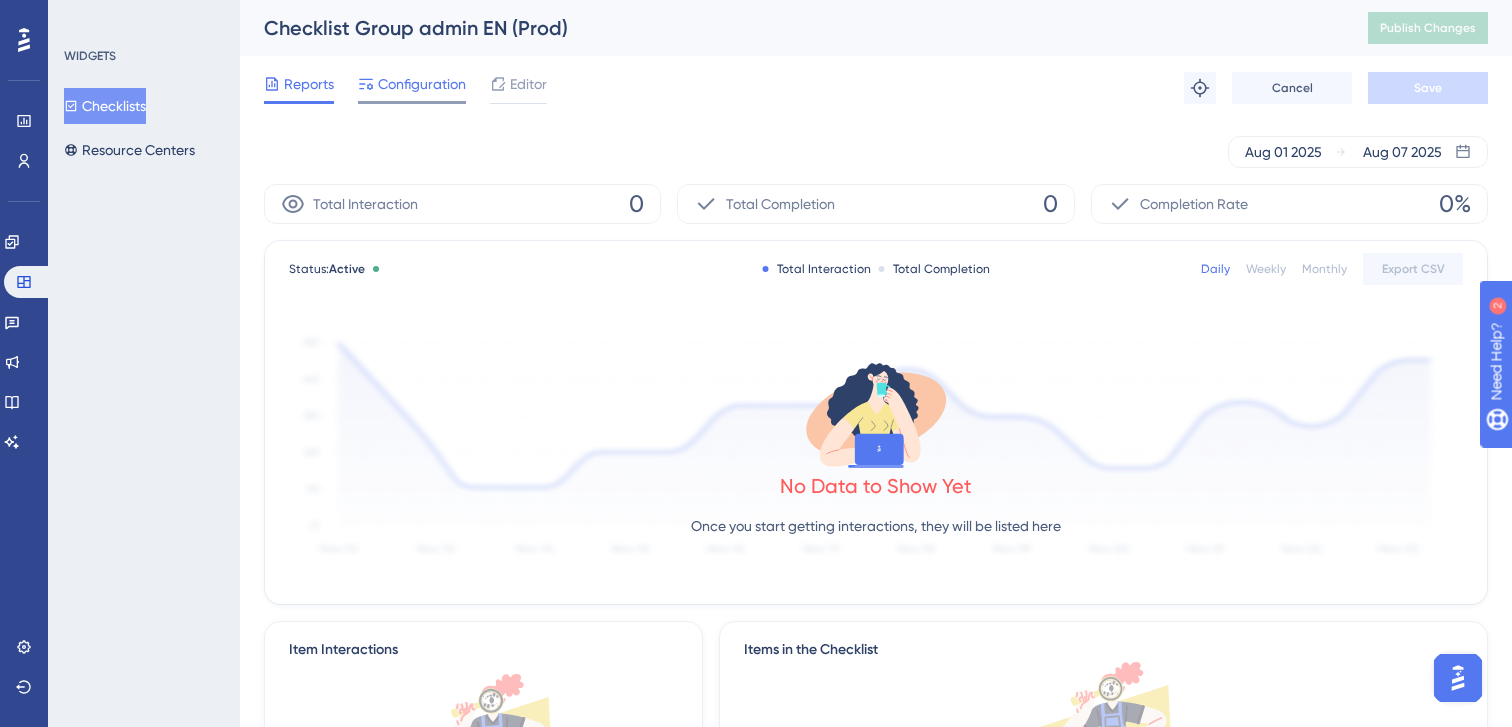 click at bounding box center [412, 102] 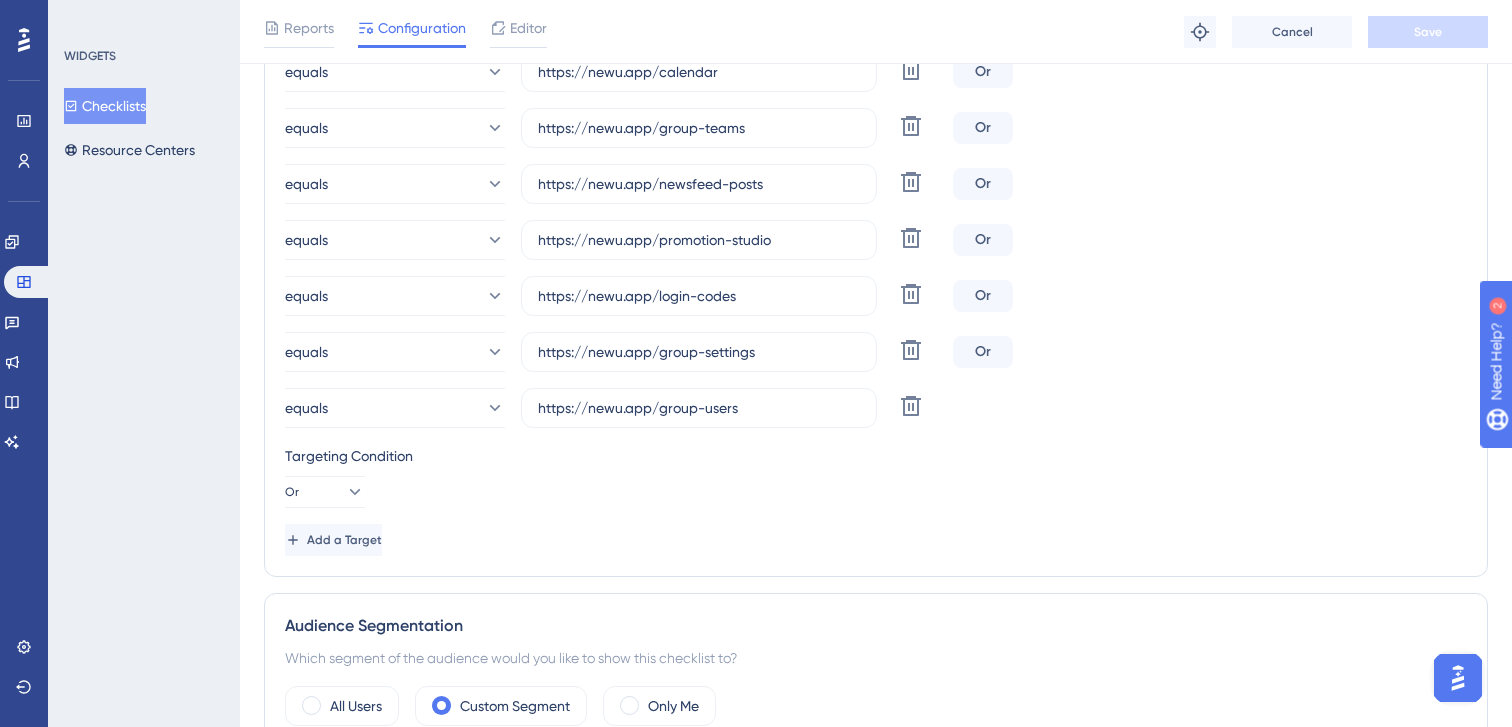 scroll, scrollTop: 0, scrollLeft: 0, axis: both 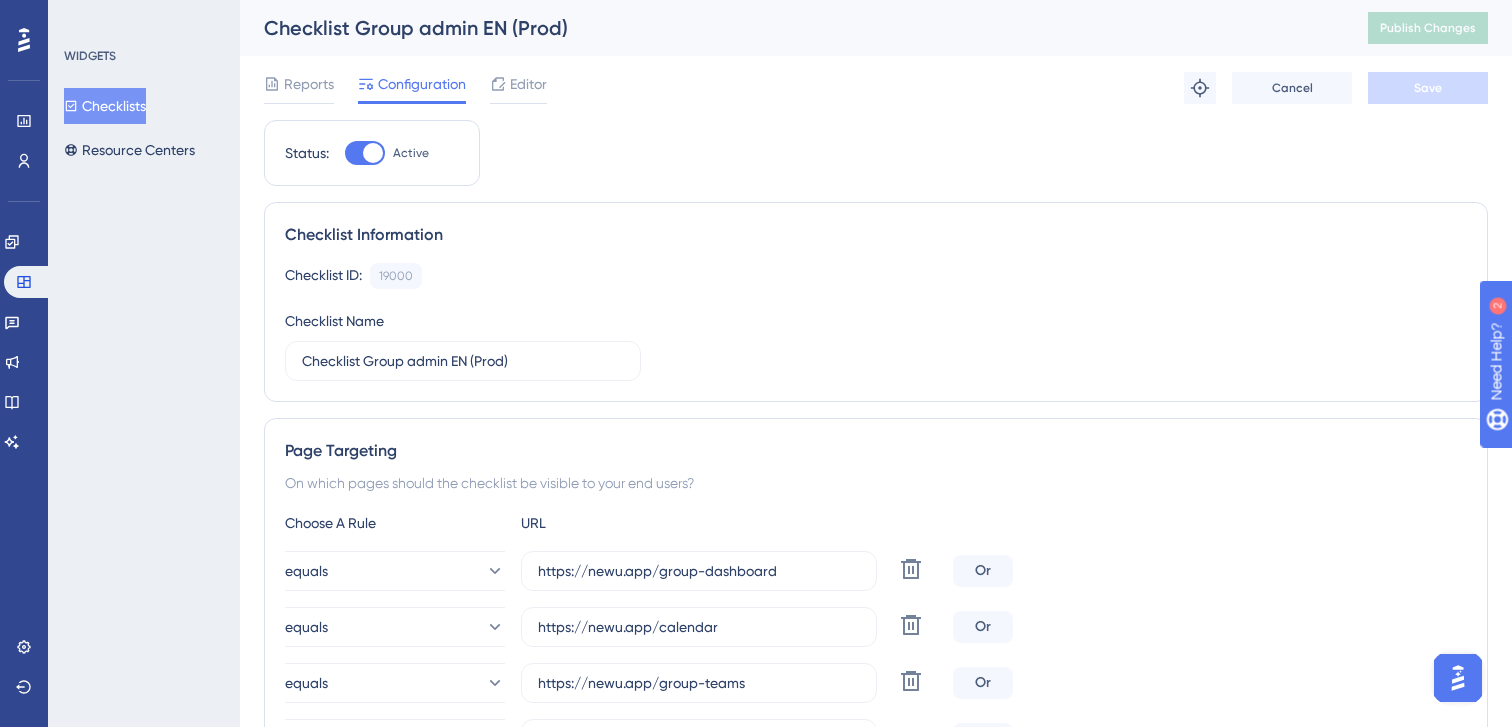 click on "Checklists" at bounding box center [105, 106] 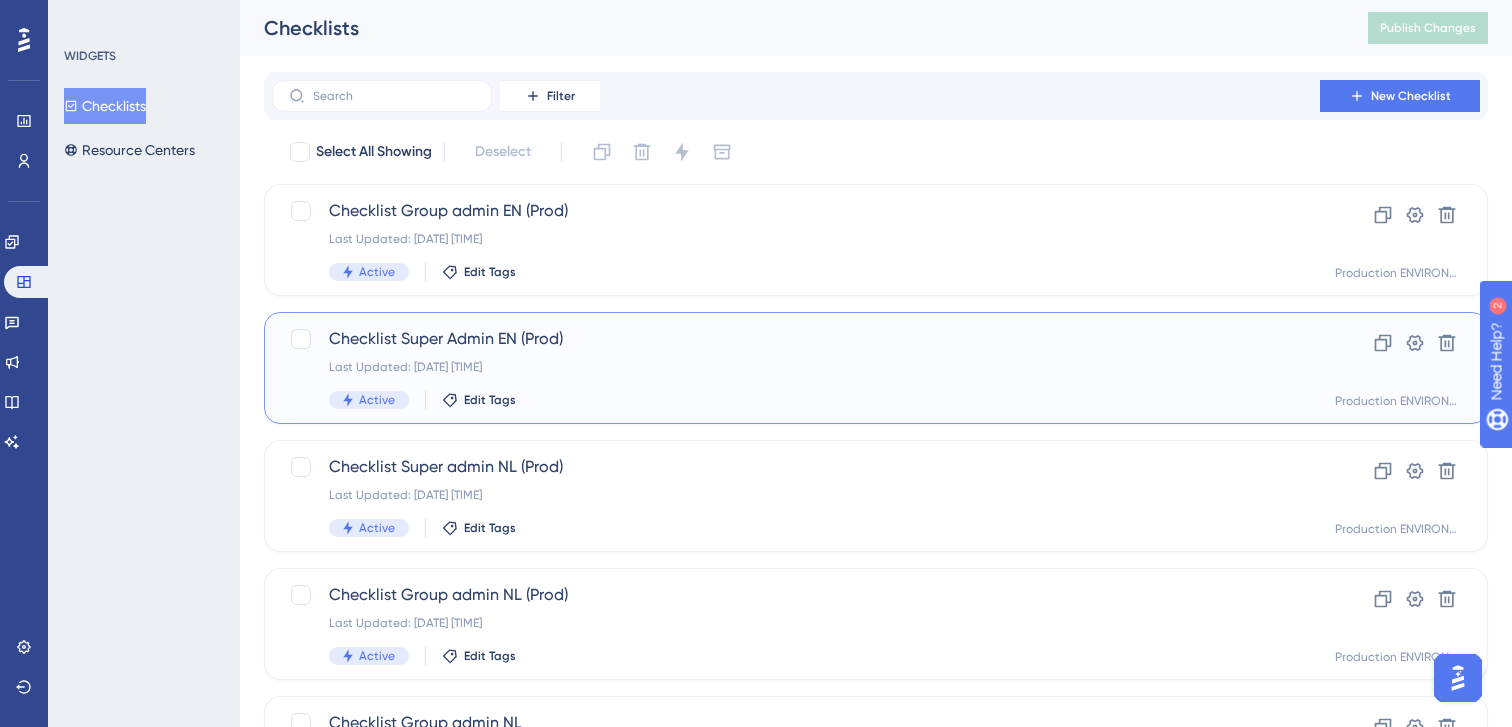 click on "Checklist Super Admin EN (Prod)" at bounding box center [796, 339] 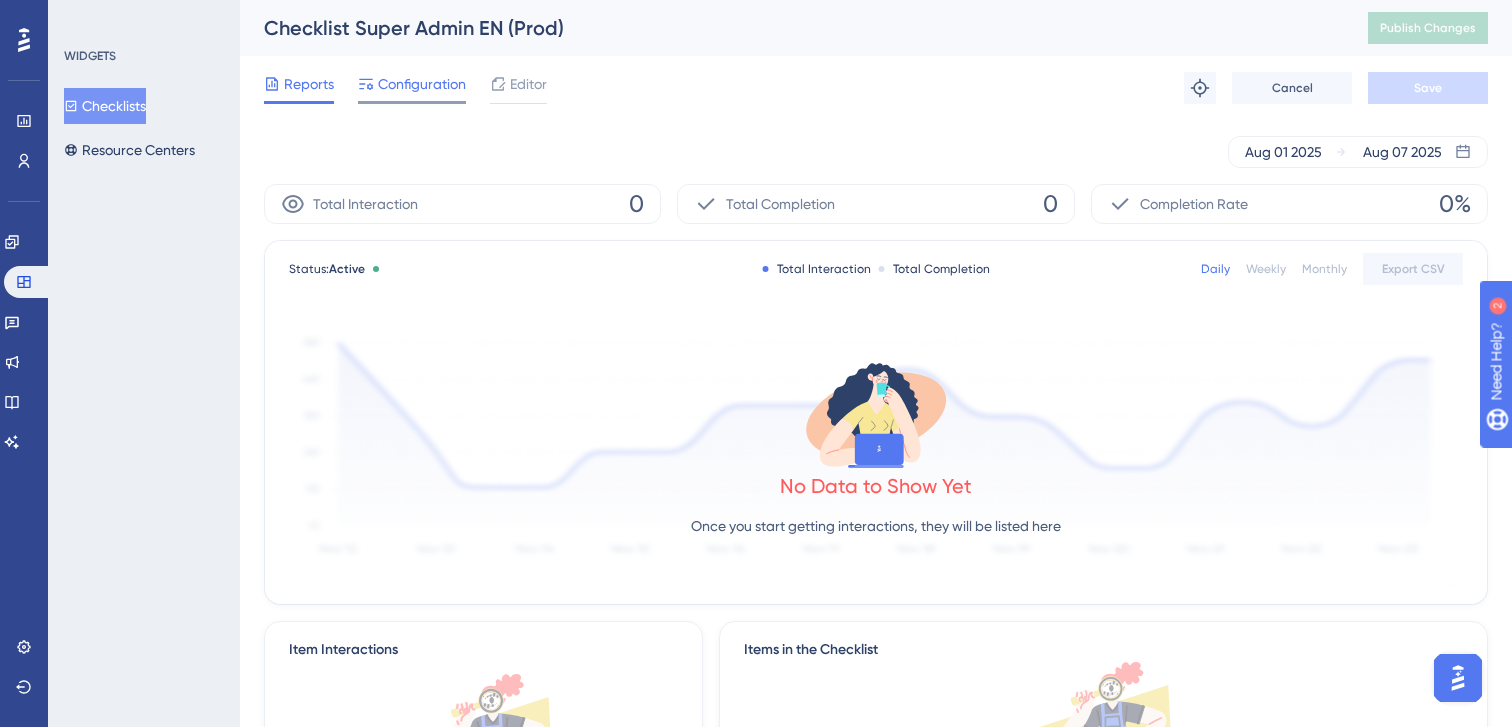 click on "Configuration" at bounding box center (422, 84) 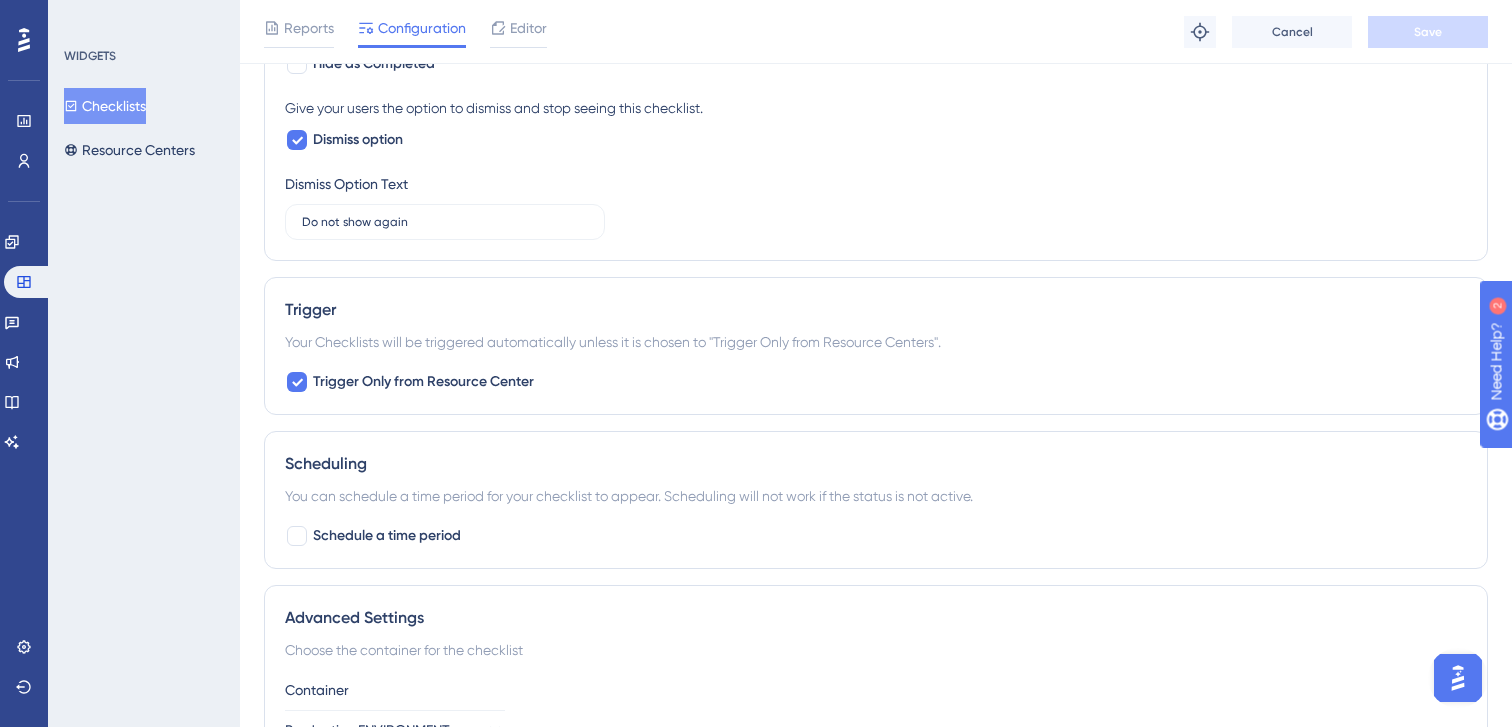 scroll, scrollTop: 1787, scrollLeft: 0, axis: vertical 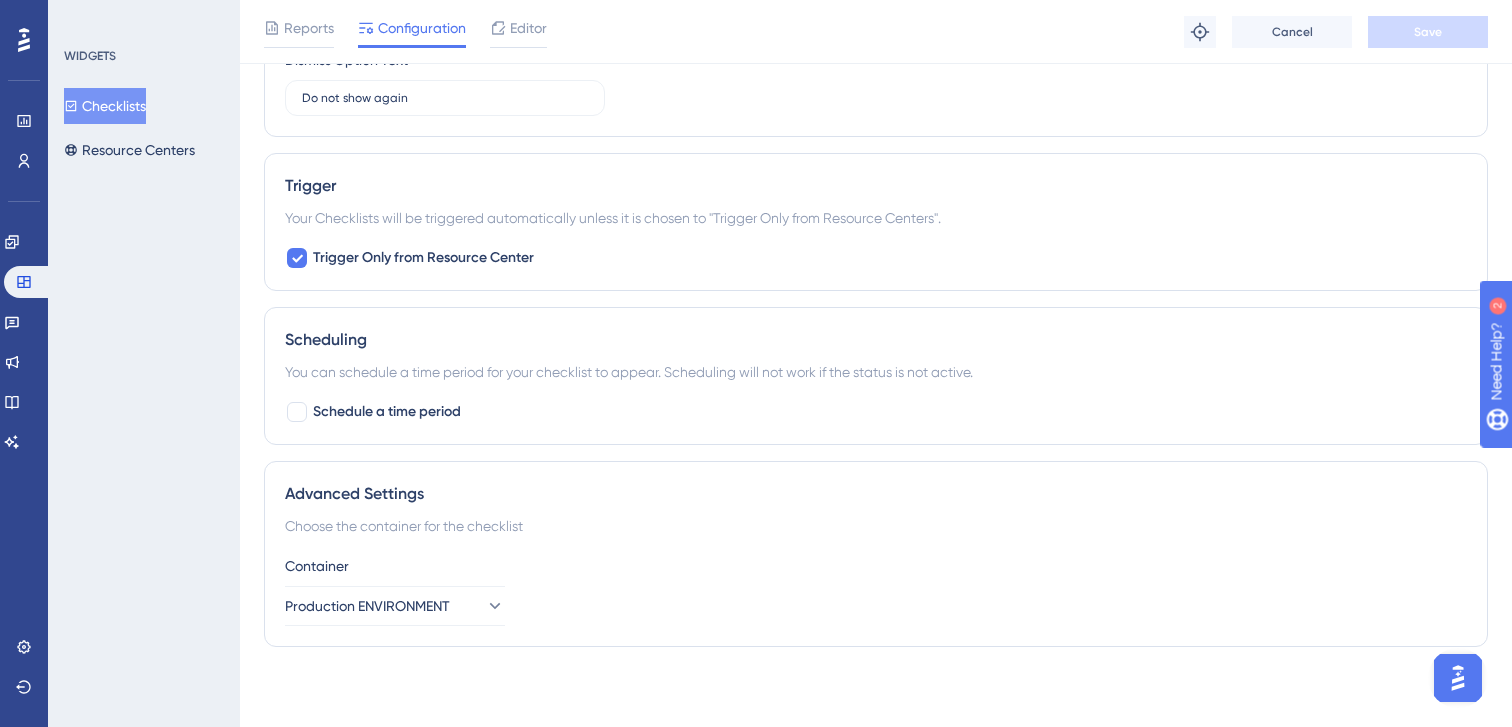 click on "Checklists" at bounding box center [105, 106] 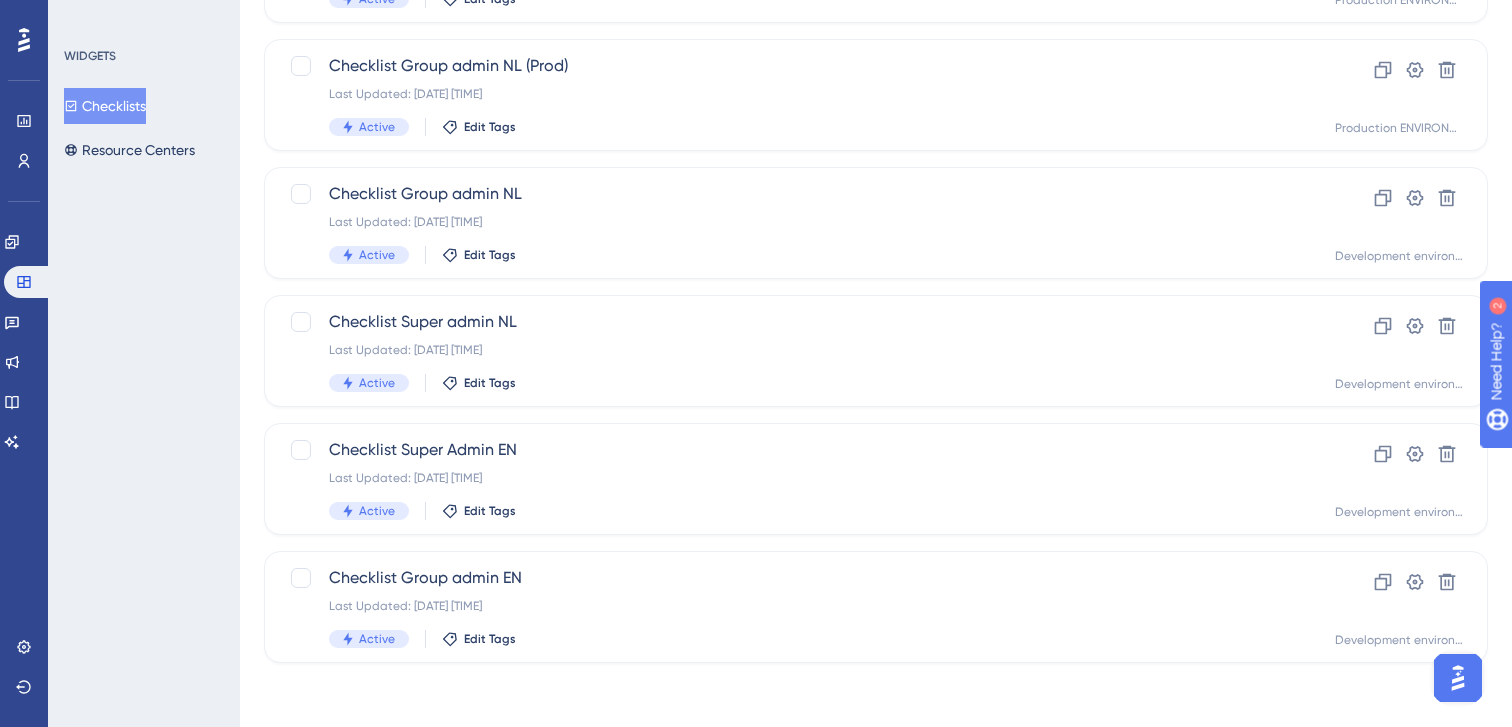 scroll, scrollTop: 0, scrollLeft: 0, axis: both 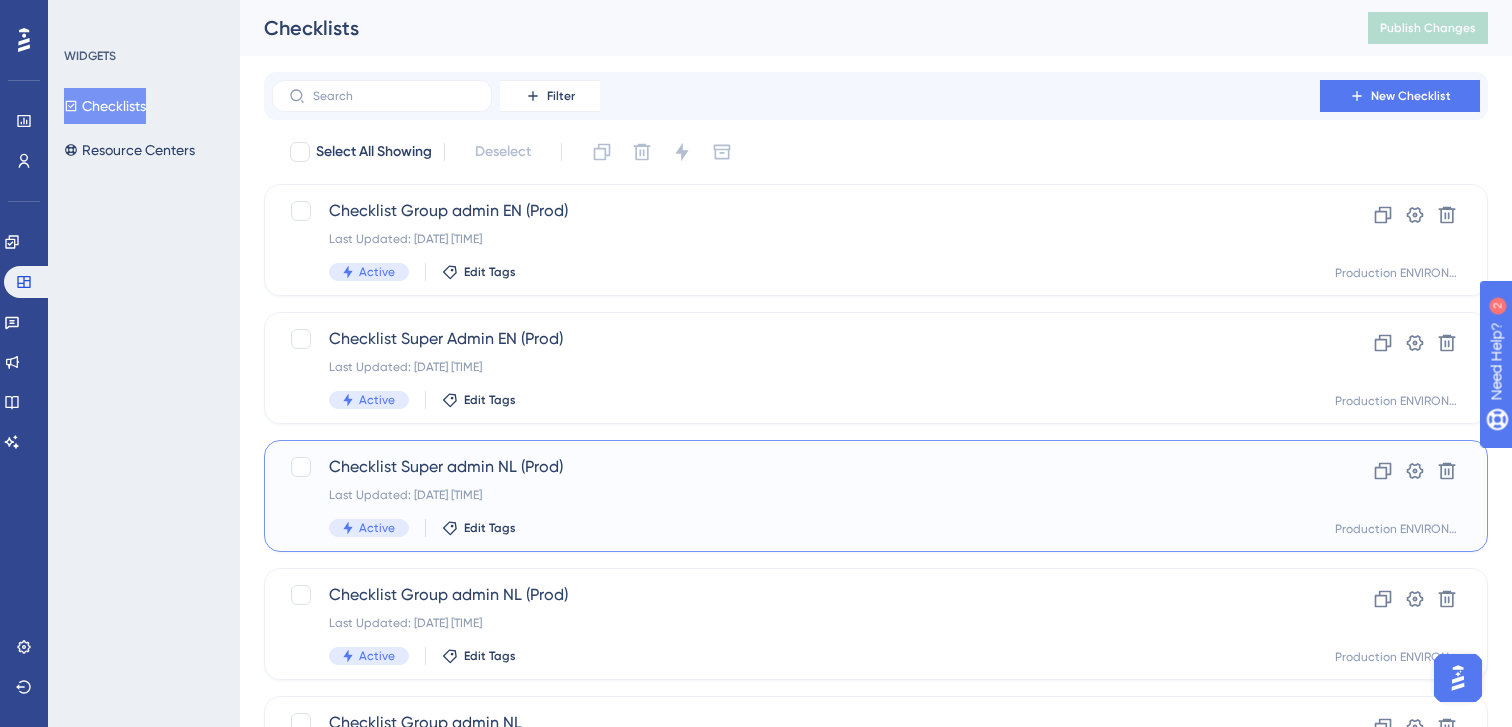 click on "Checklist Super admin NL (Prod)" at bounding box center (796, 467) 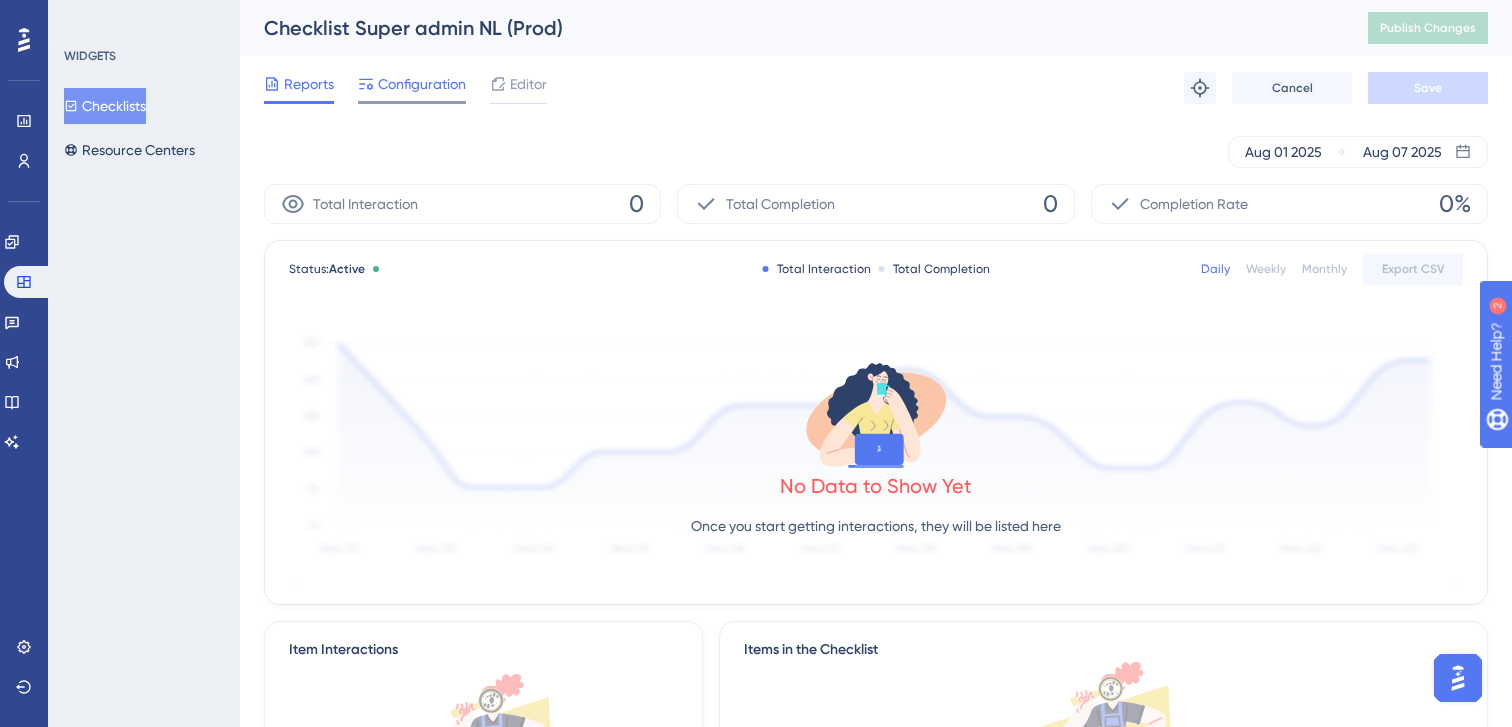 click on "Configuration" at bounding box center (422, 84) 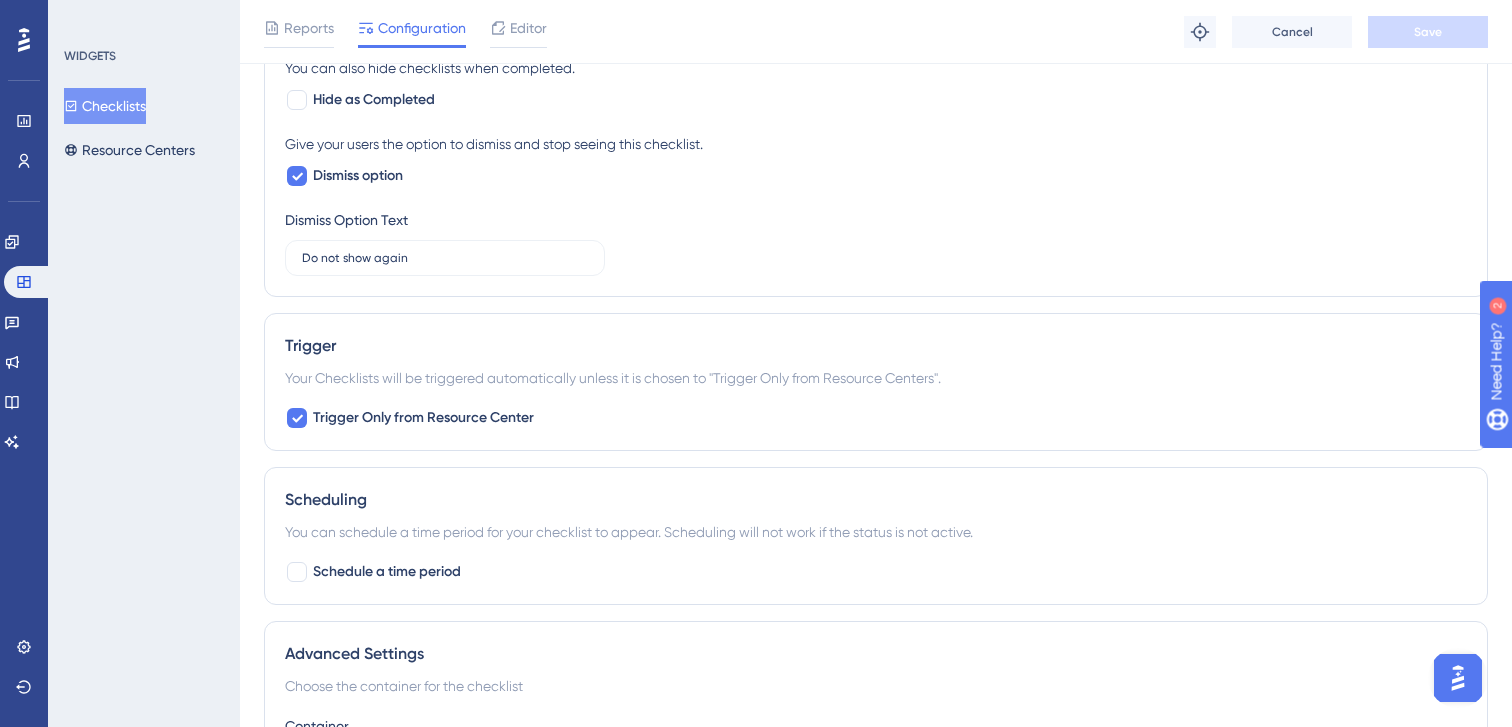 scroll, scrollTop: 1787, scrollLeft: 0, axis: vertical 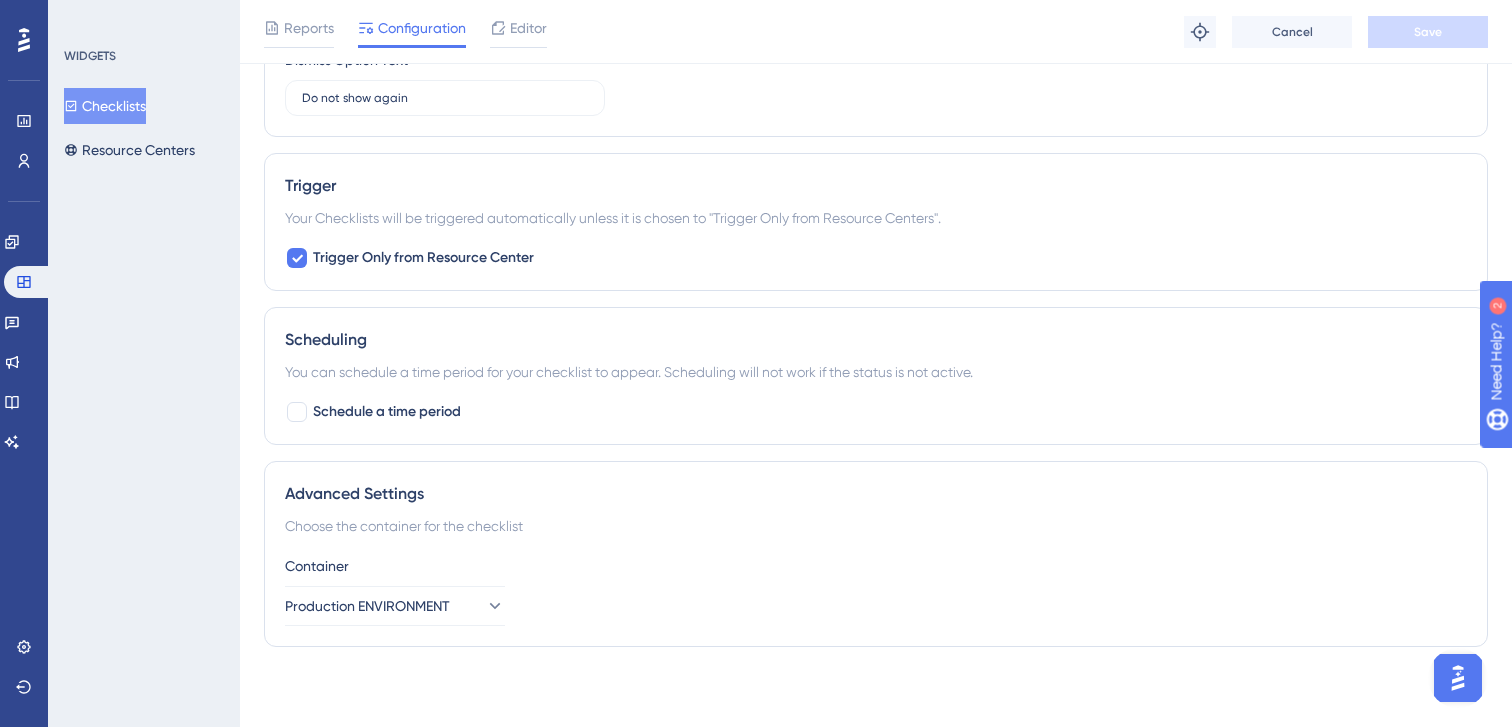click on "Checklists" at bounding box center (105, 106) 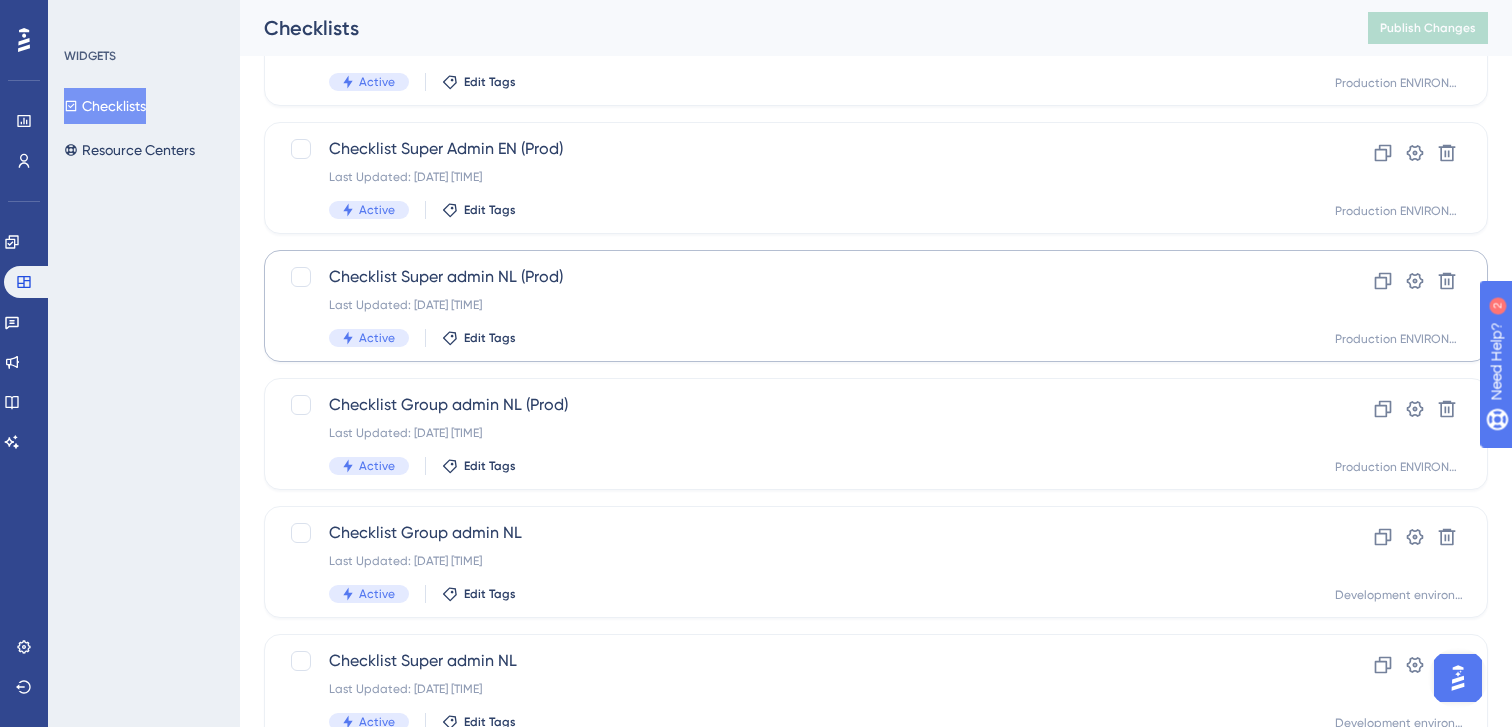 scroll, scrollTop: 189, scrollLeft: 0, axis: vertical 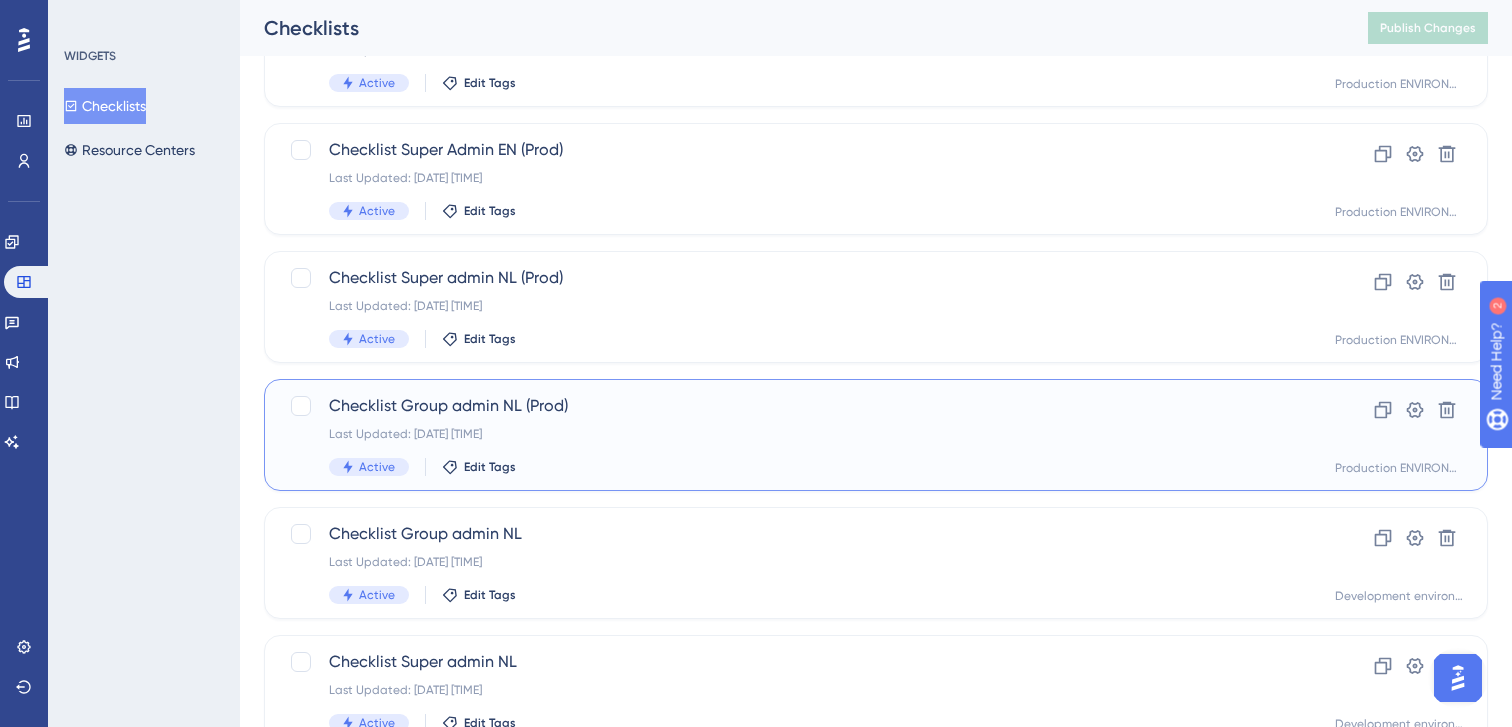 click on "Checklist Group admin NL (Prod)" at bounding box center (796, 406) 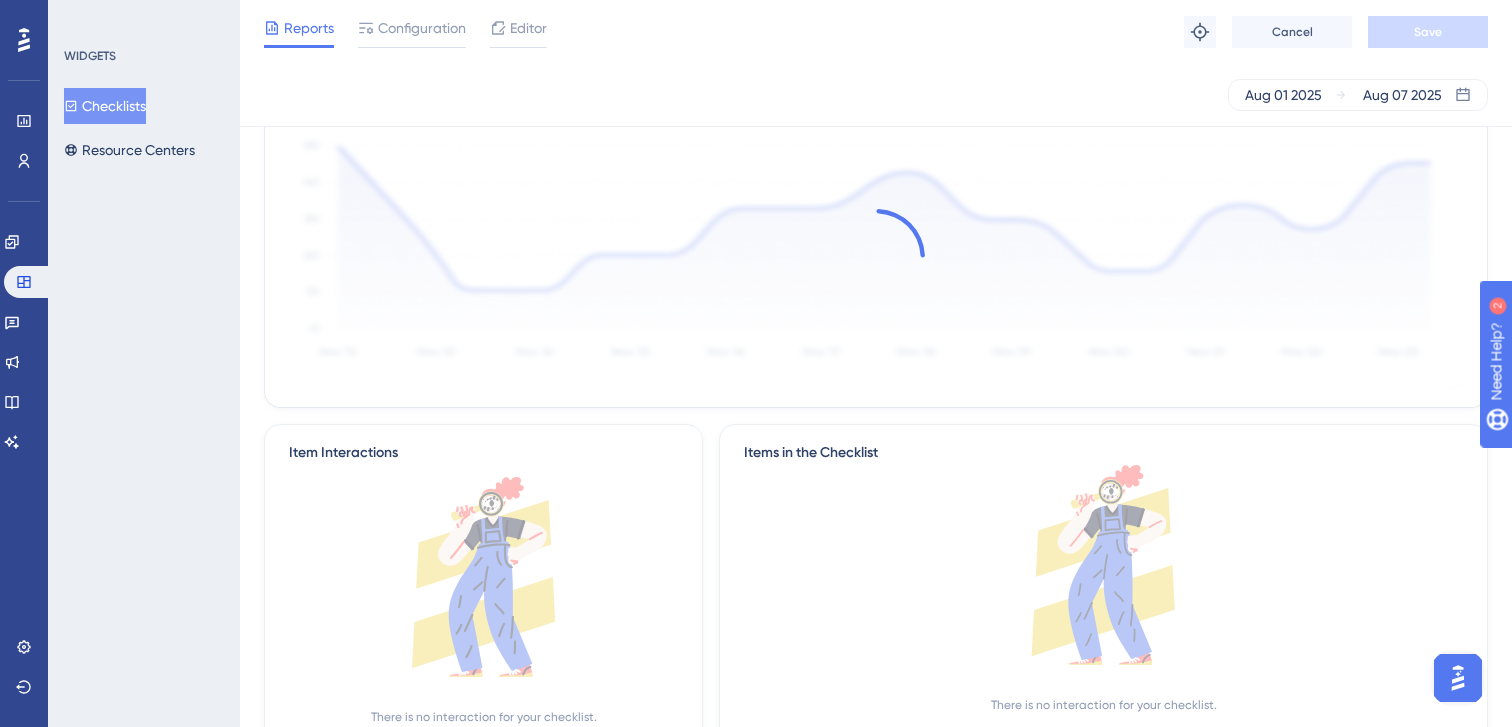 scroll, scrollTop: 0, scrollLeft: 0, axis: both 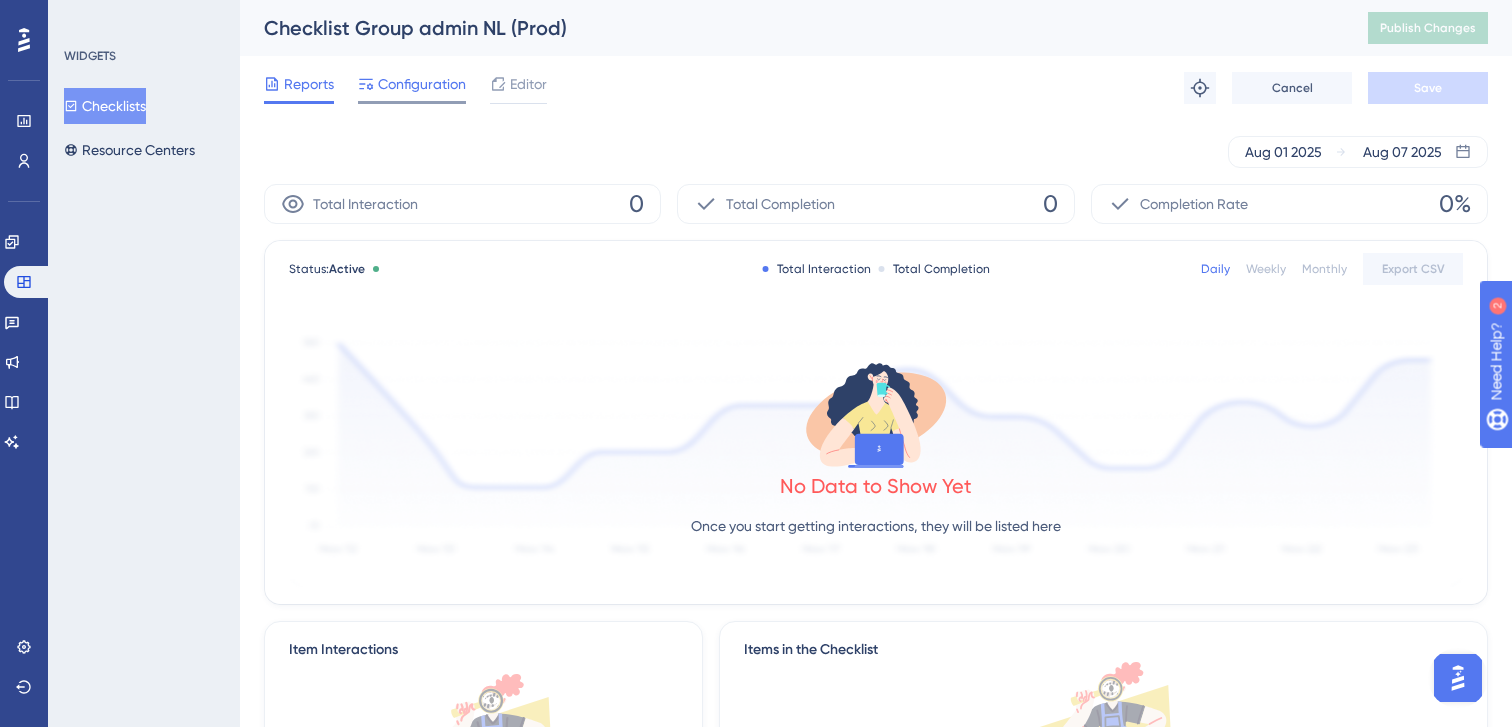 click on "Configuration" at bounding box center (422, 84) 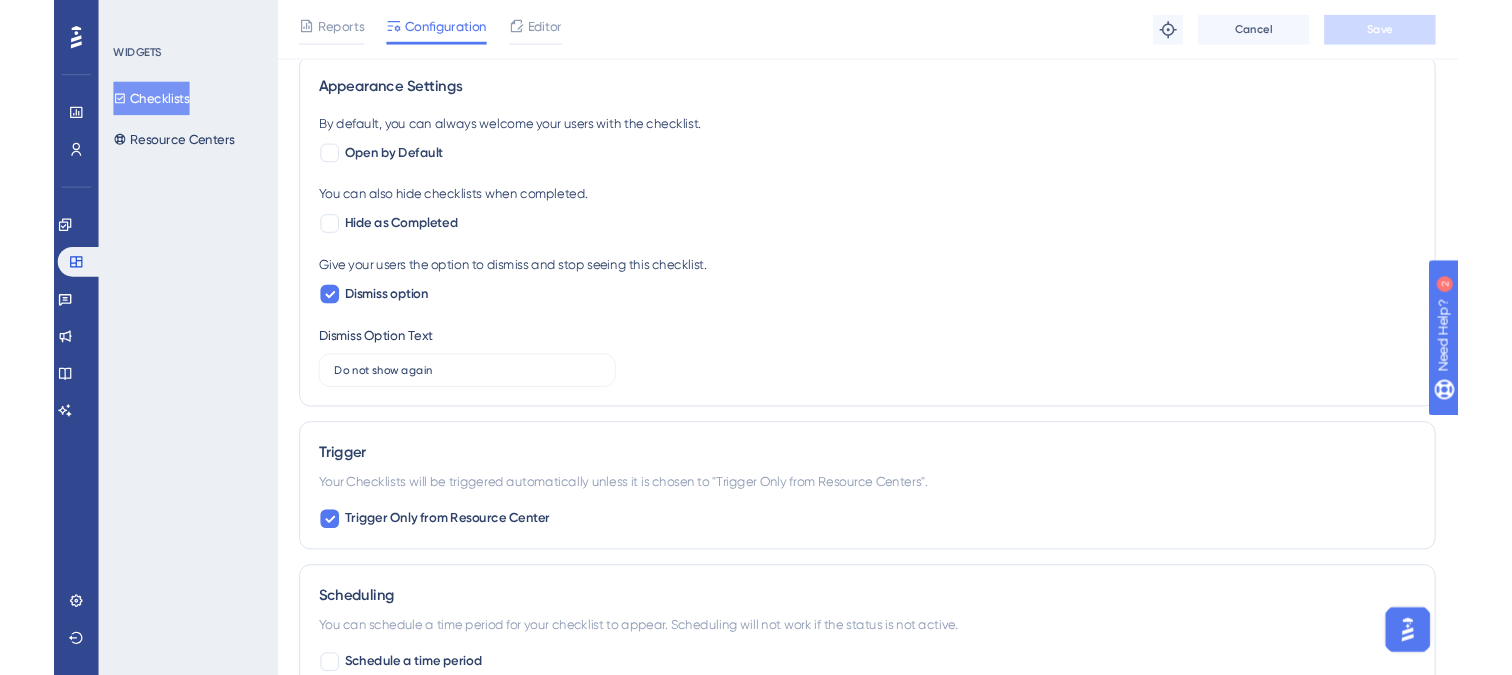 scroll, scrollTop: 1366, scrollLeft: 0, axis: vertical 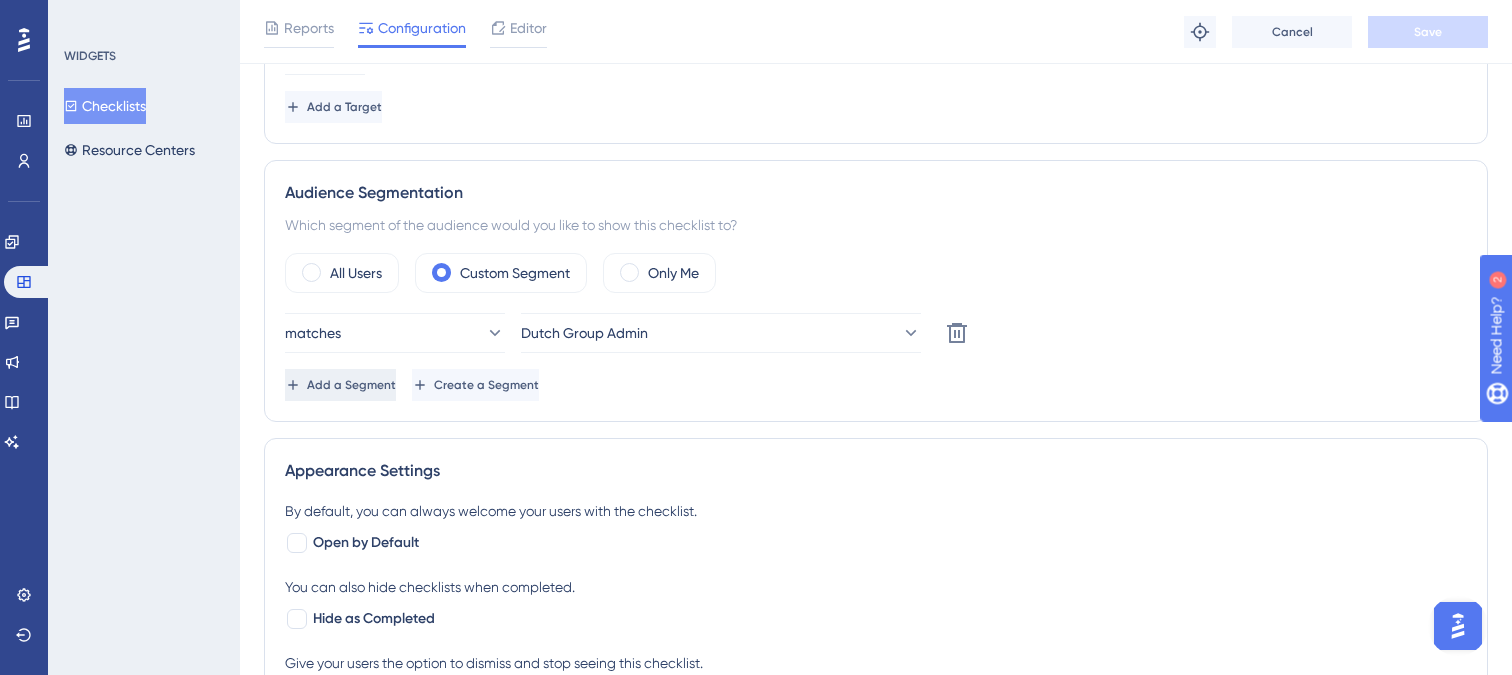 click on "Add a Segment" at bounding box center [340, 385] 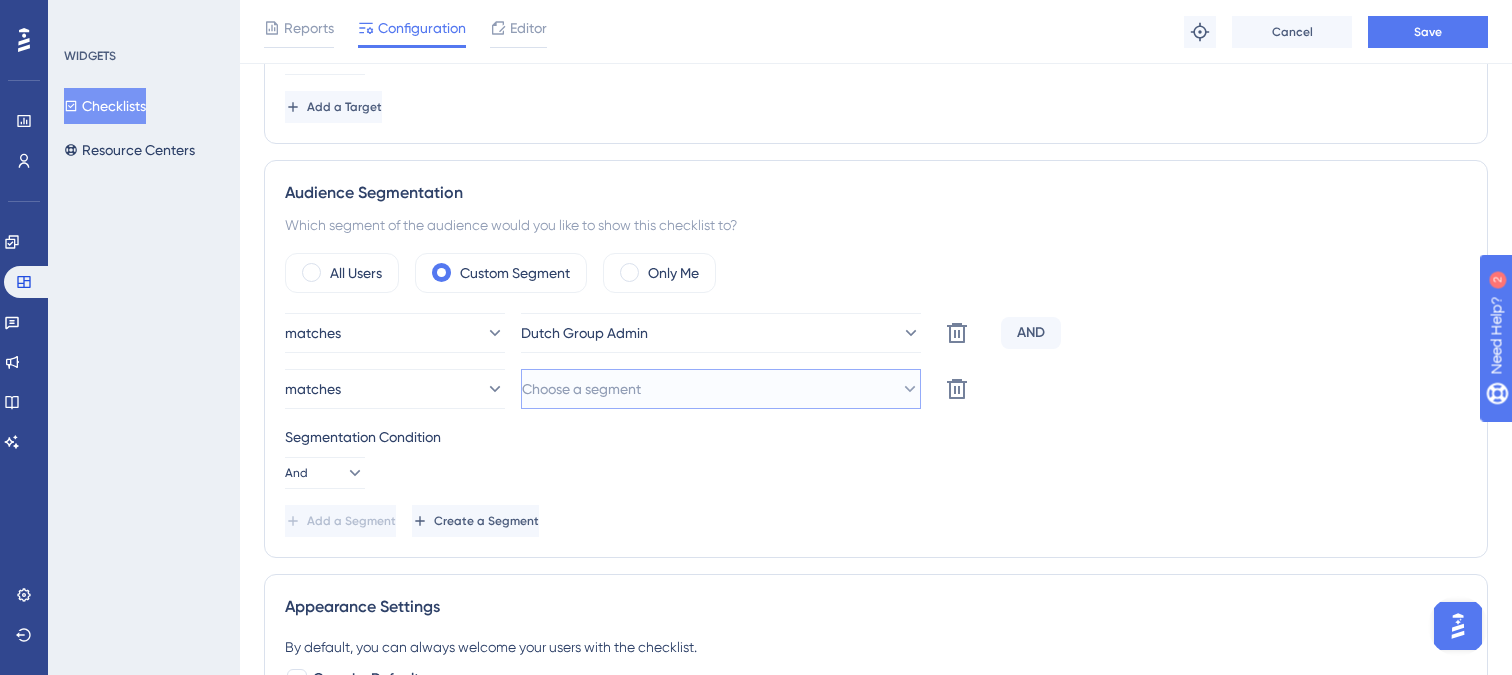 click on "Choose a segment" at bounding box center [581, 389] 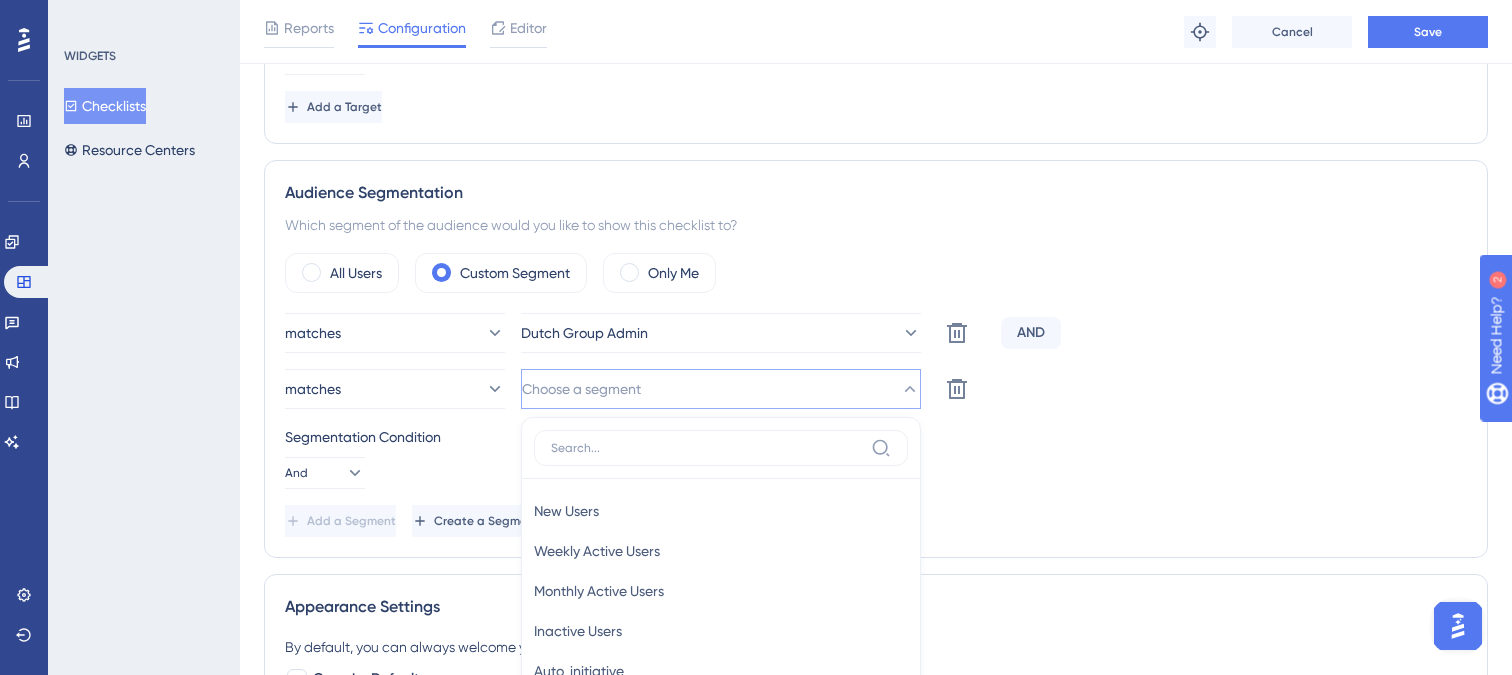 scroll, scrollTop: 1276, scrollLeft: 0, axis: vertical 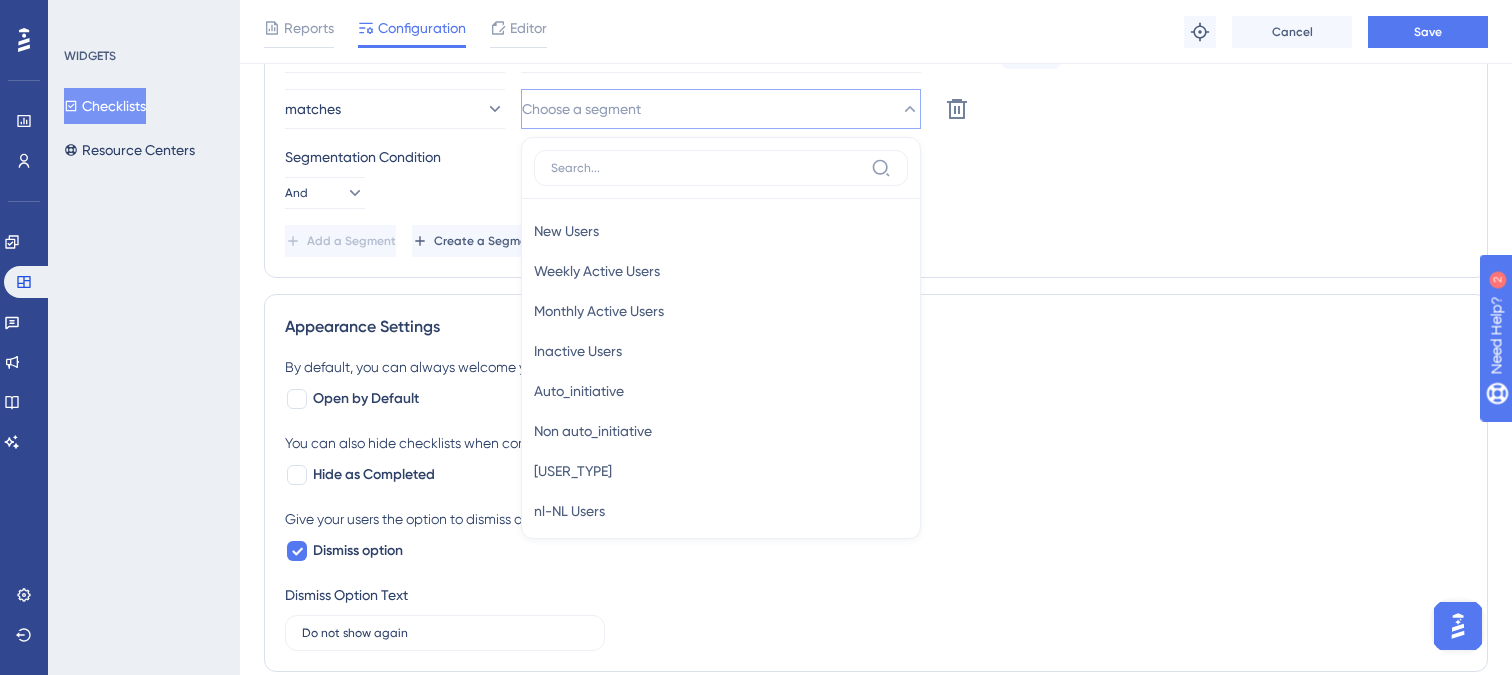 click on "By default, you can always welcome your users with the checklist." at bounding box center [876, 367] 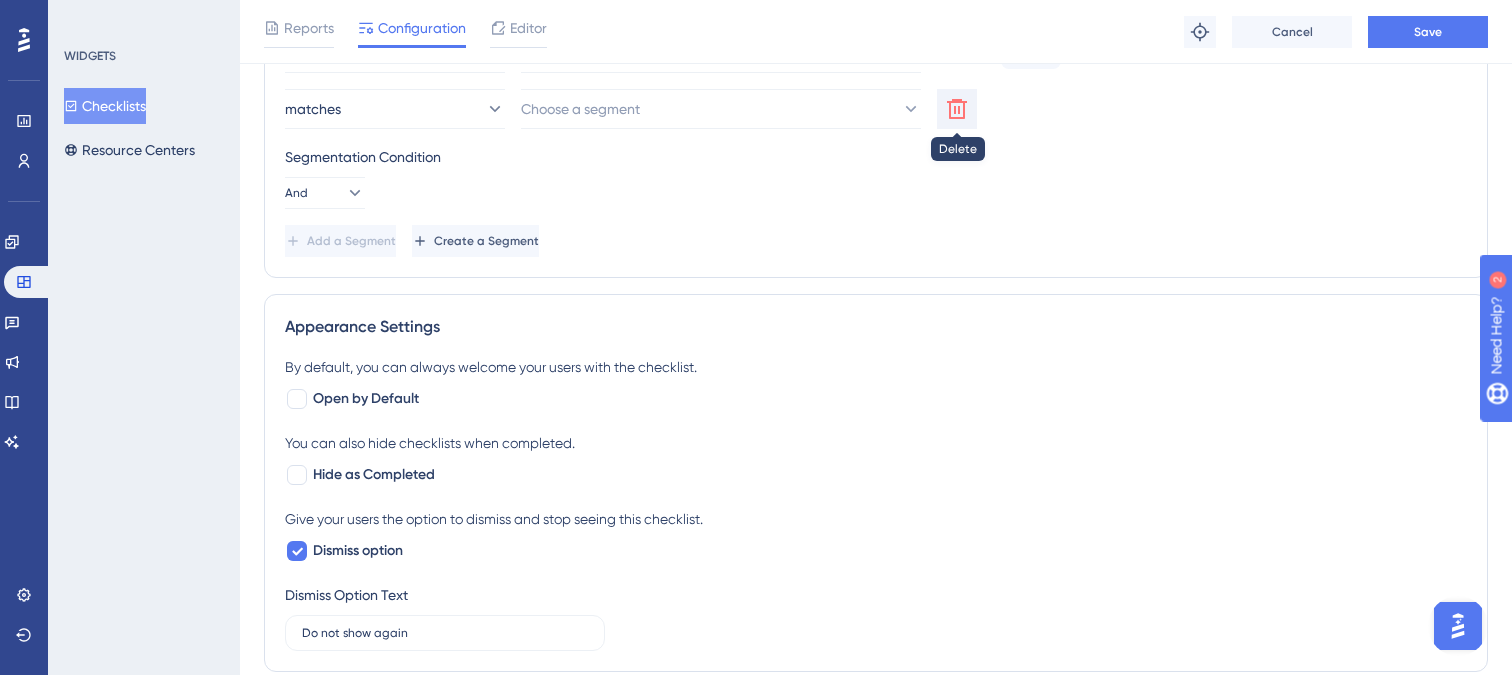 click 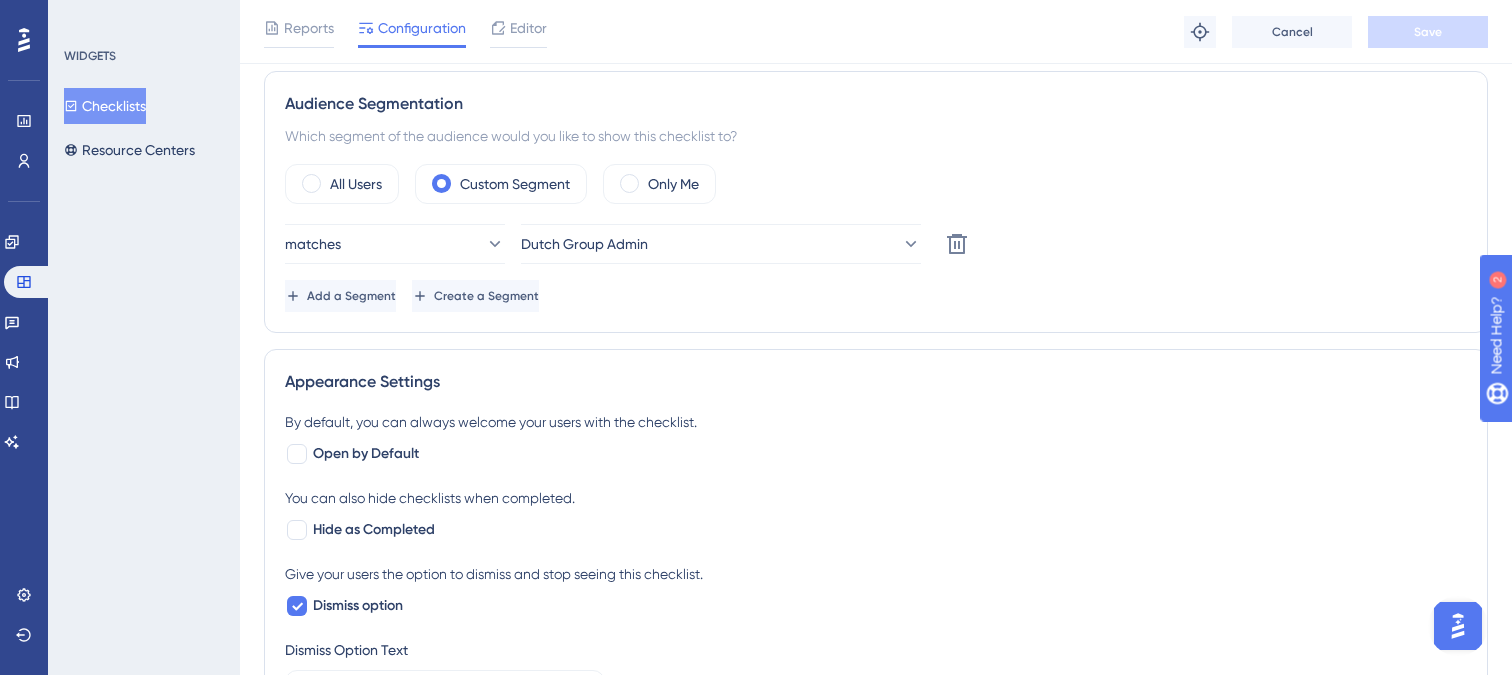 scroll, scrollTop: 1065, scrollLeft: 0, axis: vertical 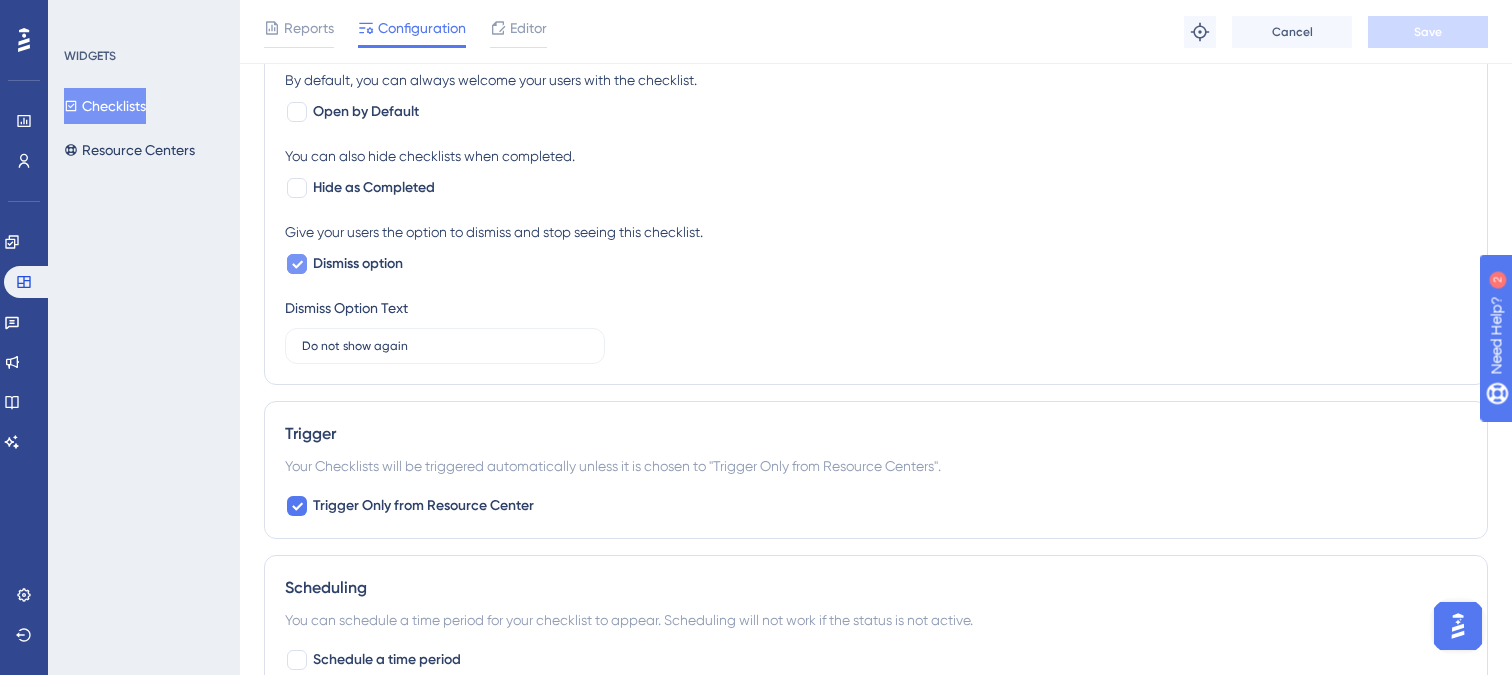 click at bounding box center (297, 264) 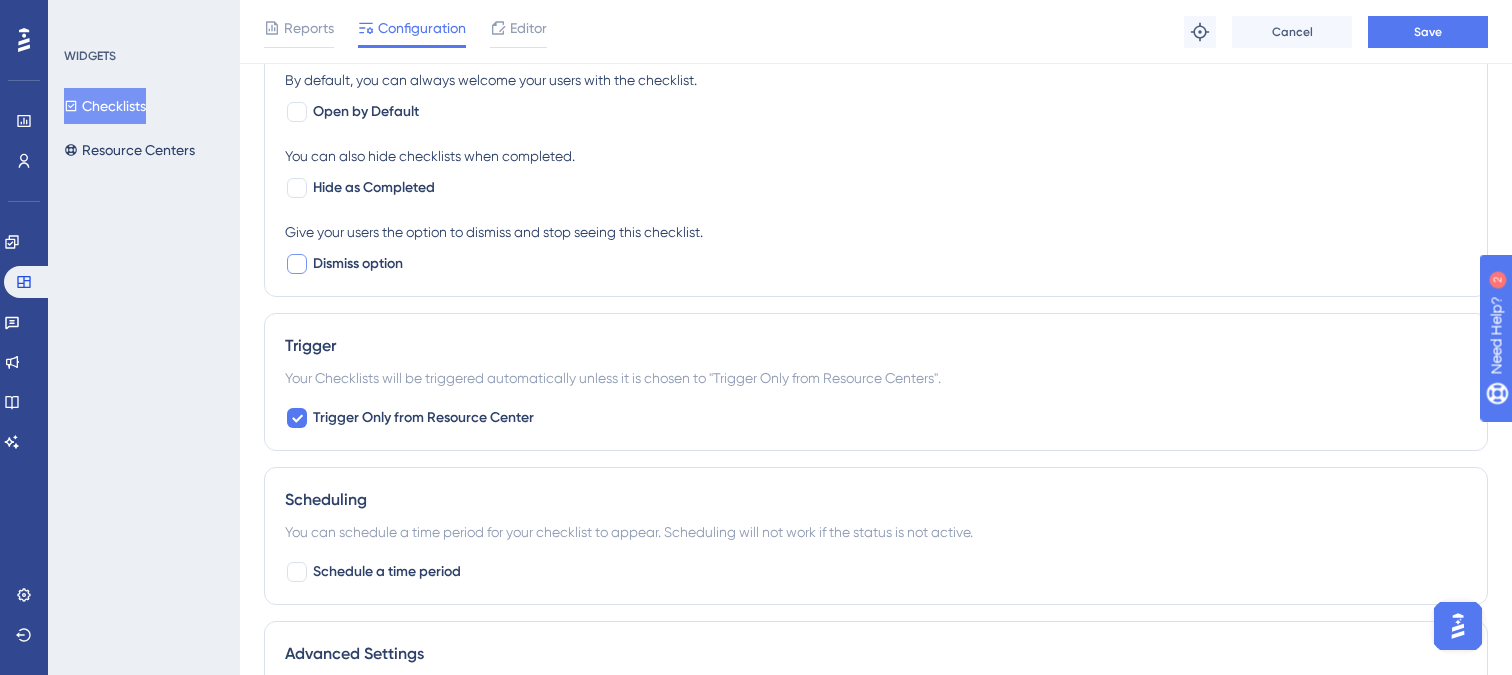 click at bounding box center [297, 264] 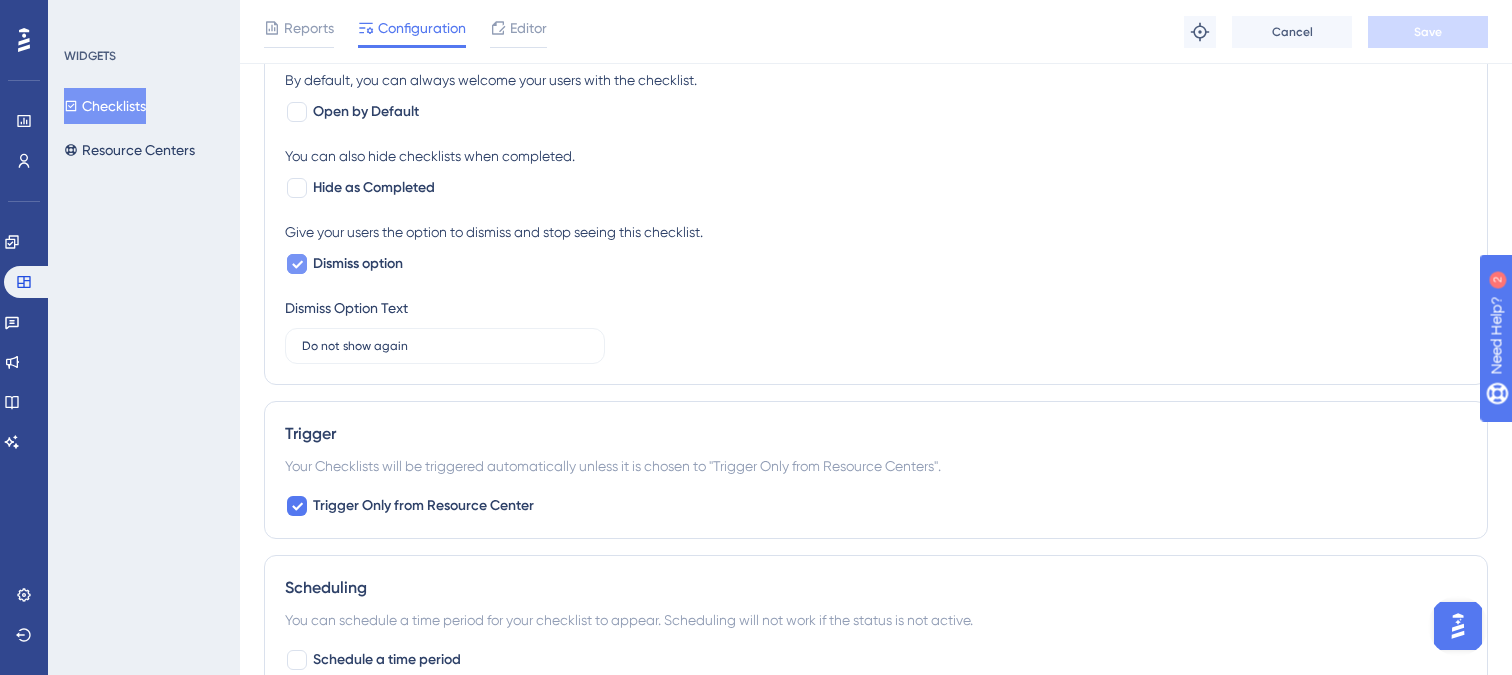 click at bounding box center [297, 264] 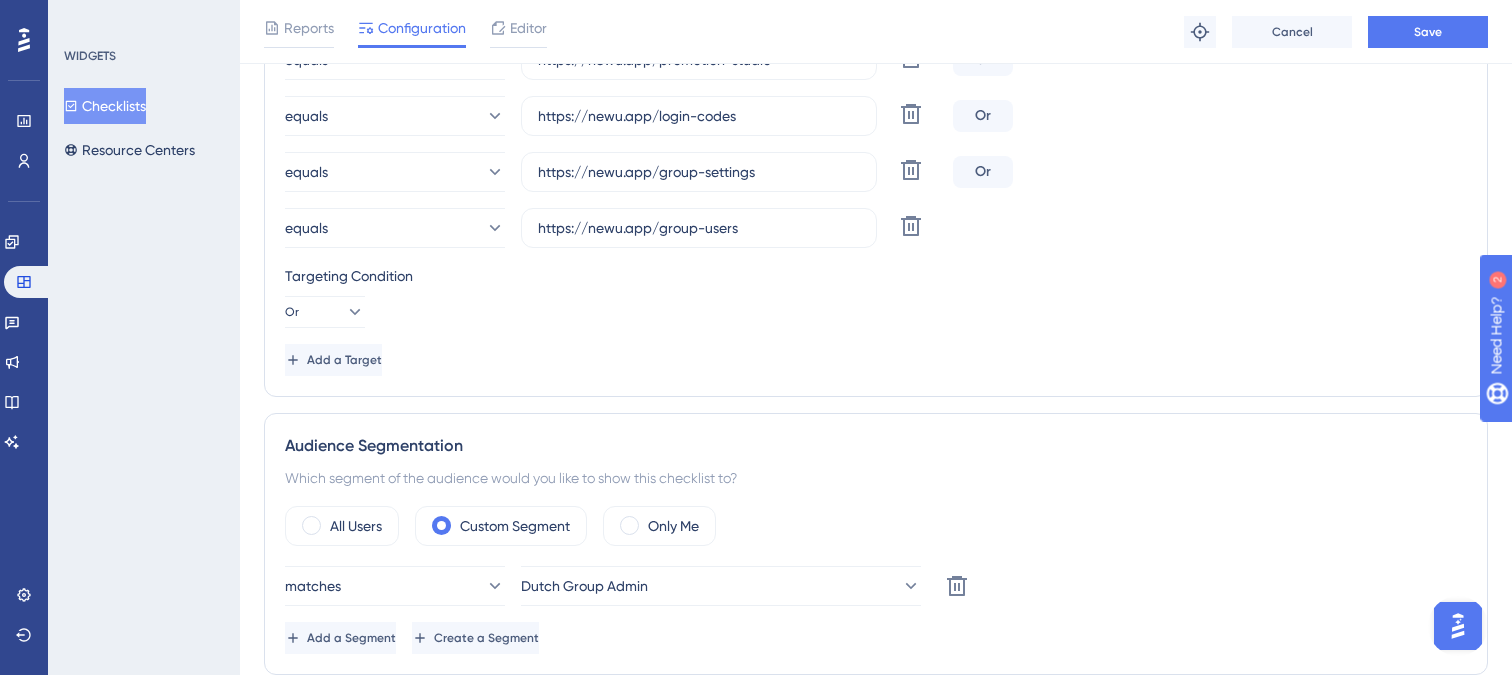 scroll, scrollTop: 537, scrollLeft: 0, axis: vertical 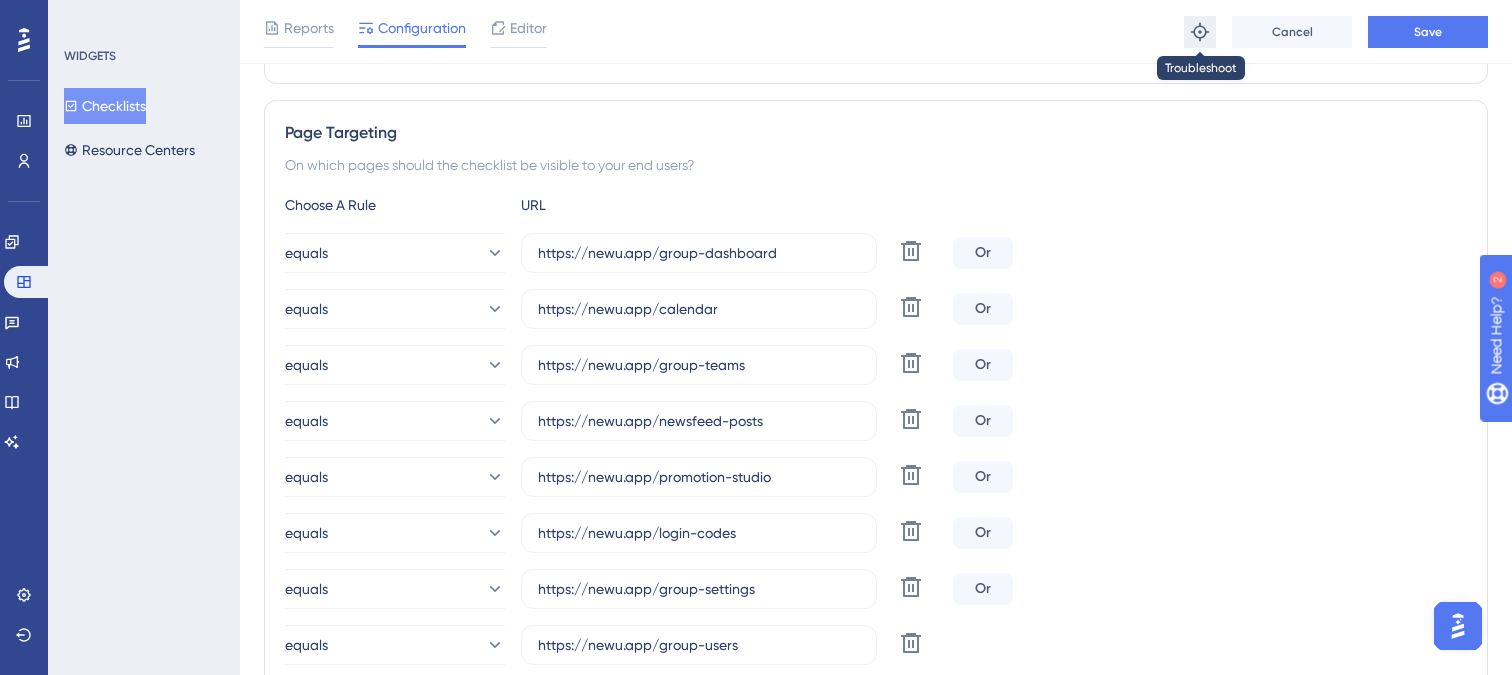 click 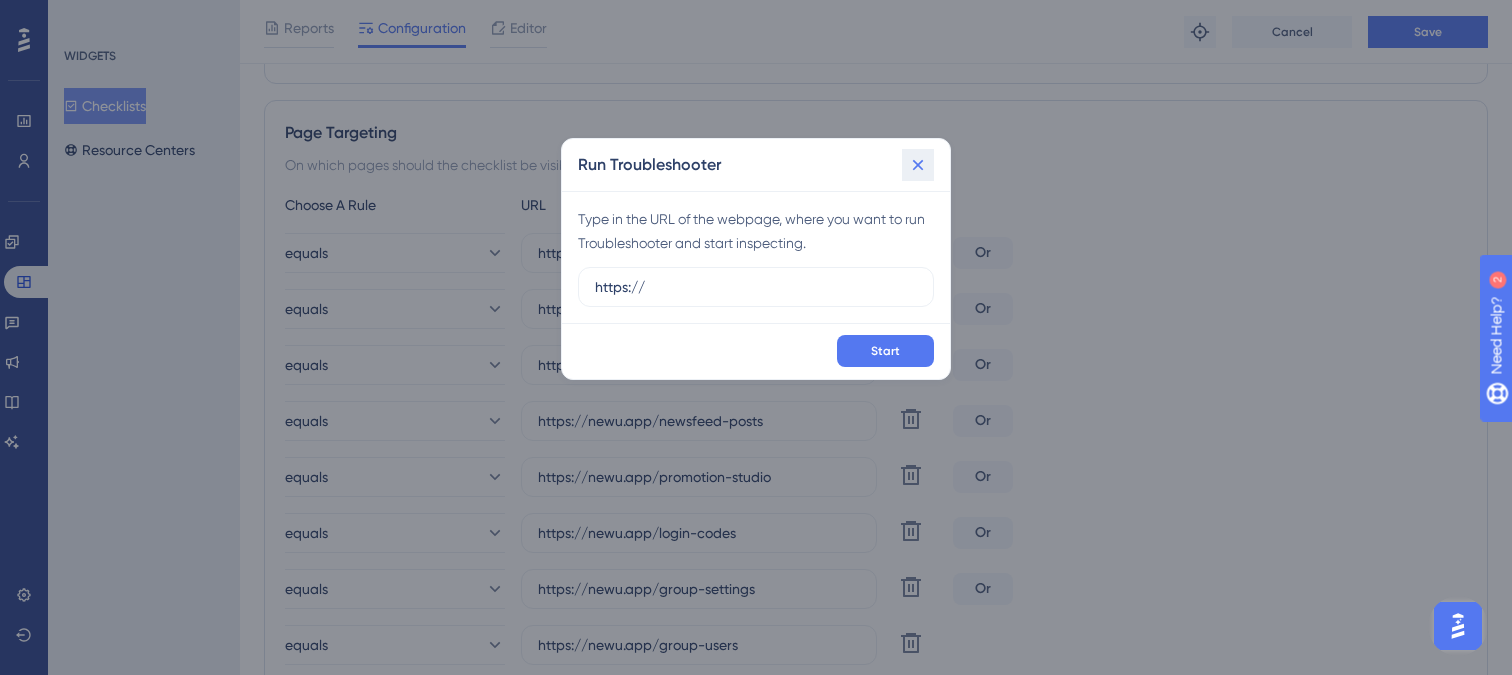 click 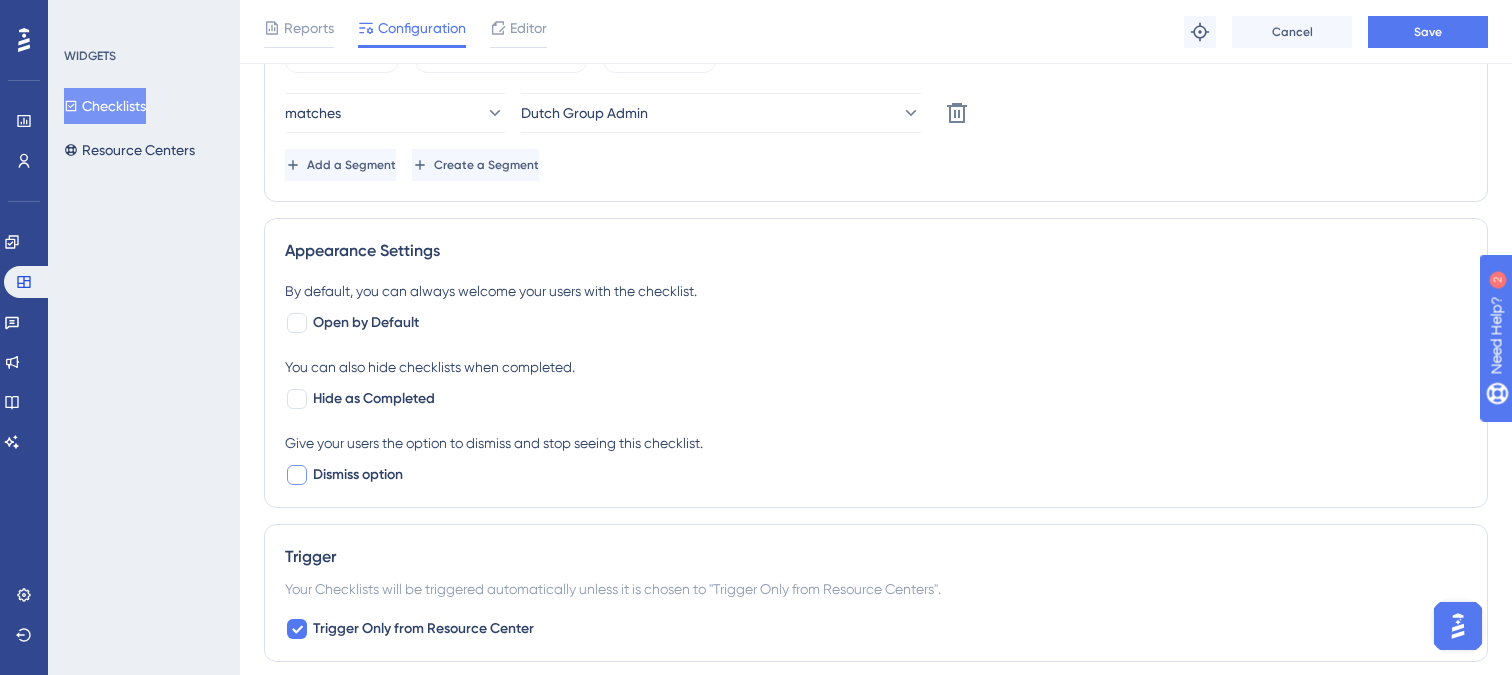 scroll, scrollTop: 1215, scrollLeft: 0, axis: vertical 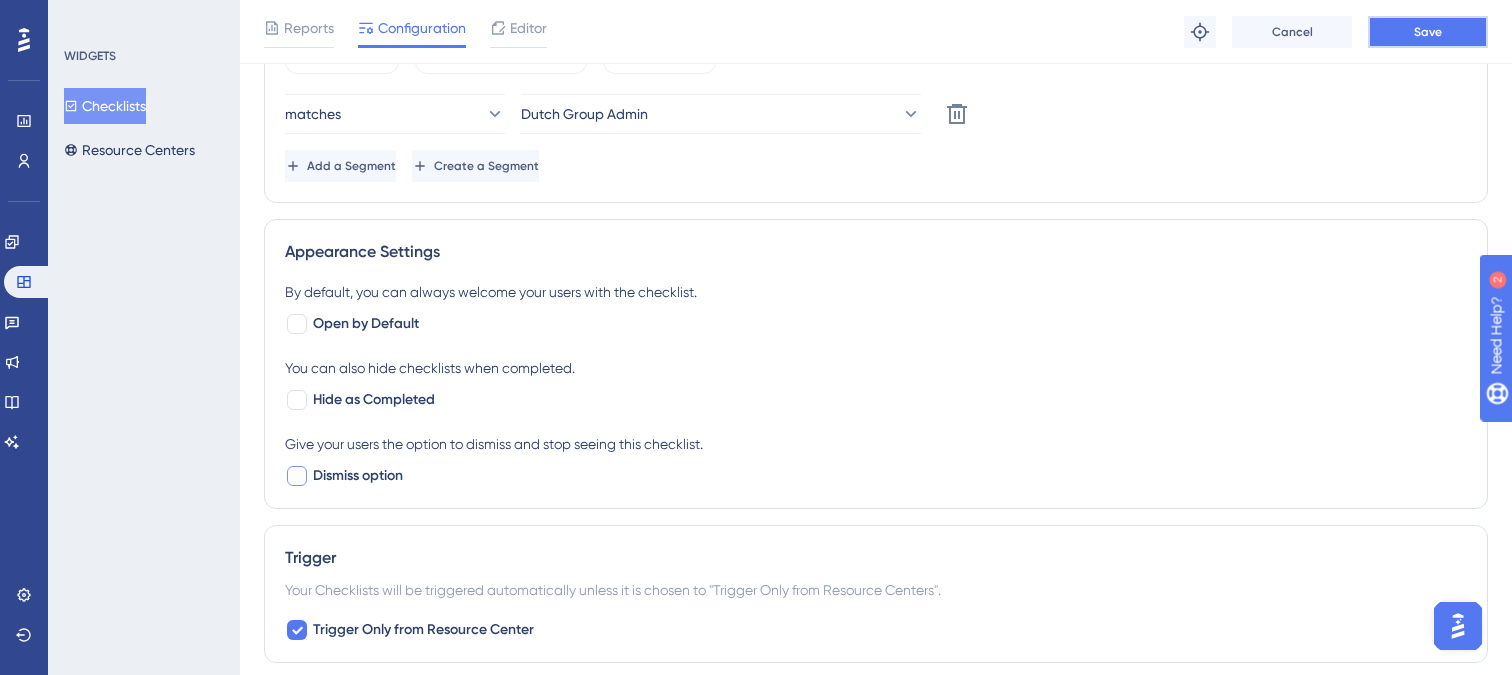 click on "Save" at bounding box center [1428, 32] 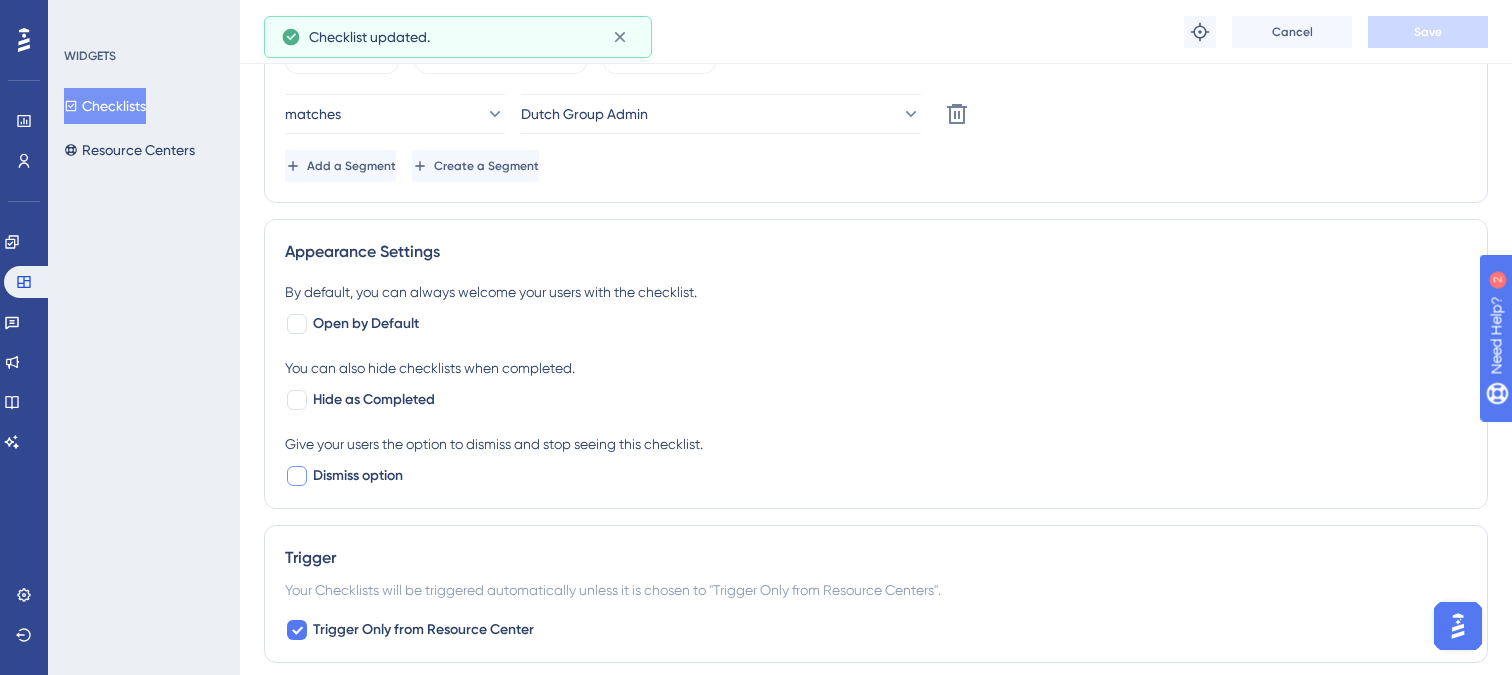 click on "Checklists" at bounding box center [105, 106] 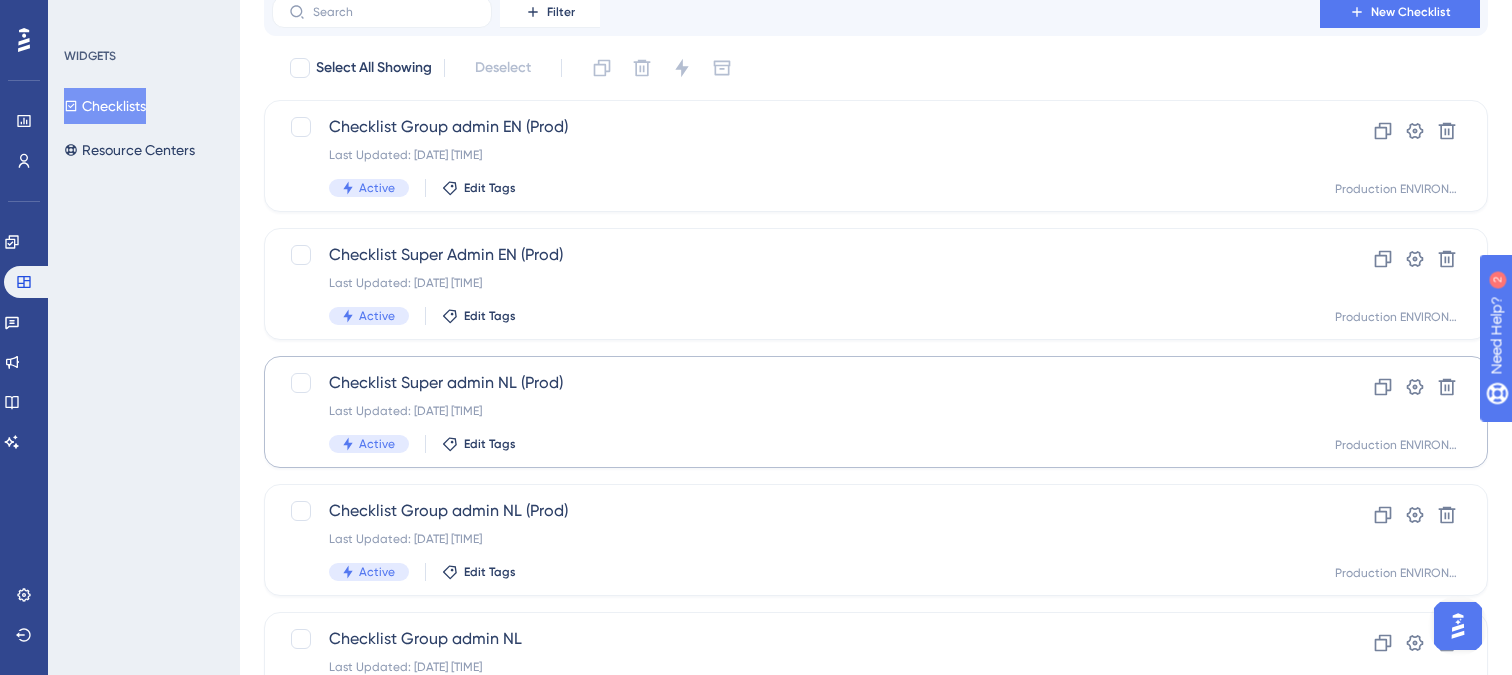 scroll, scrollTop: 109, scrollLeft: 0, axis: vertical 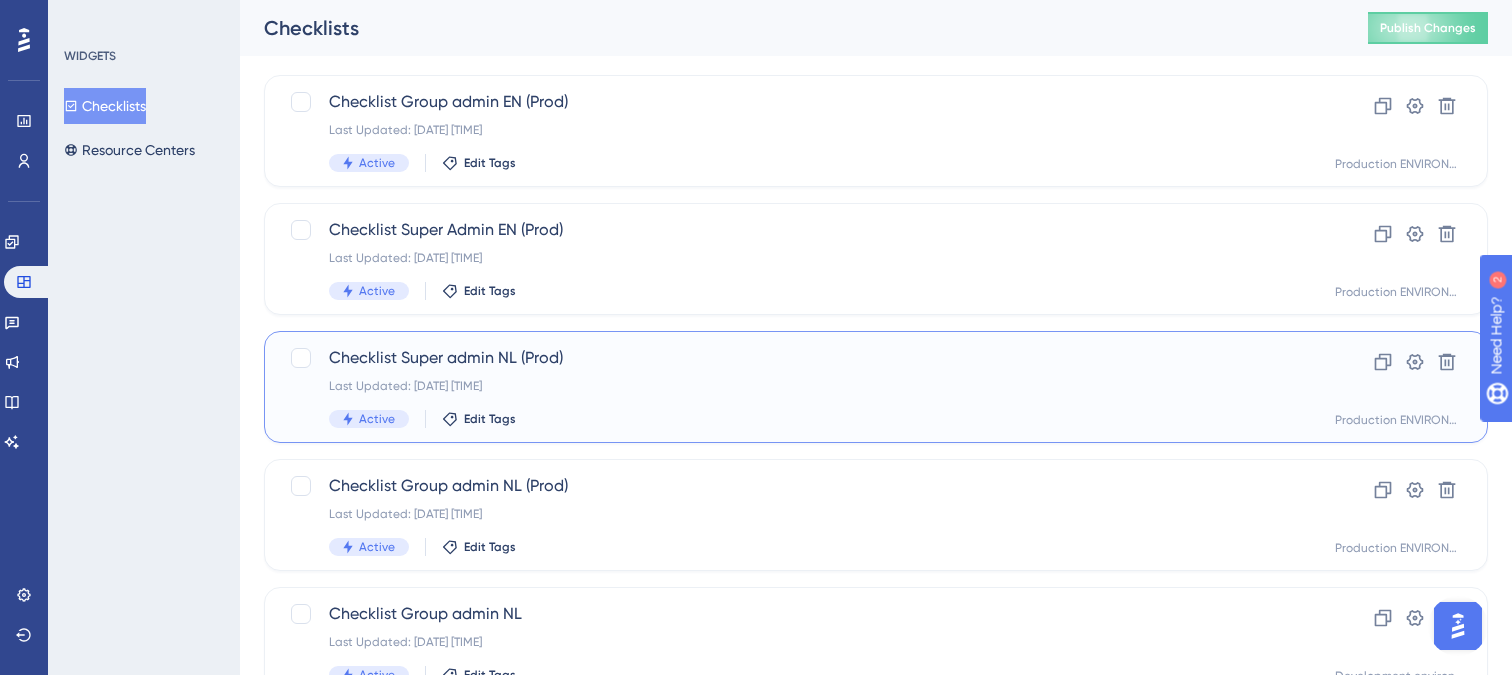 click on "Last Updated: [DATE] [TIME]" at bounding box center [796, 386] 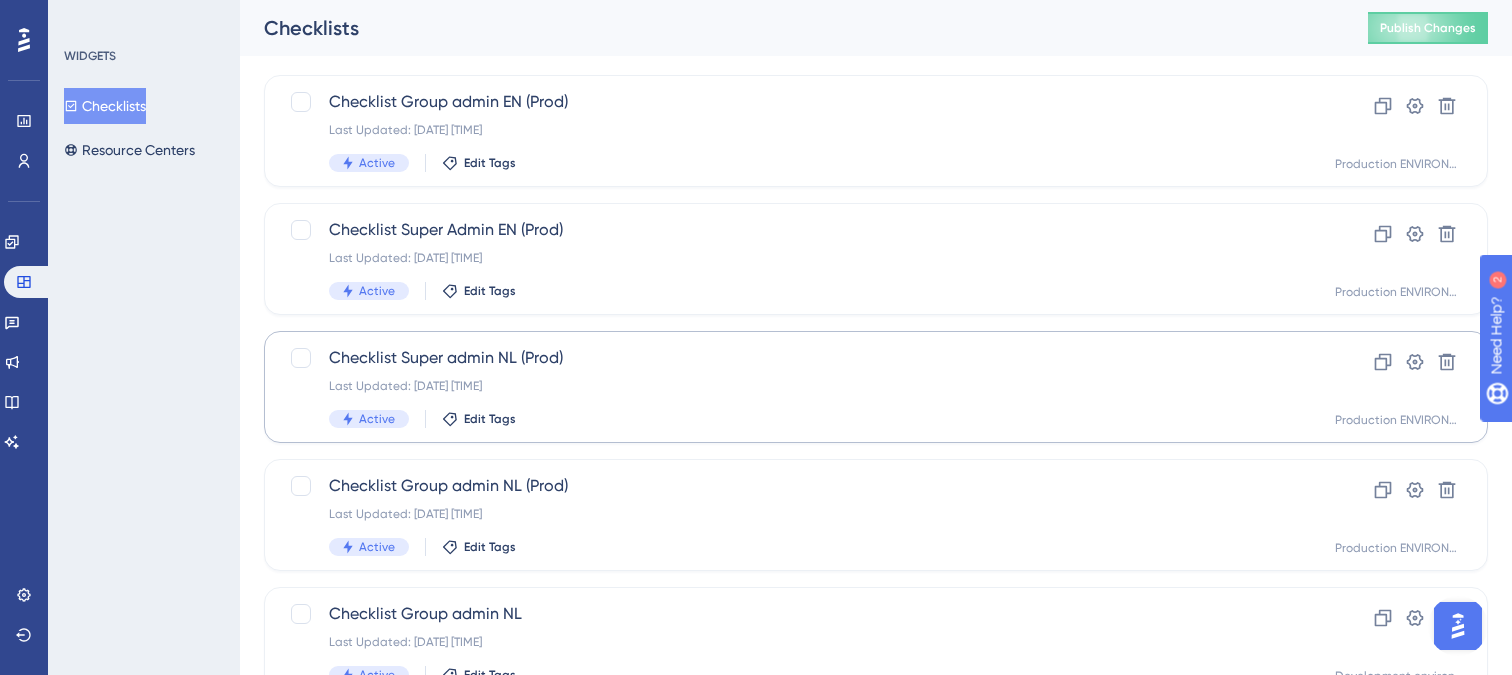 scroll, scrollTop: 0, scrollLeft: 0, axis: both 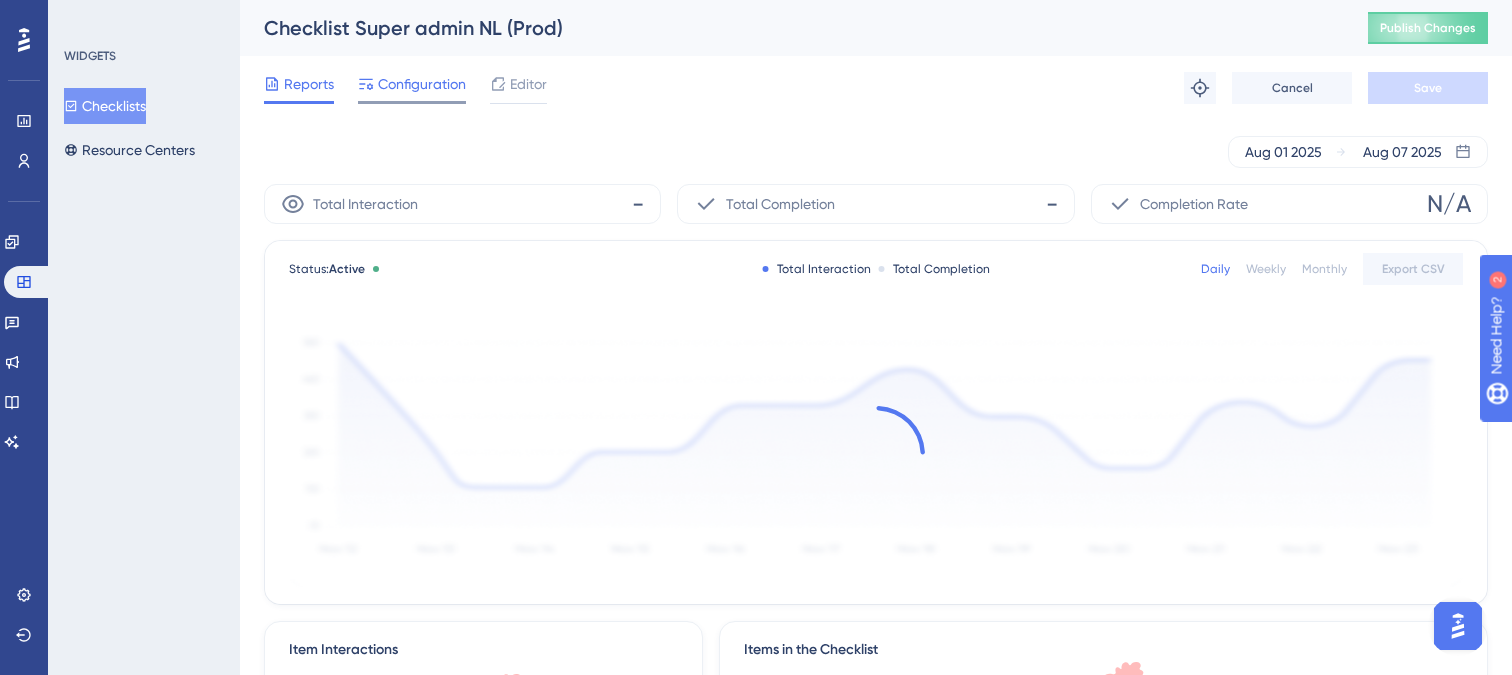 click on "Configuration" at bounding box center [412, 88] 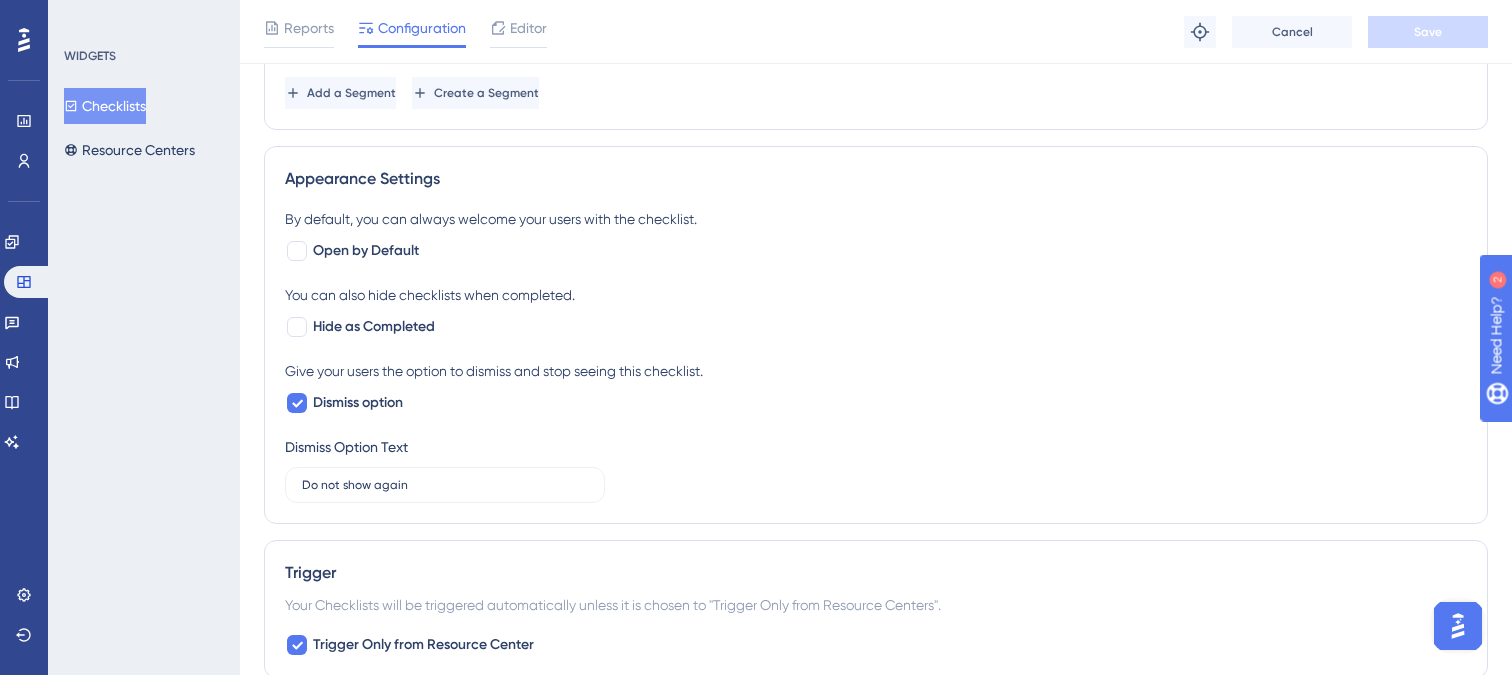 scroll, scrollTop: 1520, scrollLeft: 0, axis: vertical 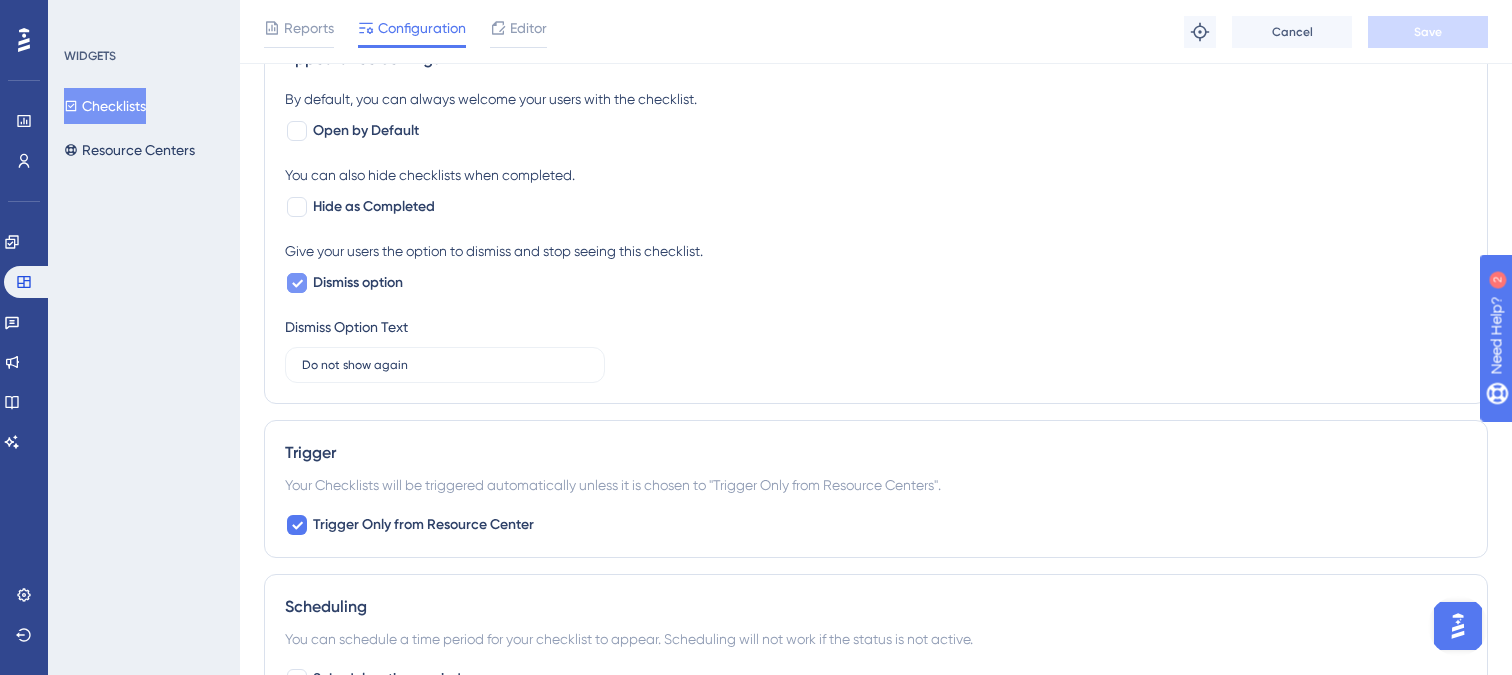 click on "Dismiss option" at bounding box center (358, 283) 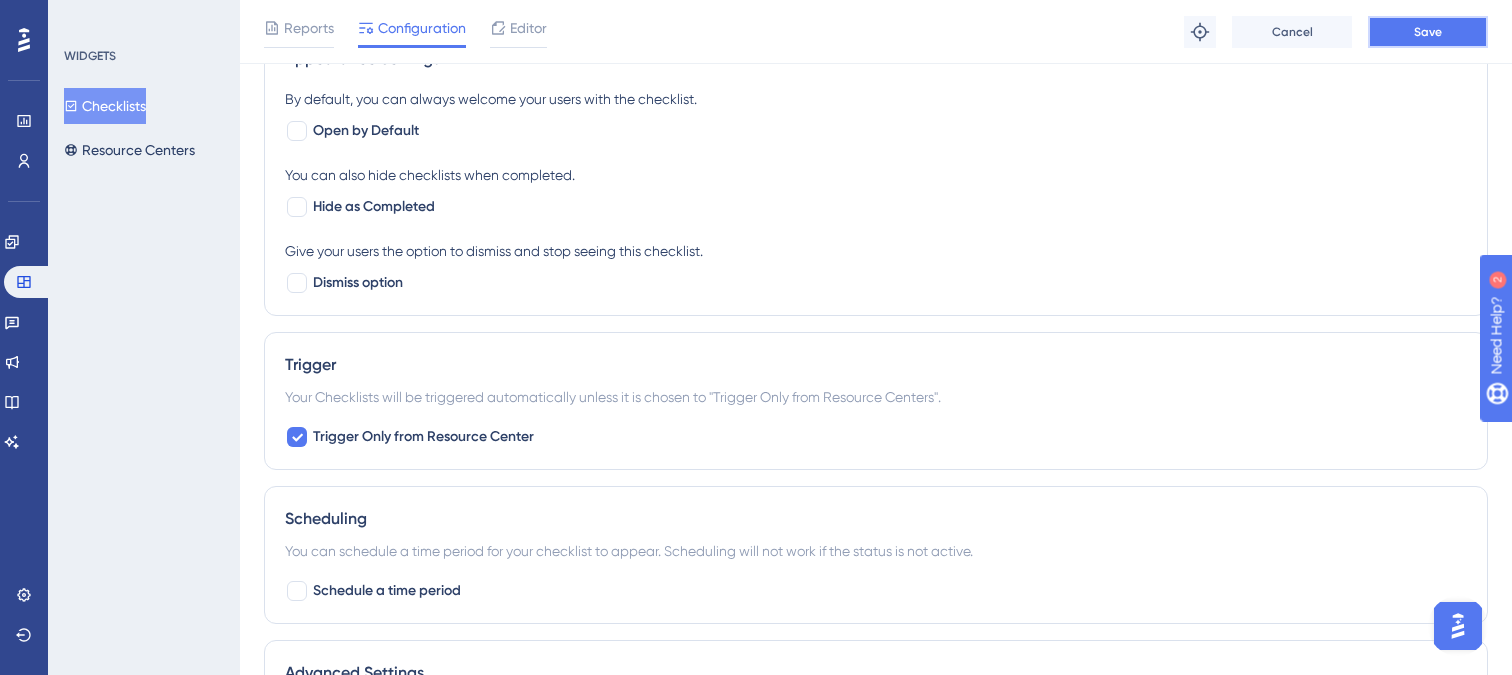 click on "Save" at bounding box center (1428, 32) 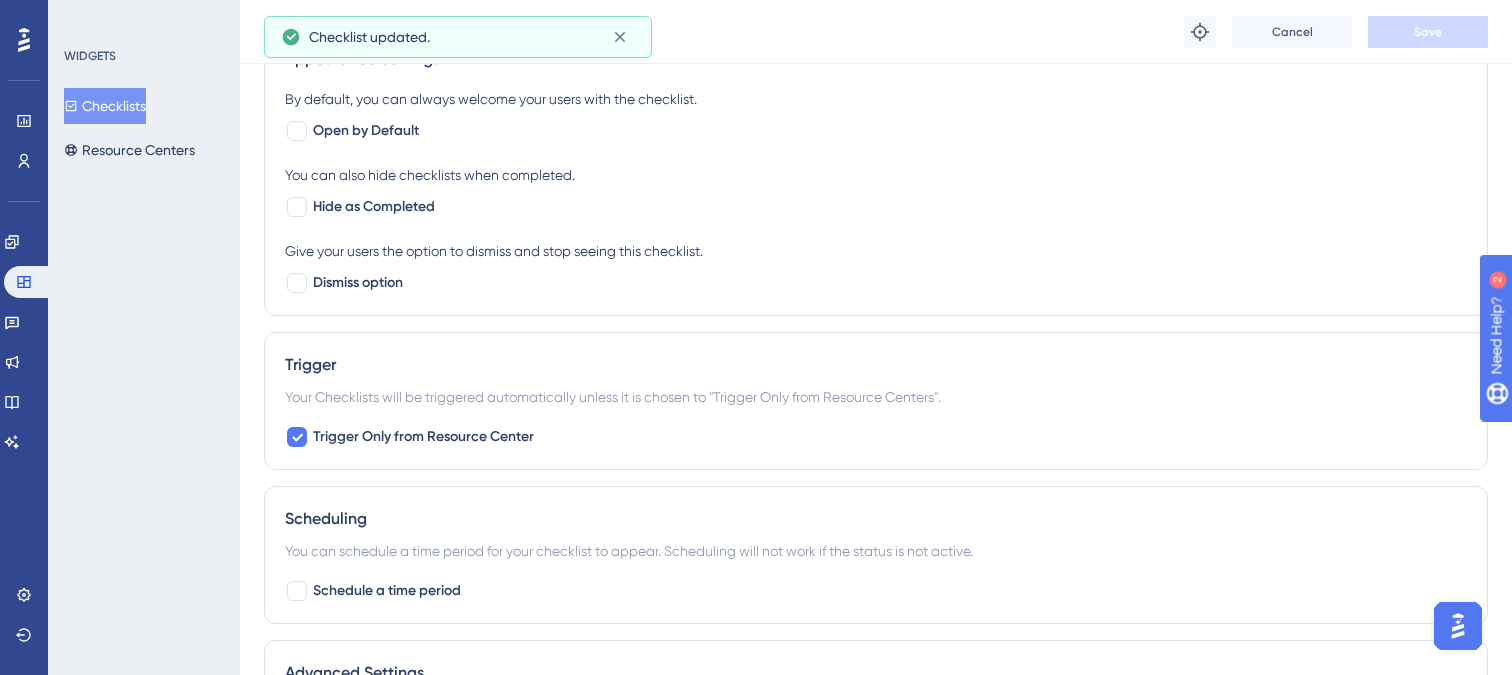 click on "Checklists" at bounding box center [105, 106] 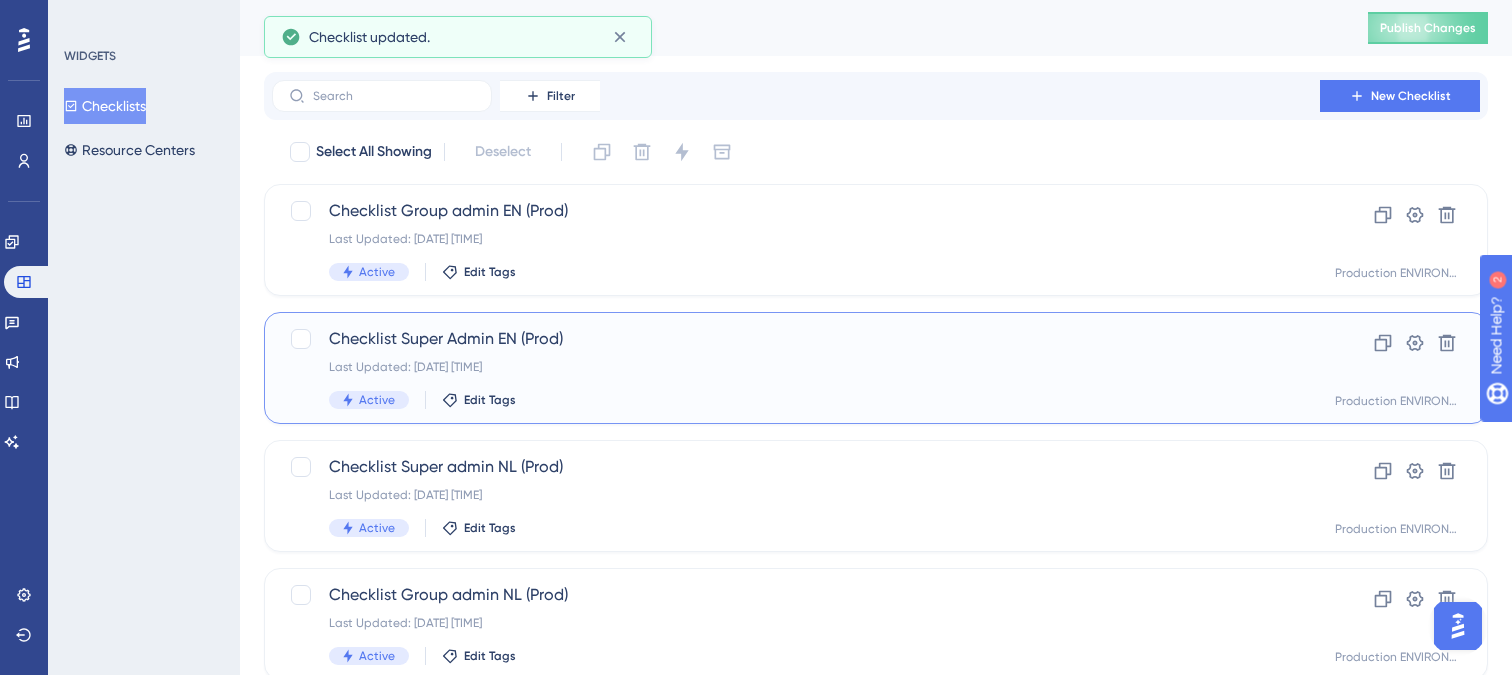 click on "Checklist Super Admin EN (Prod) Last Updated: [DATE] [TIME] Active Edit Tags" at bounding box center (796, 368) 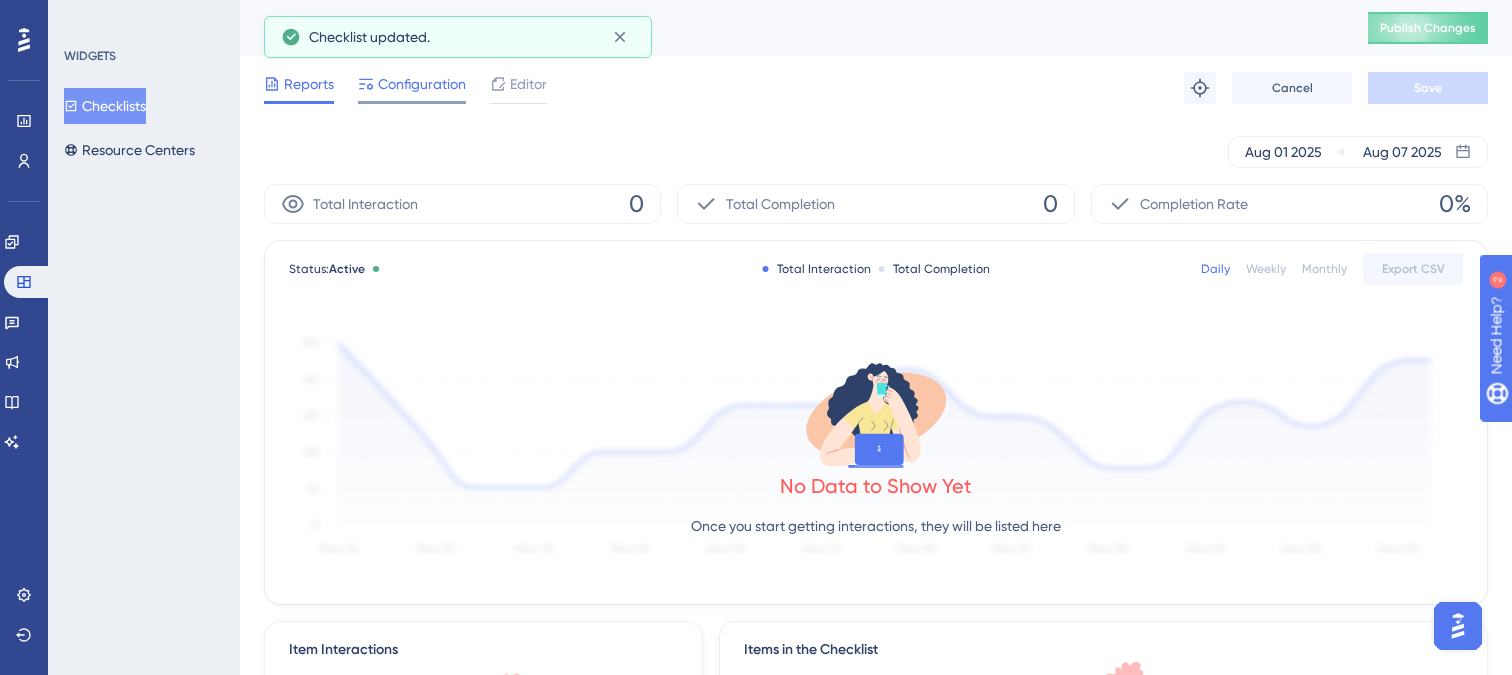 click on "Configuration" at bounding box center [422, 84] 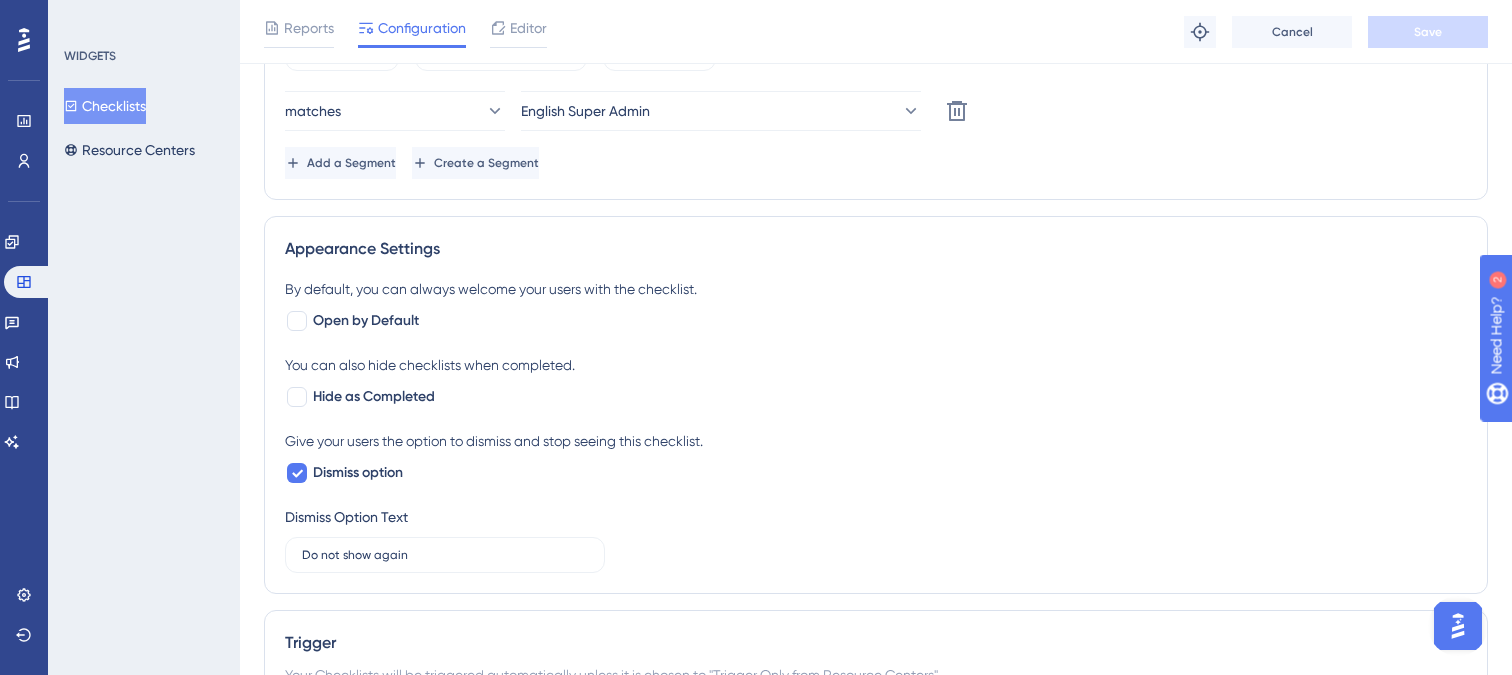 scroll, scrollTop: 1331, scrollLeft: 0, axis: vertical 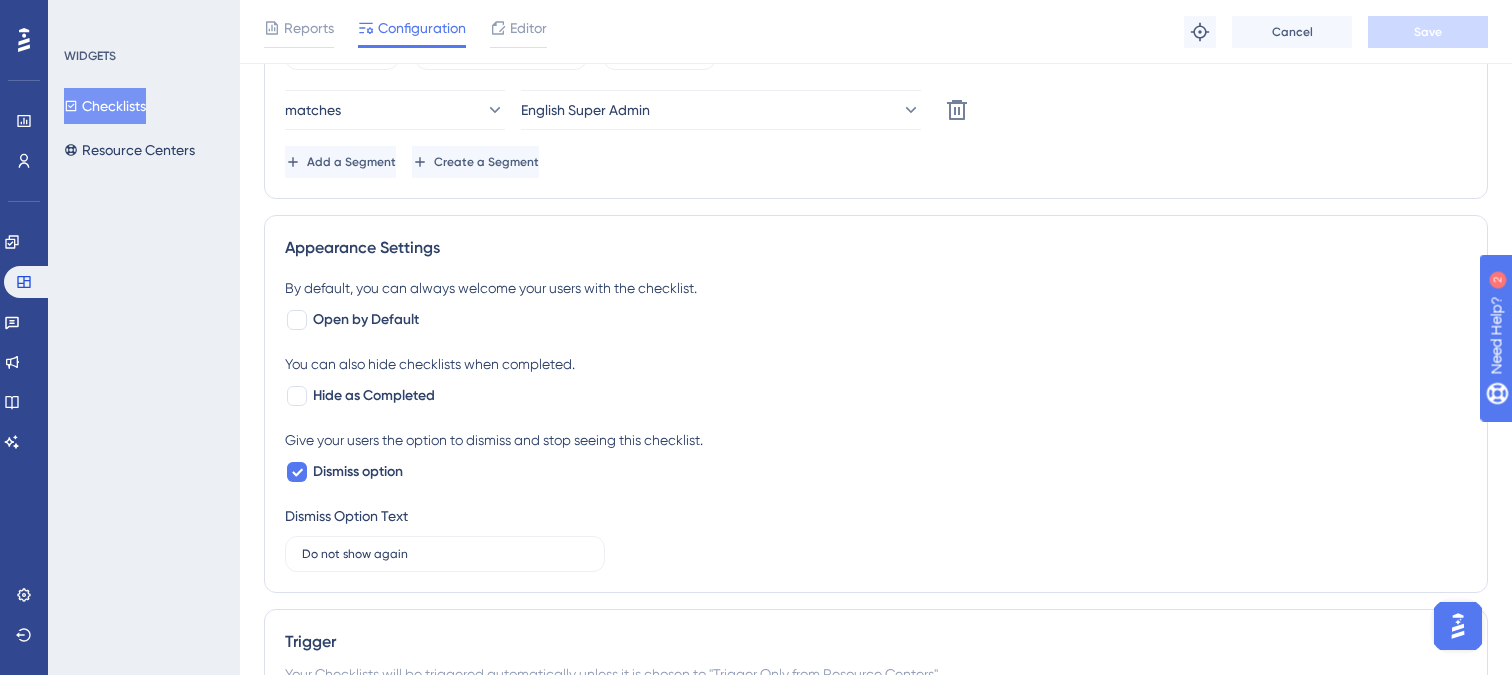 click on "Give your users the option to dismiss and stop seeing this checklist. Dismiss option" at bounding box center (876, 456) 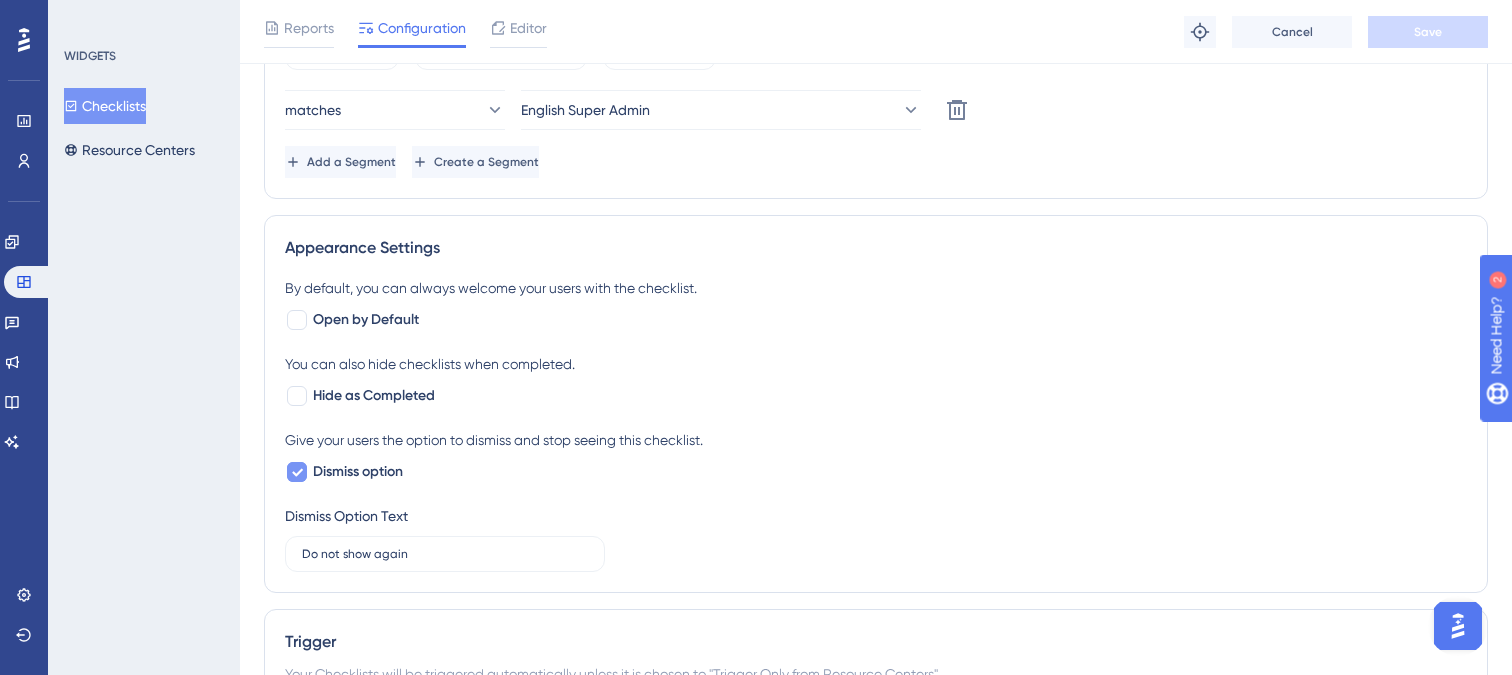 click on "Dismiss option" at bounding box center [358, 472] 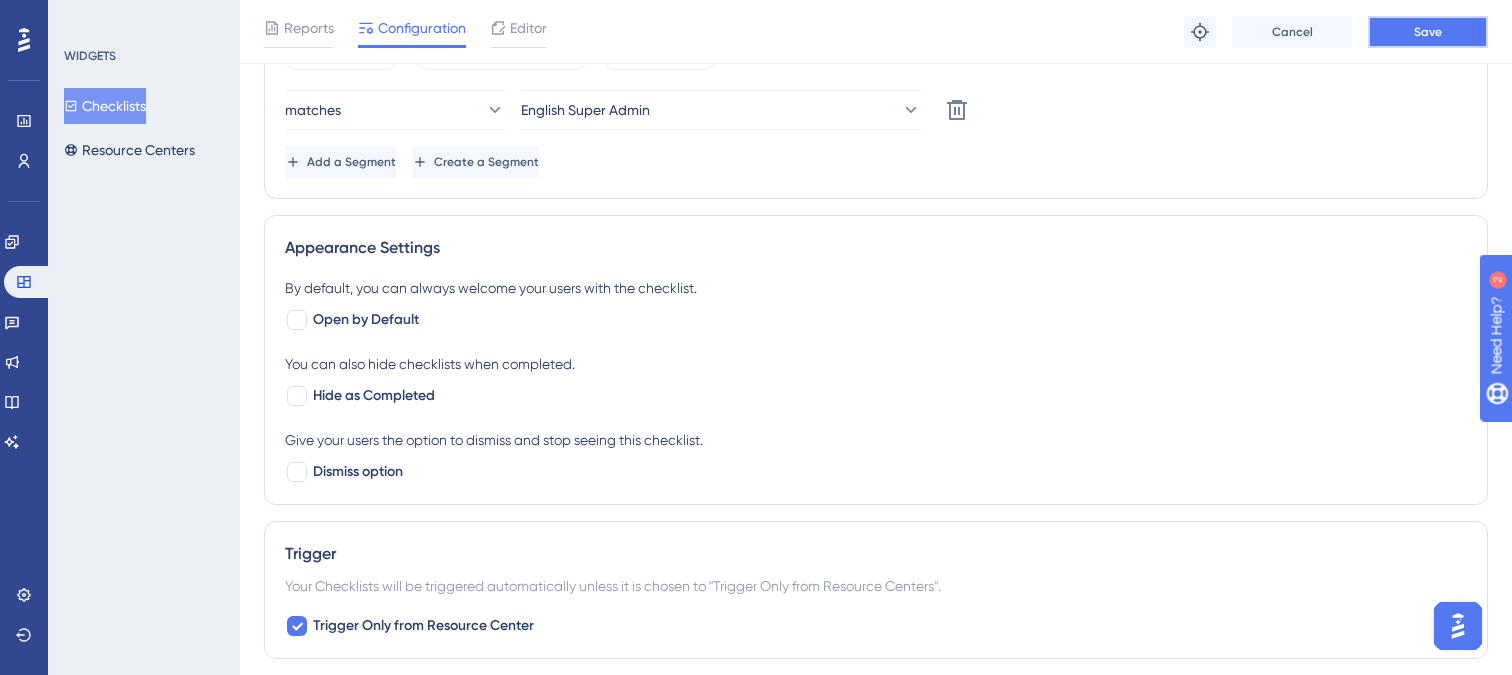 click on "Save" at bounding box center [1428, 32] 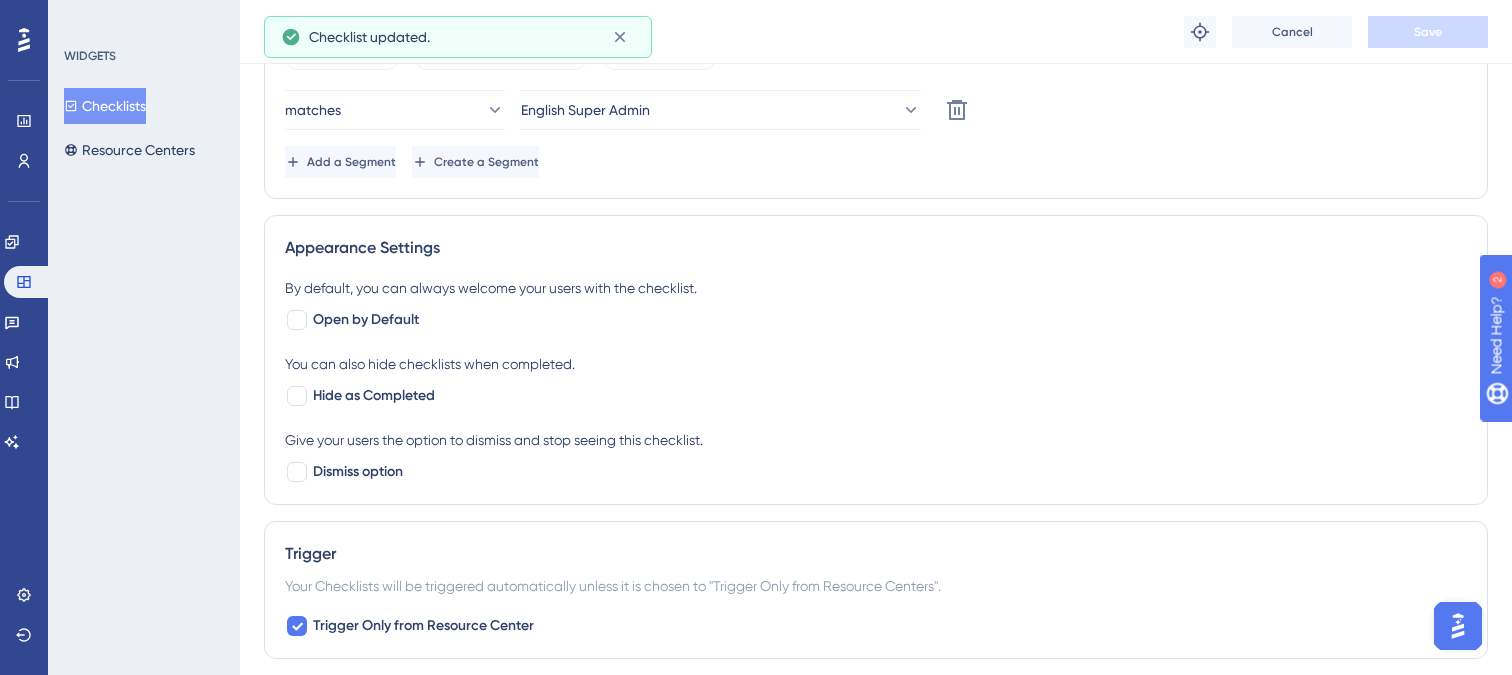 click on "Checklists" at bounding box center (105, 106) 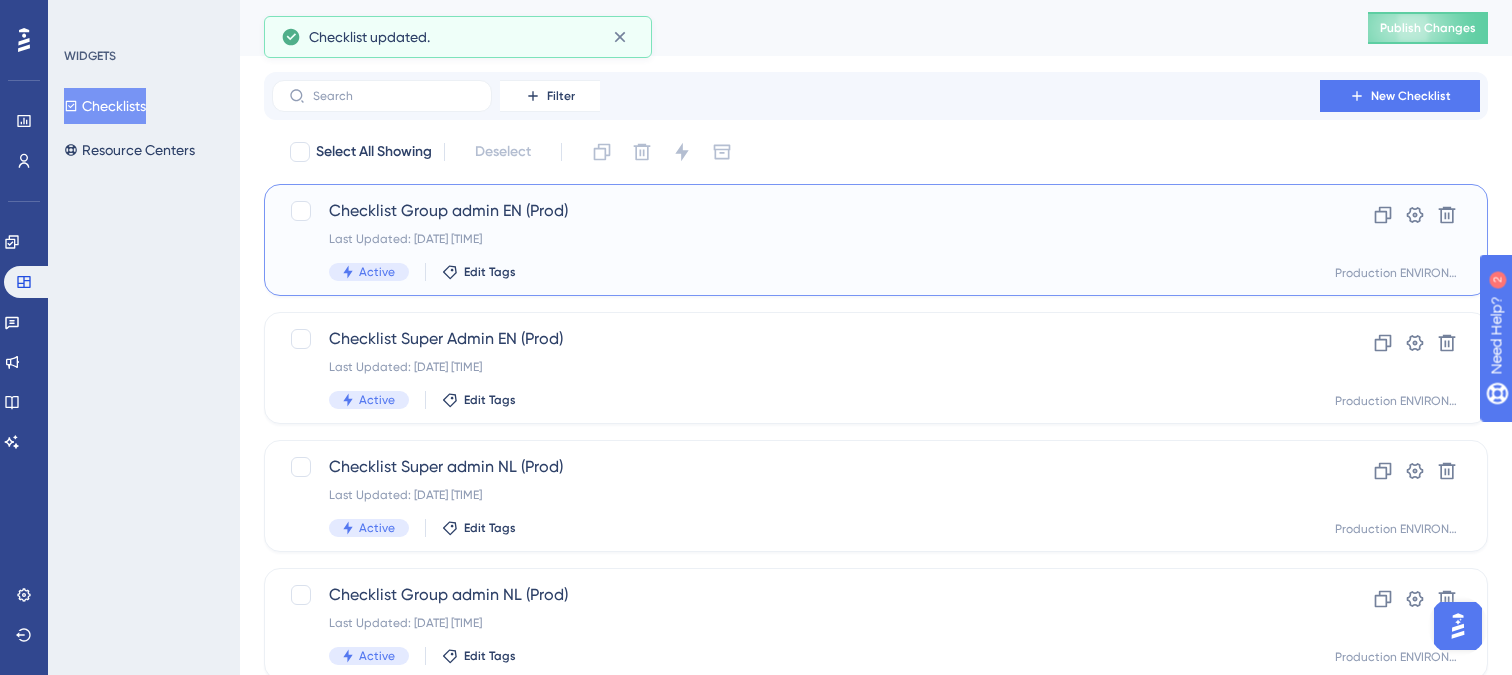 click on "Checklist Group admin EN (Prod) Last Updated: [DATE] [TIME] Active Edit Tags" at bounding box center [796, 240] 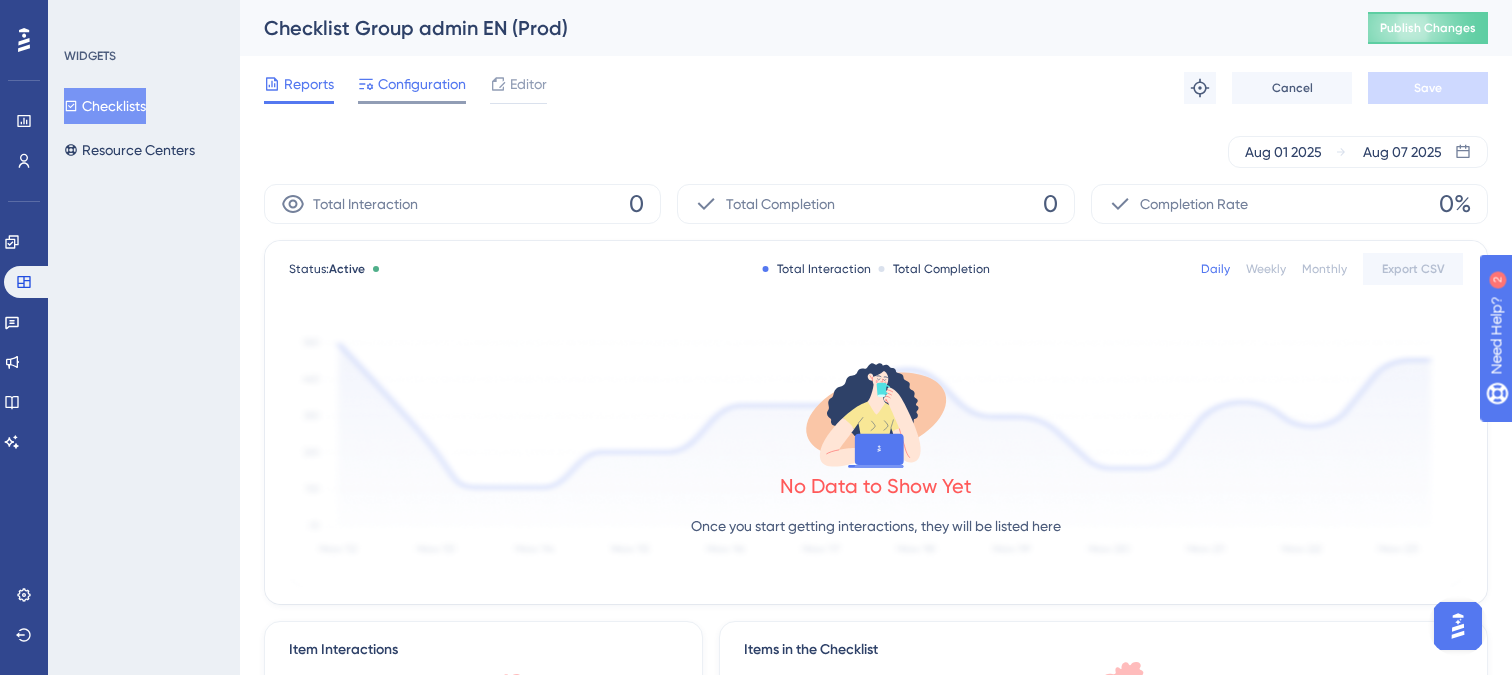 click on "Configuration" at bounding box center [422, 84] 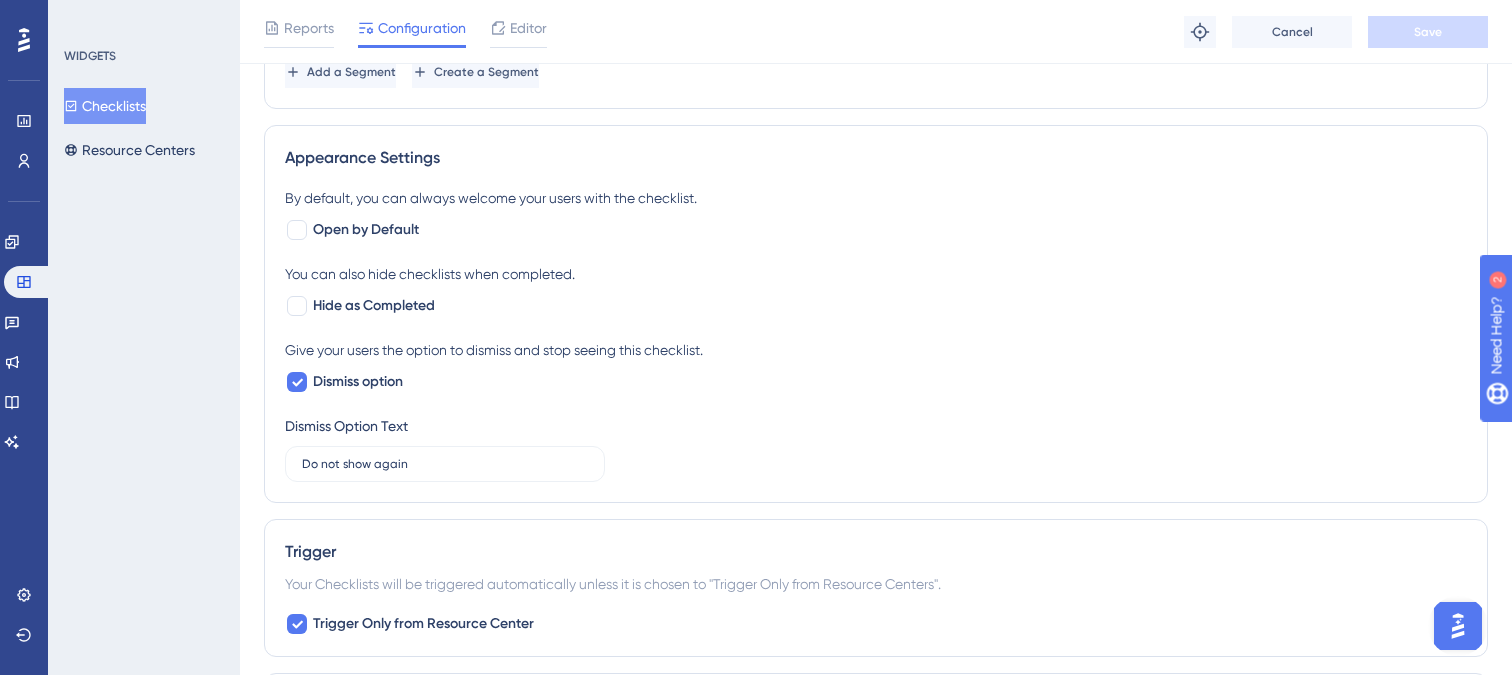scroll, scrollTop: 1332, scrollLeft: 0, axis: vertical 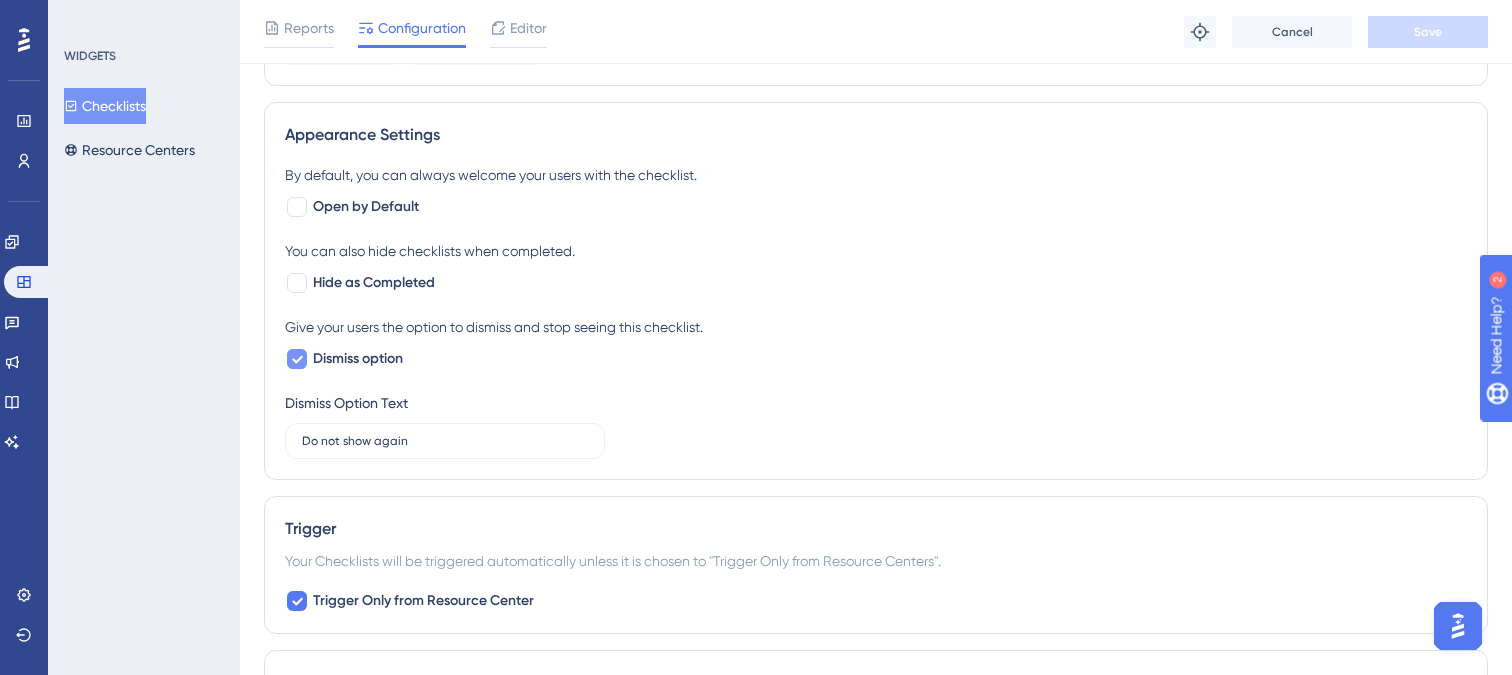 click 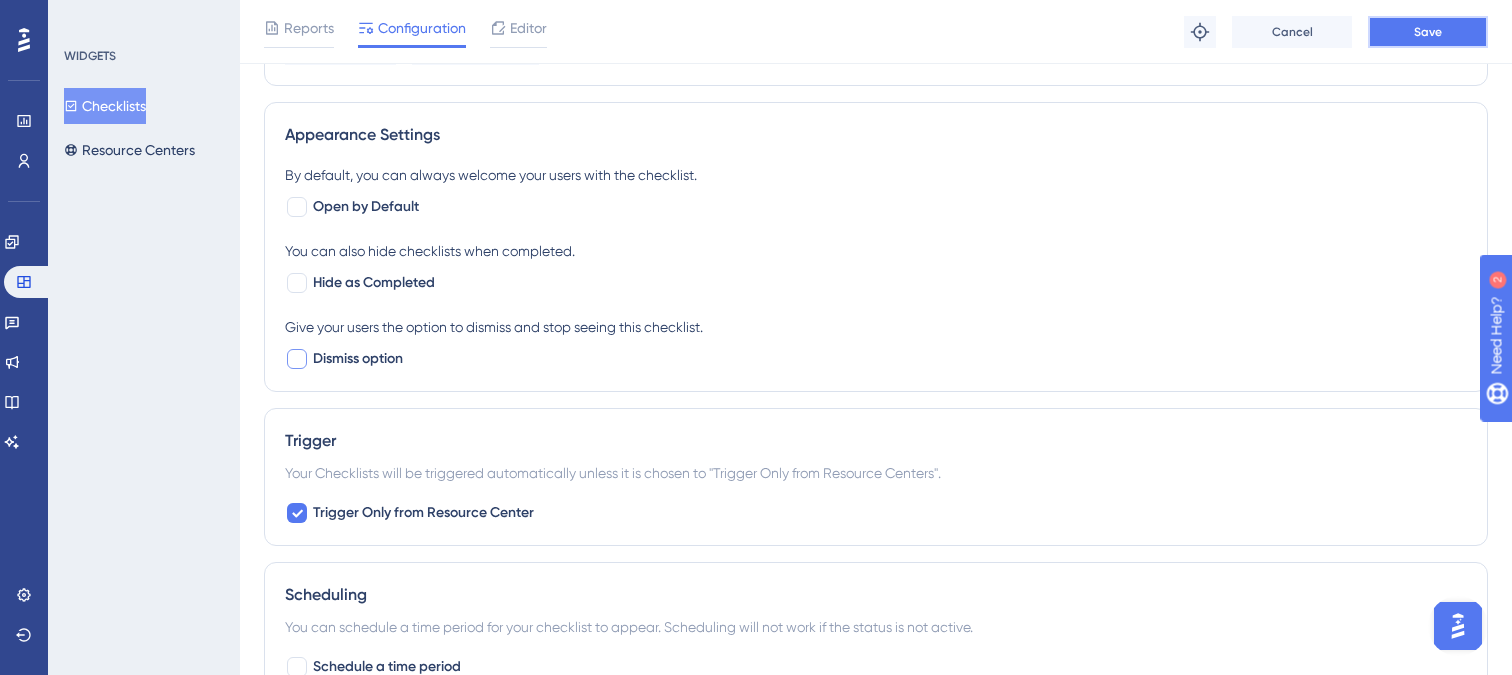 click on "Save" at bounding box center [1428, 32] 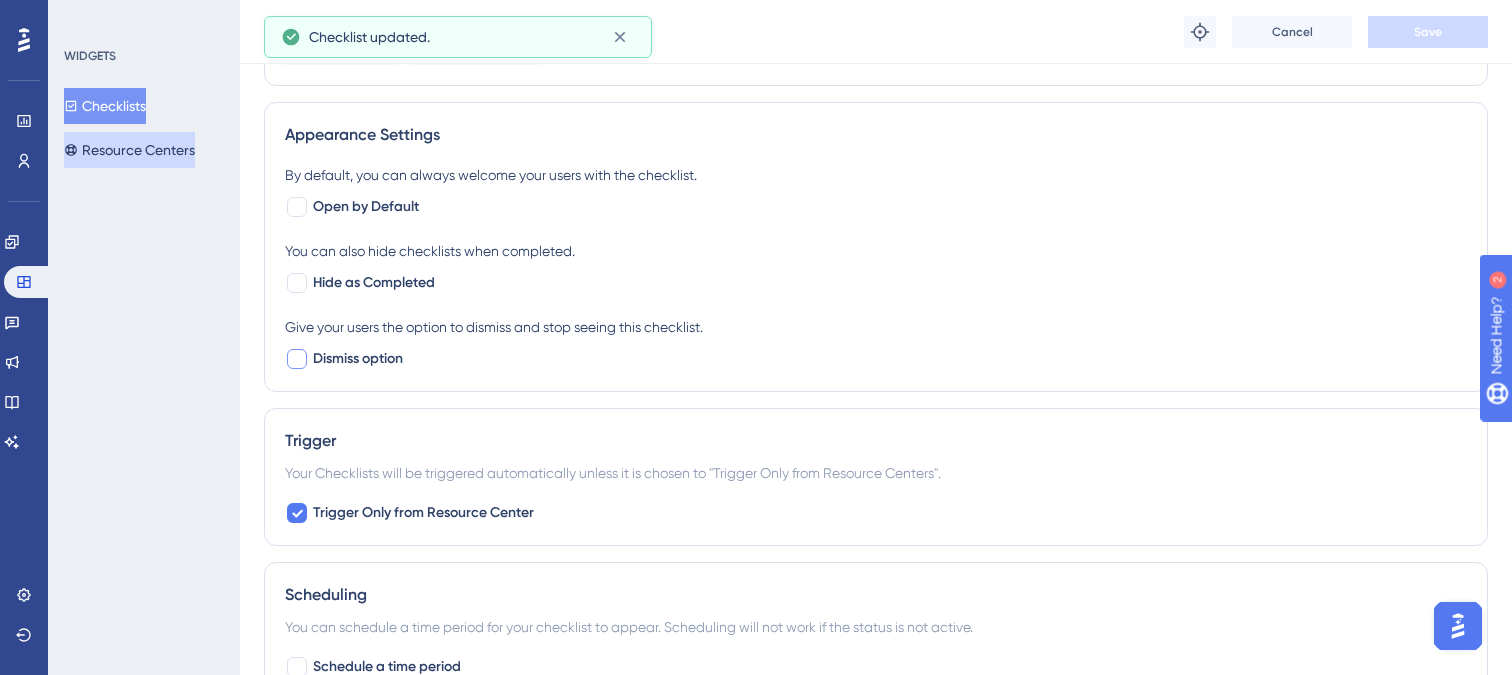 click on "Resource Centers" at bounding box center (129, 150) 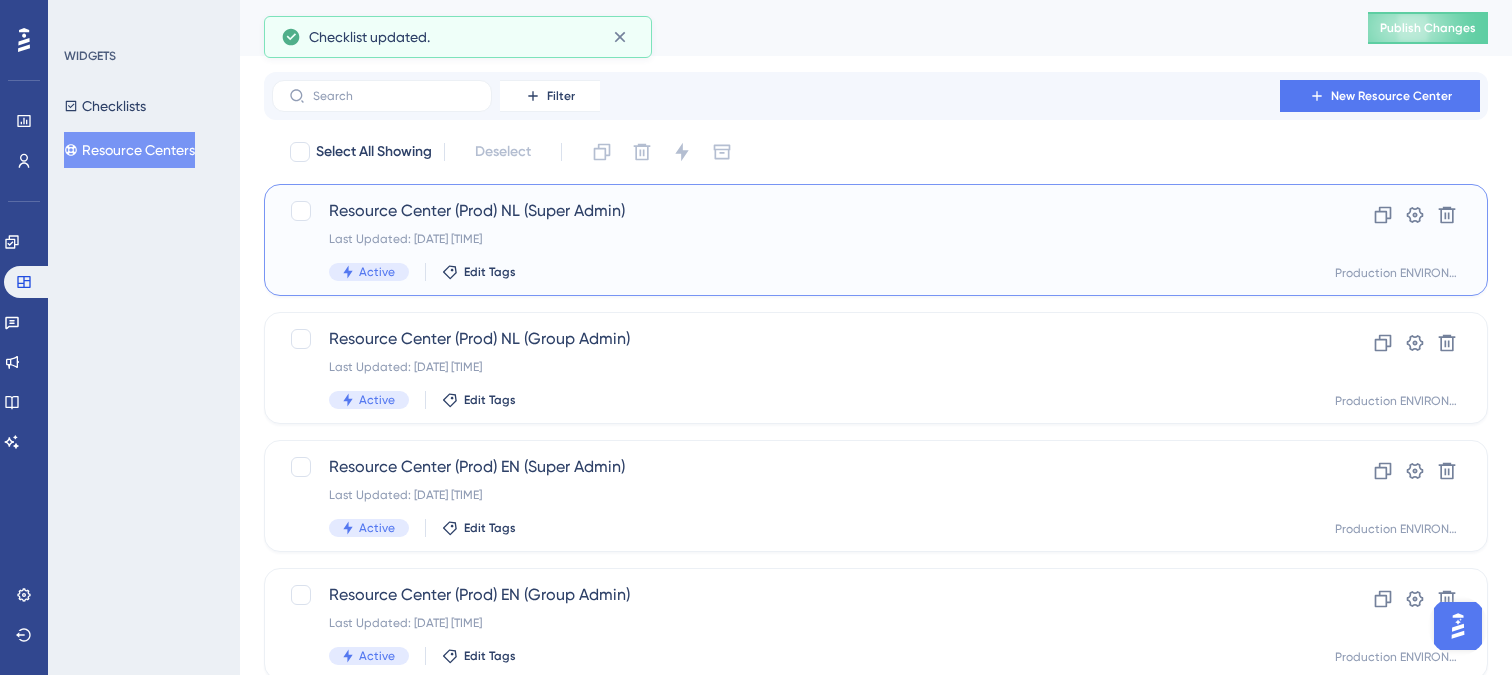 click on "Last Updated: [DATE] [TIME]" at bounding box center [796, 239] 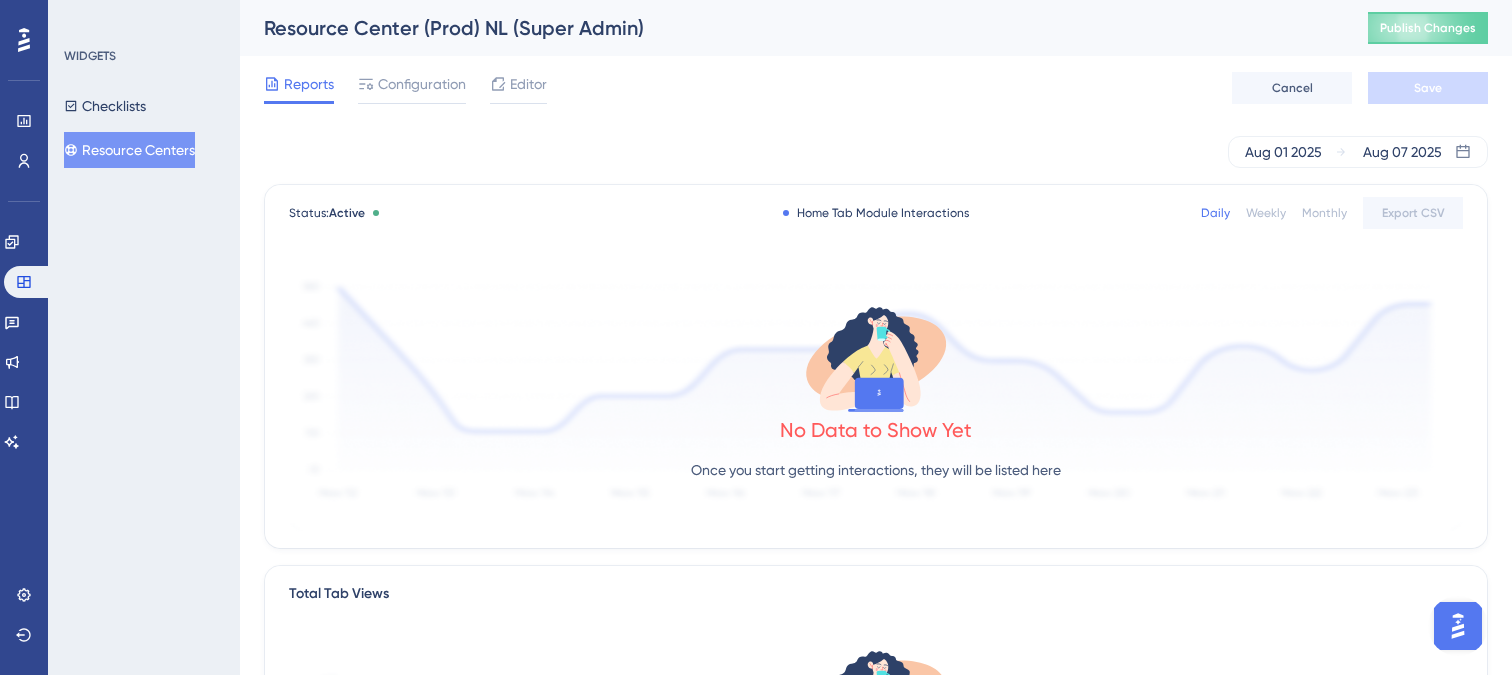 click on "Reports Configuration Editor Cancel Save" at bounding box center [876, 88] 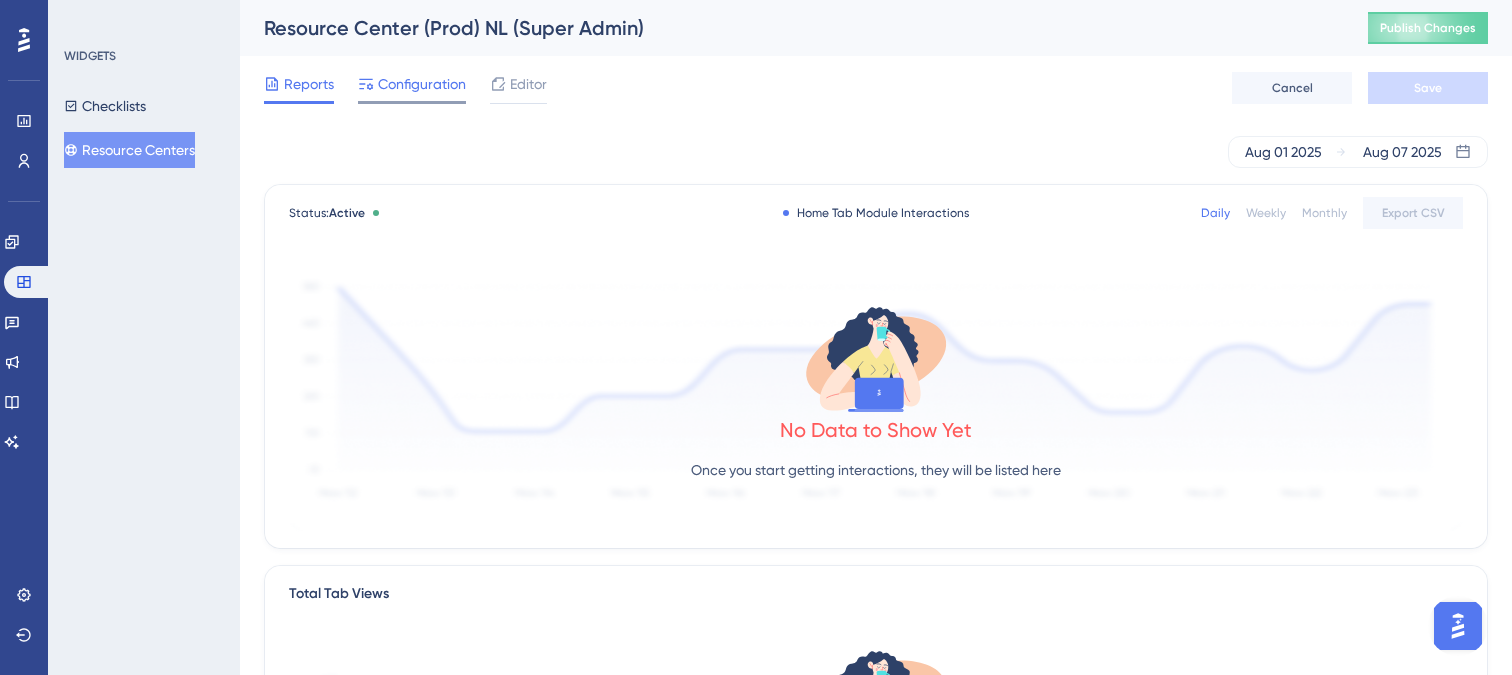 click on "Configuration" at bounding box center (412, 88) 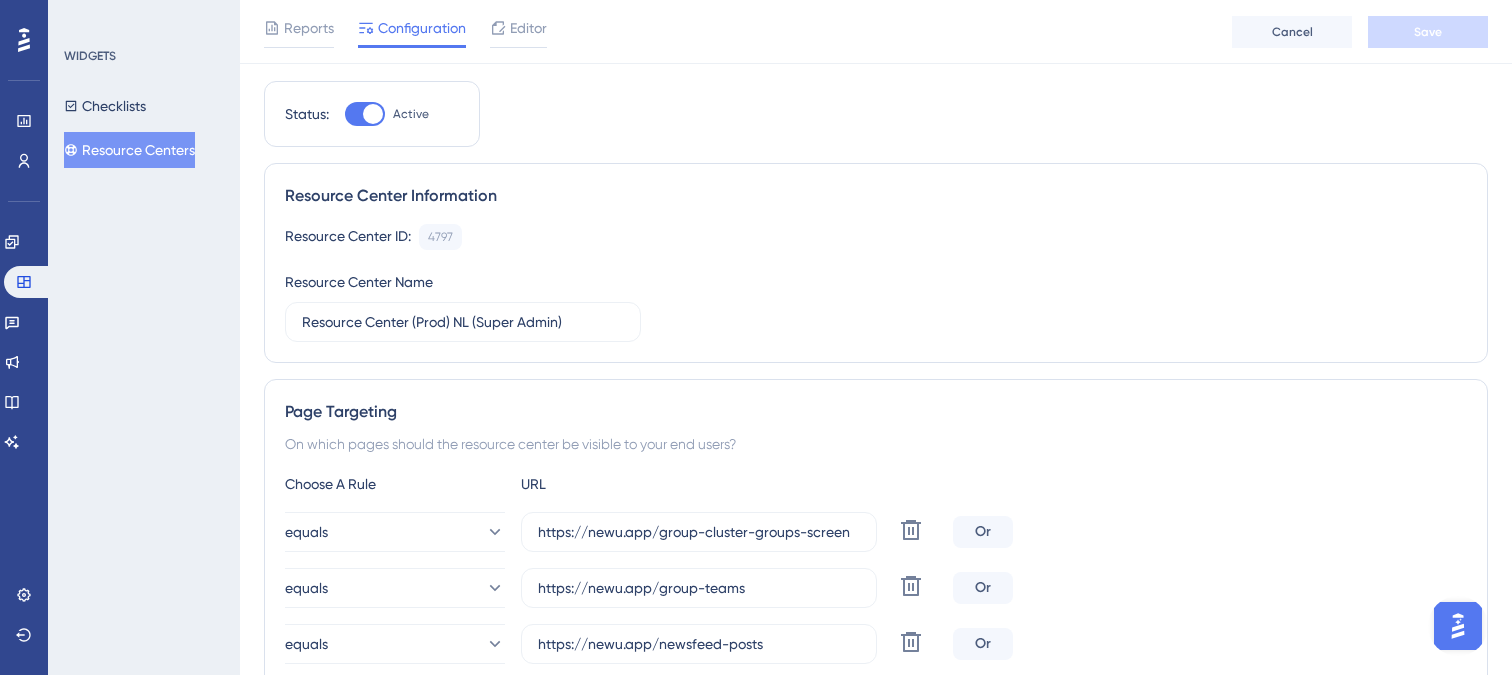 scroll, scrollTop: 0, scrollLeft: 0, axis: both 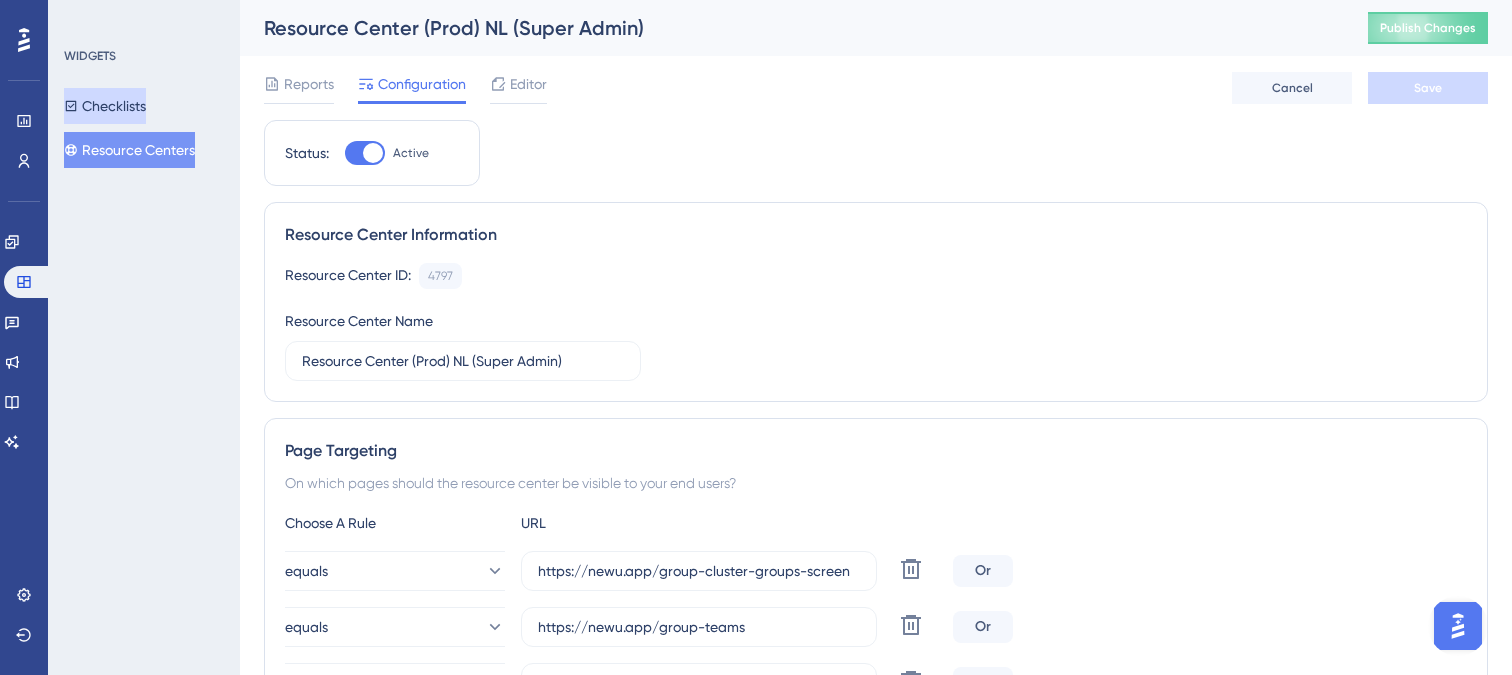 click on "Checklists" at bounding box center [105, 106] 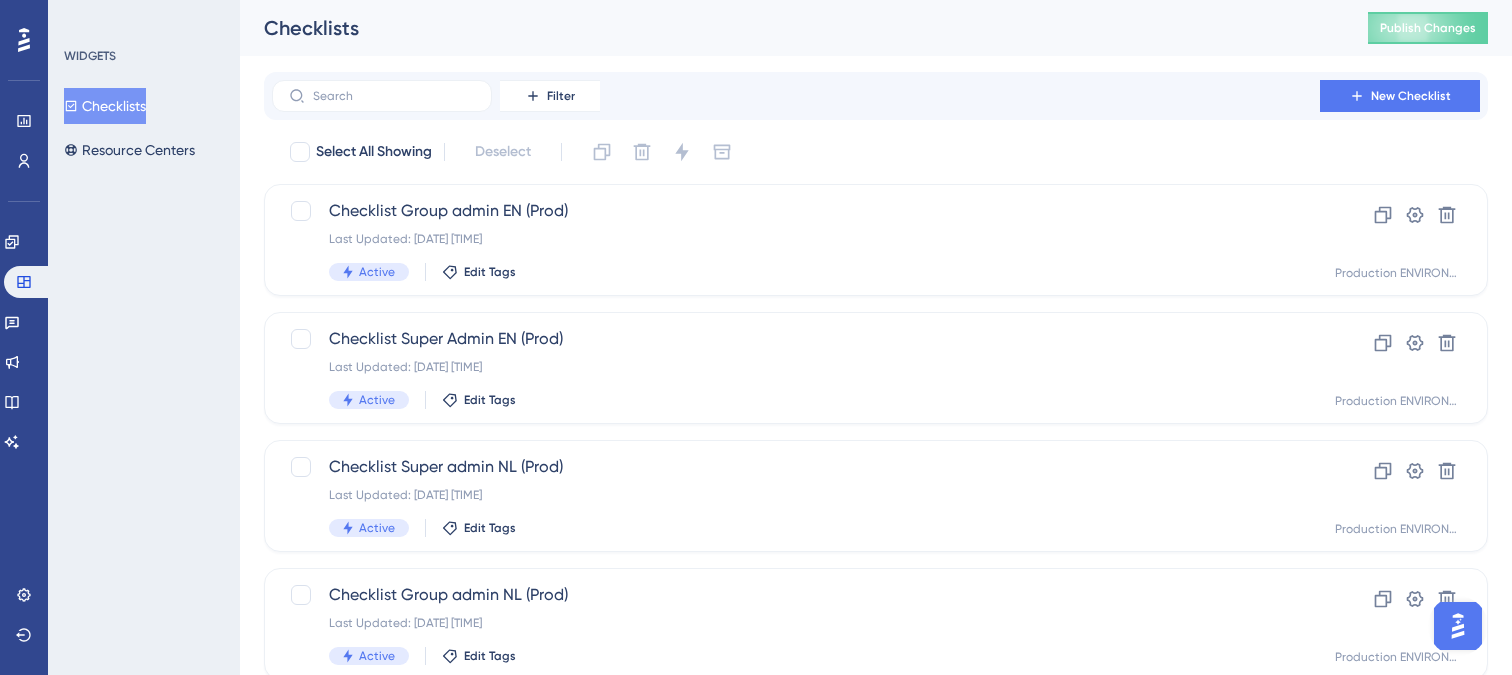 scroll, scrollTop: 0, scrollLeft: 0, axis: both 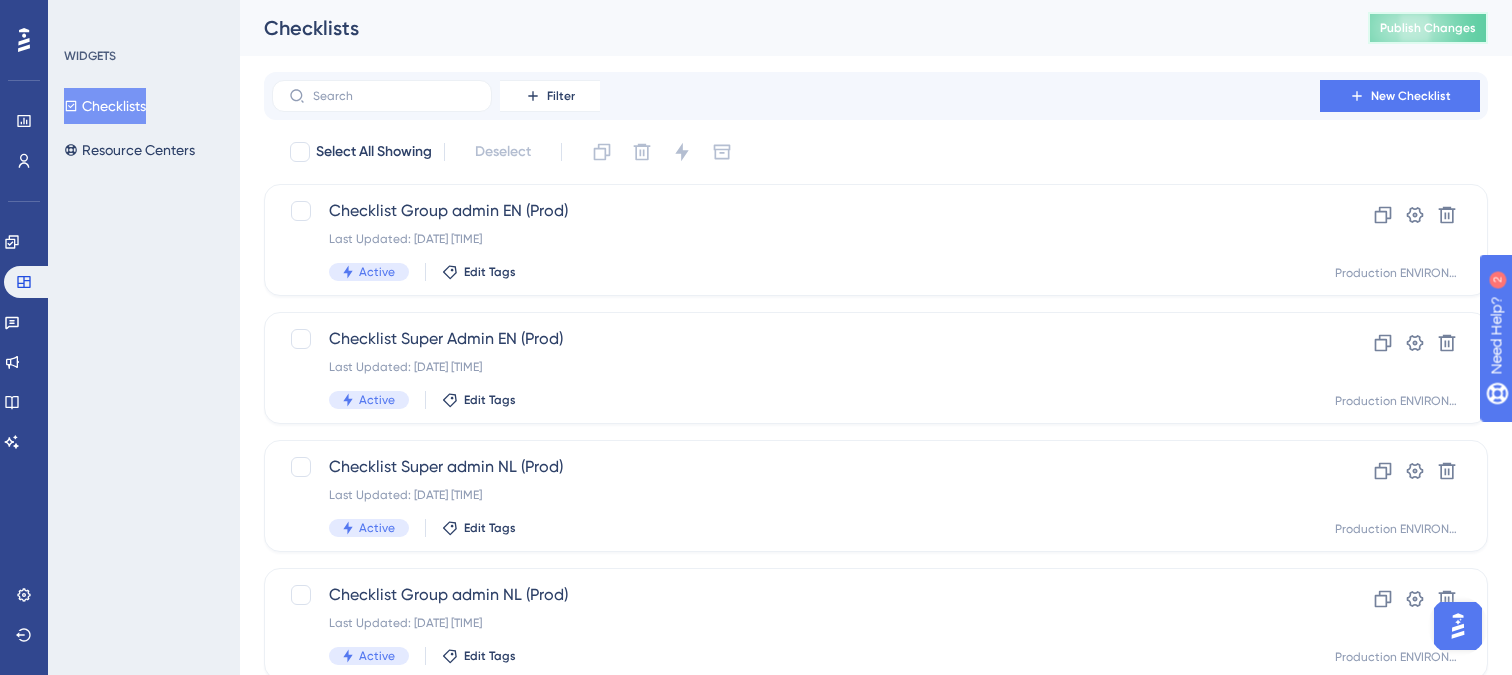 click on "Publish Changes" at bounding box center [1428, 28] 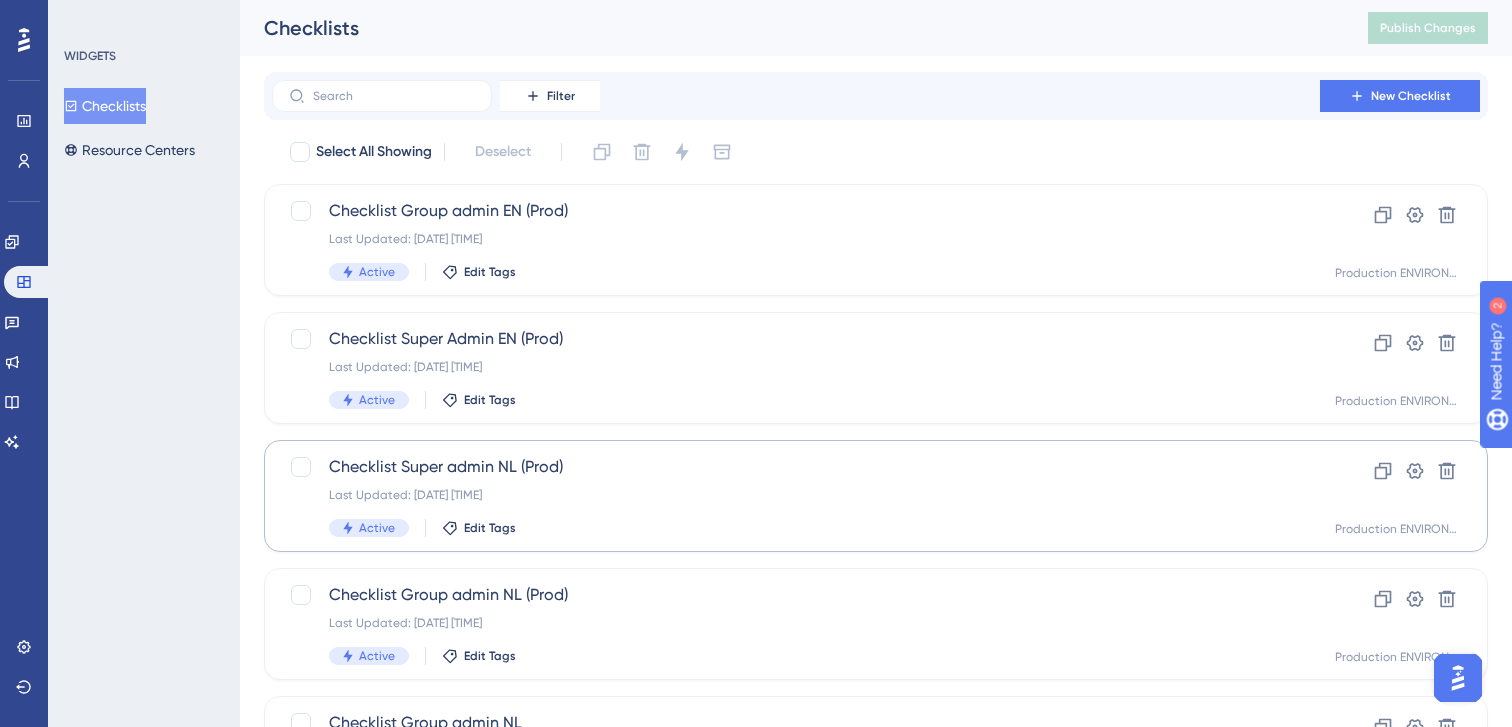 scroll, scrollTop: 1761, scrollLeft: 0, axis: vertical 